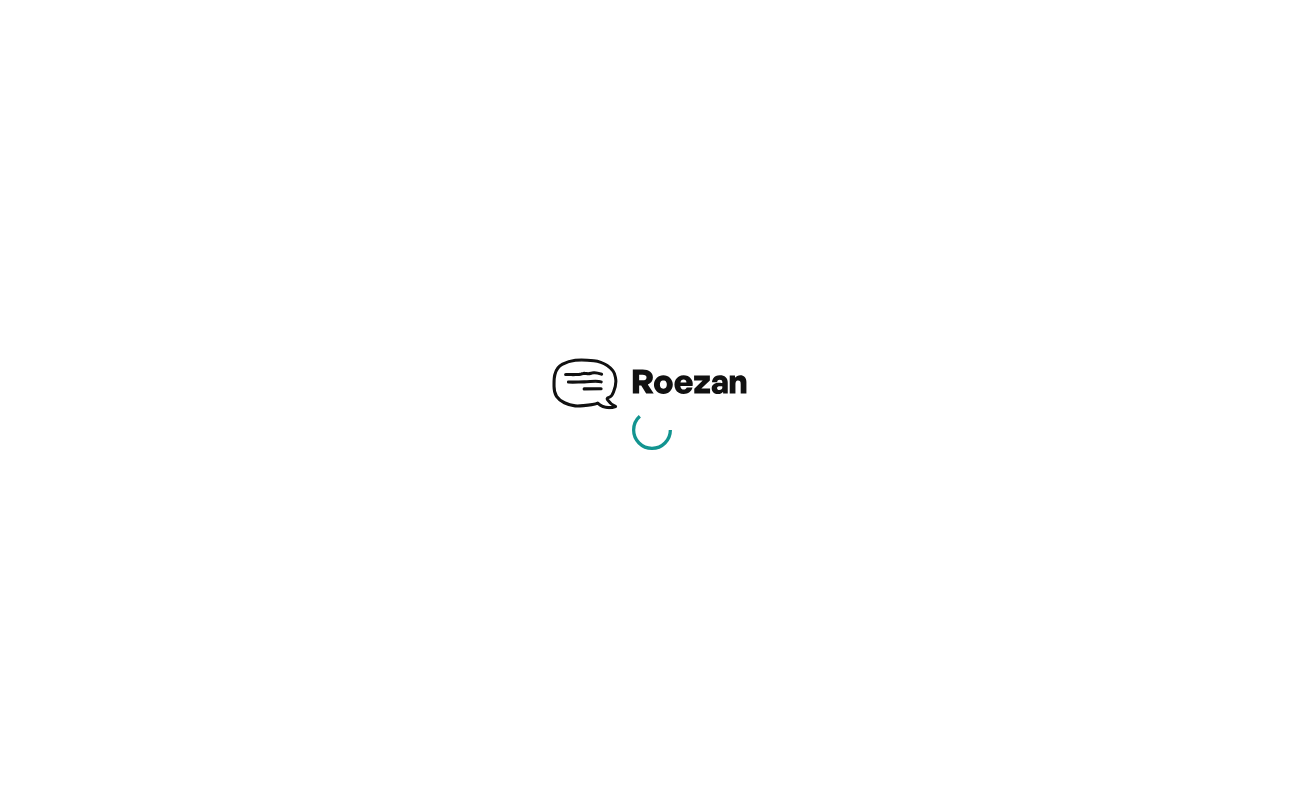 scroll, scrollTop: 0, scrollLeft: 0, axis: both 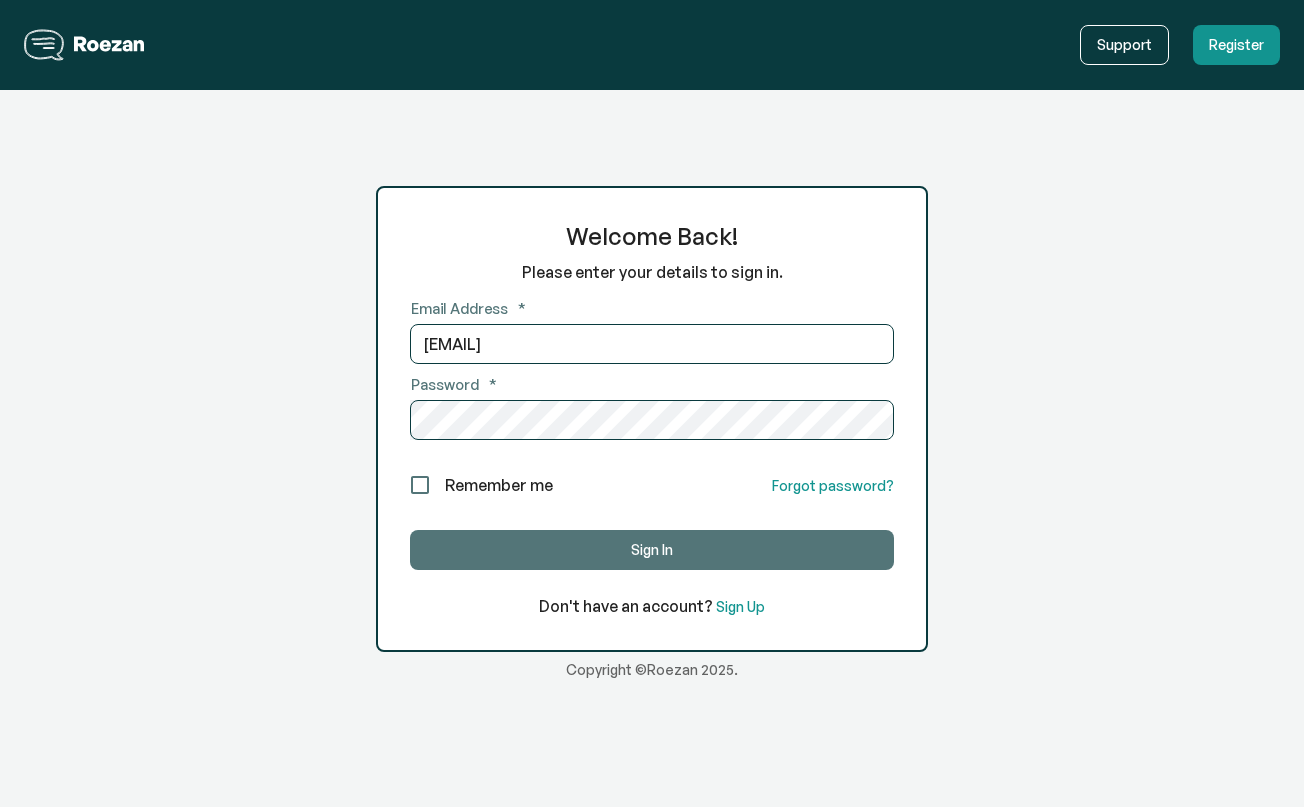 click on "Sign In" at bounding box center (652, 550) 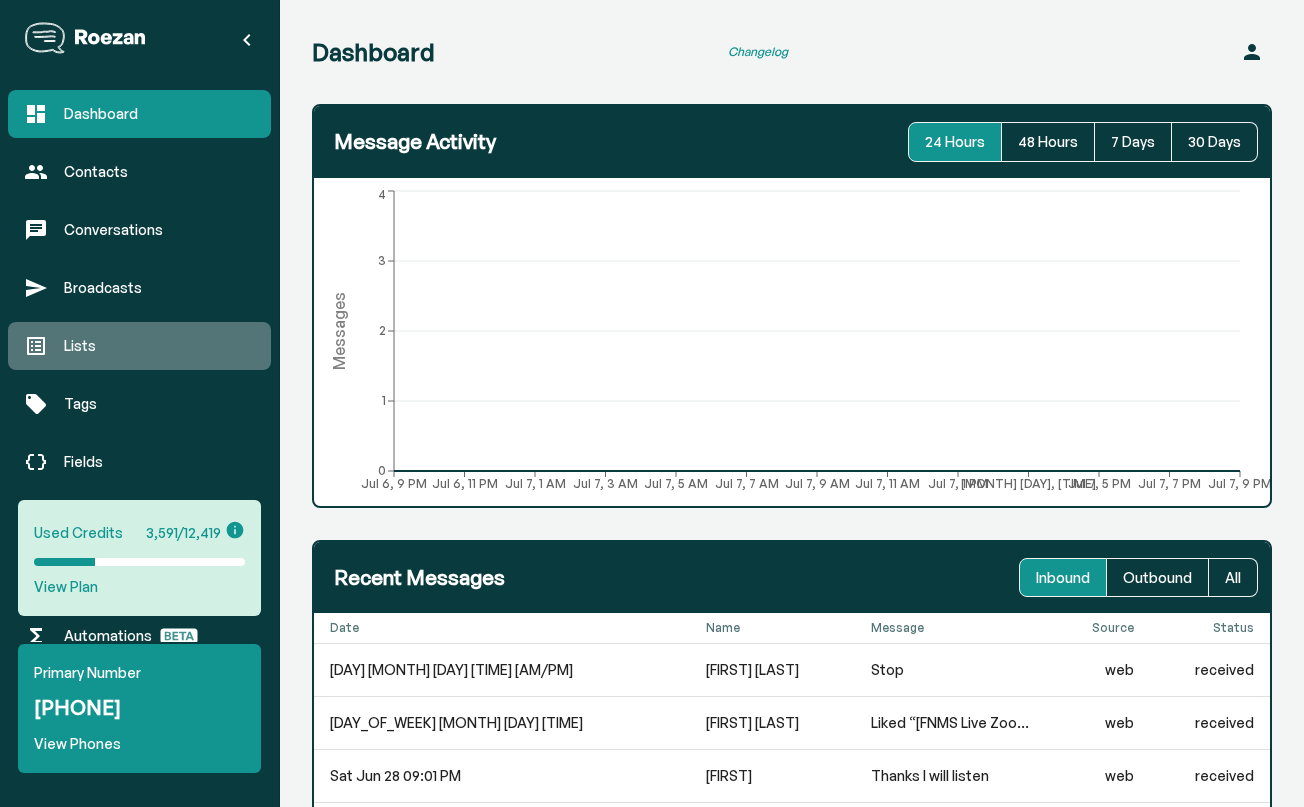 click on "Lists" at bounding box center (159, 346) 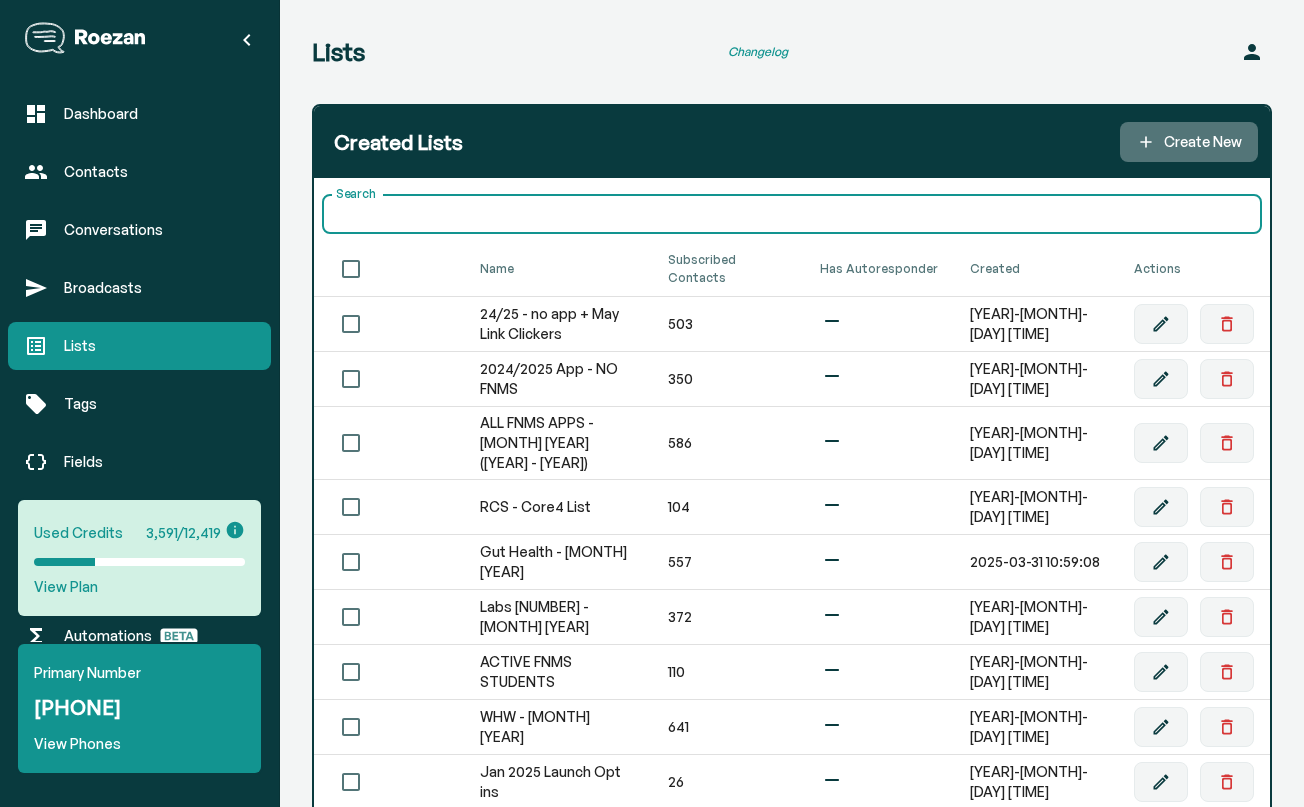 click on "Create New" at bounding box center (1189, 142) 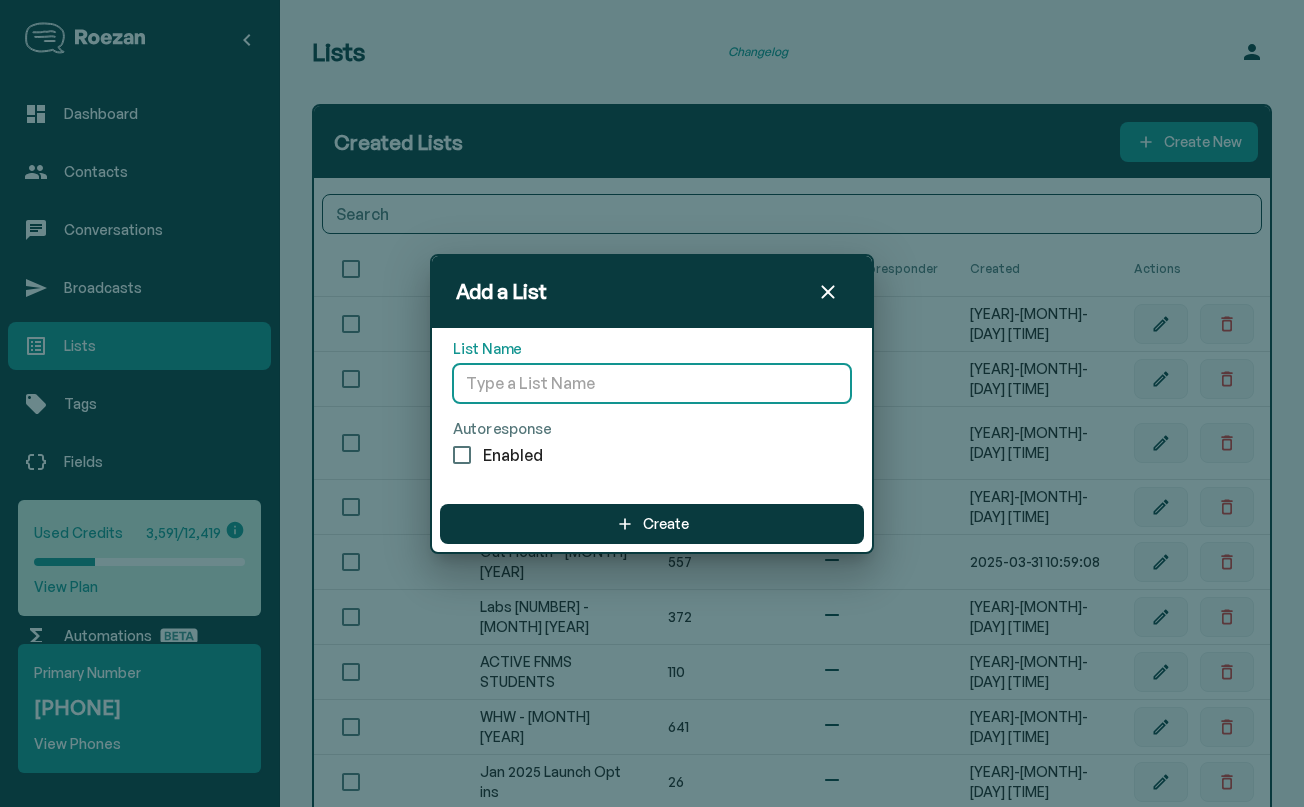 click at bounding box center [652, 384] 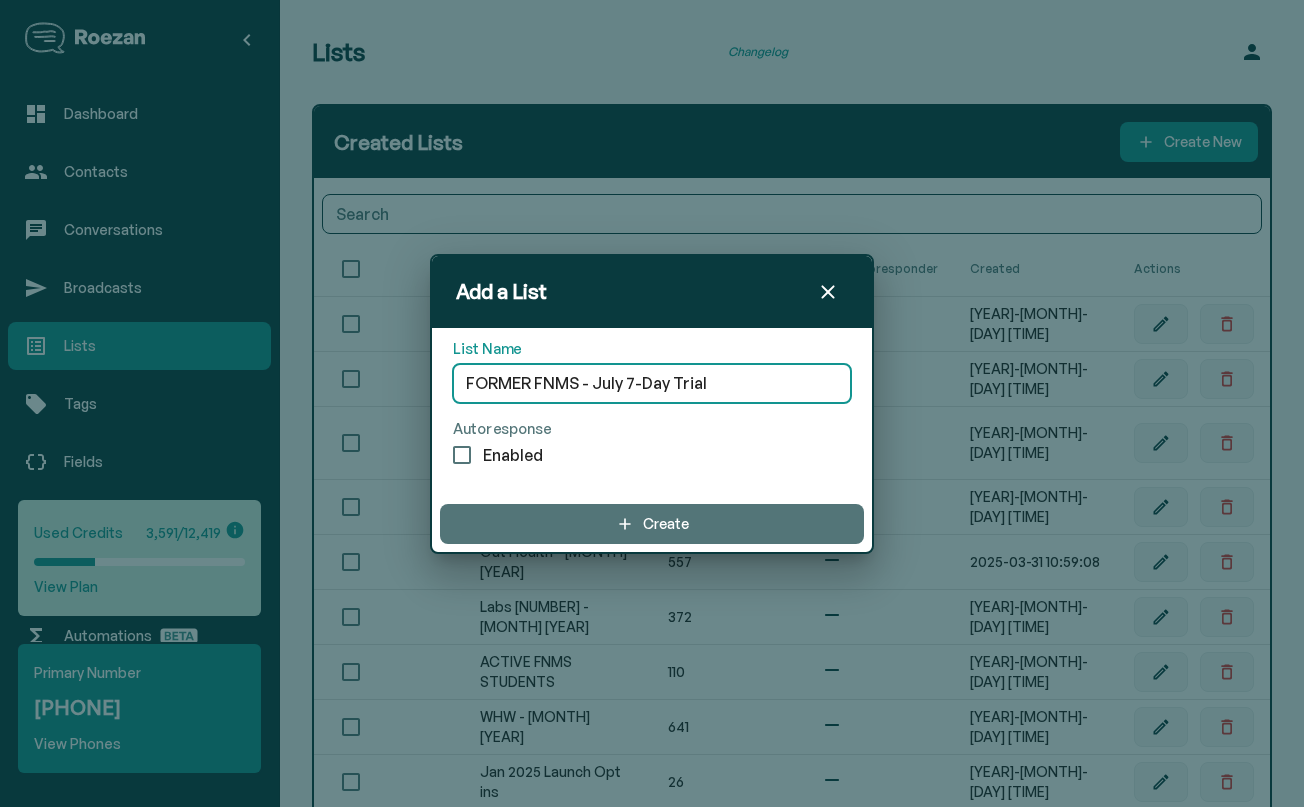type on "FORMER FNMS - July 7-Day Trial" 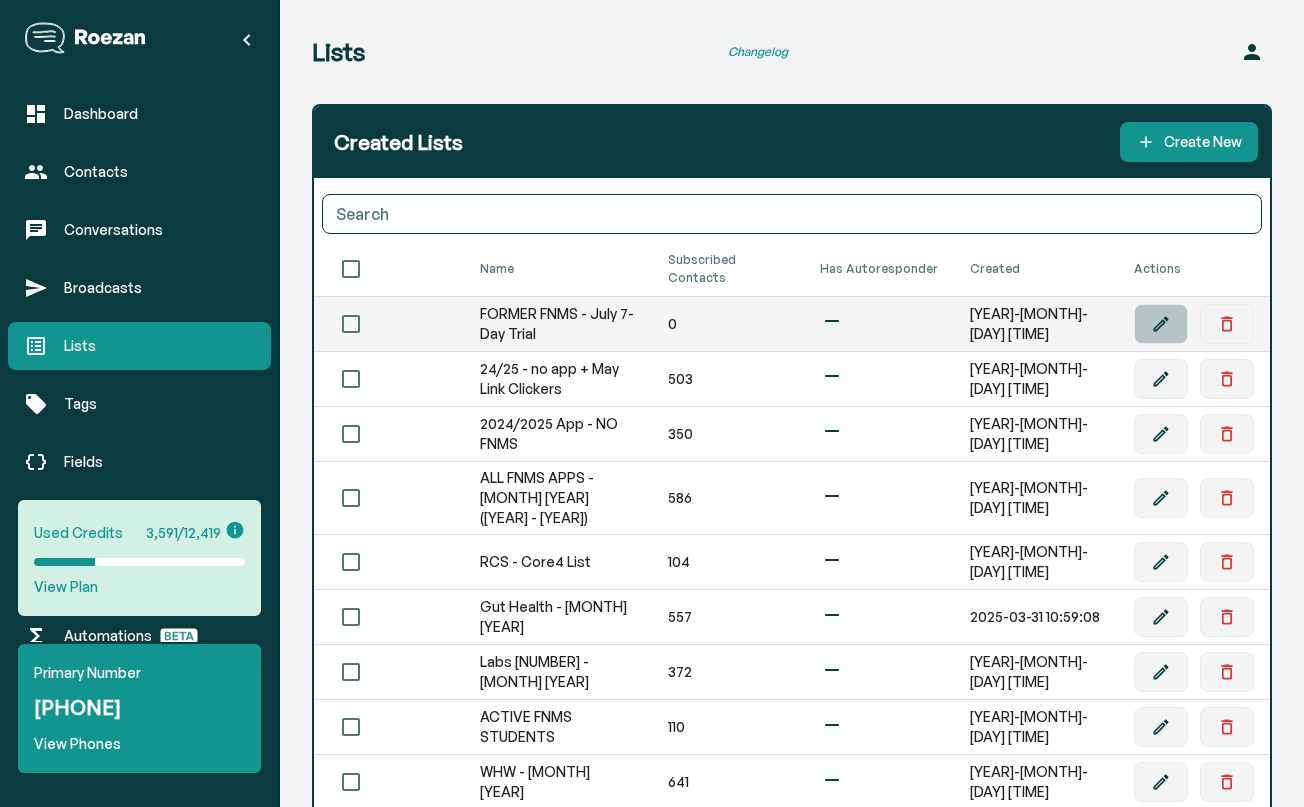 click at bounding box center (1160, 324) 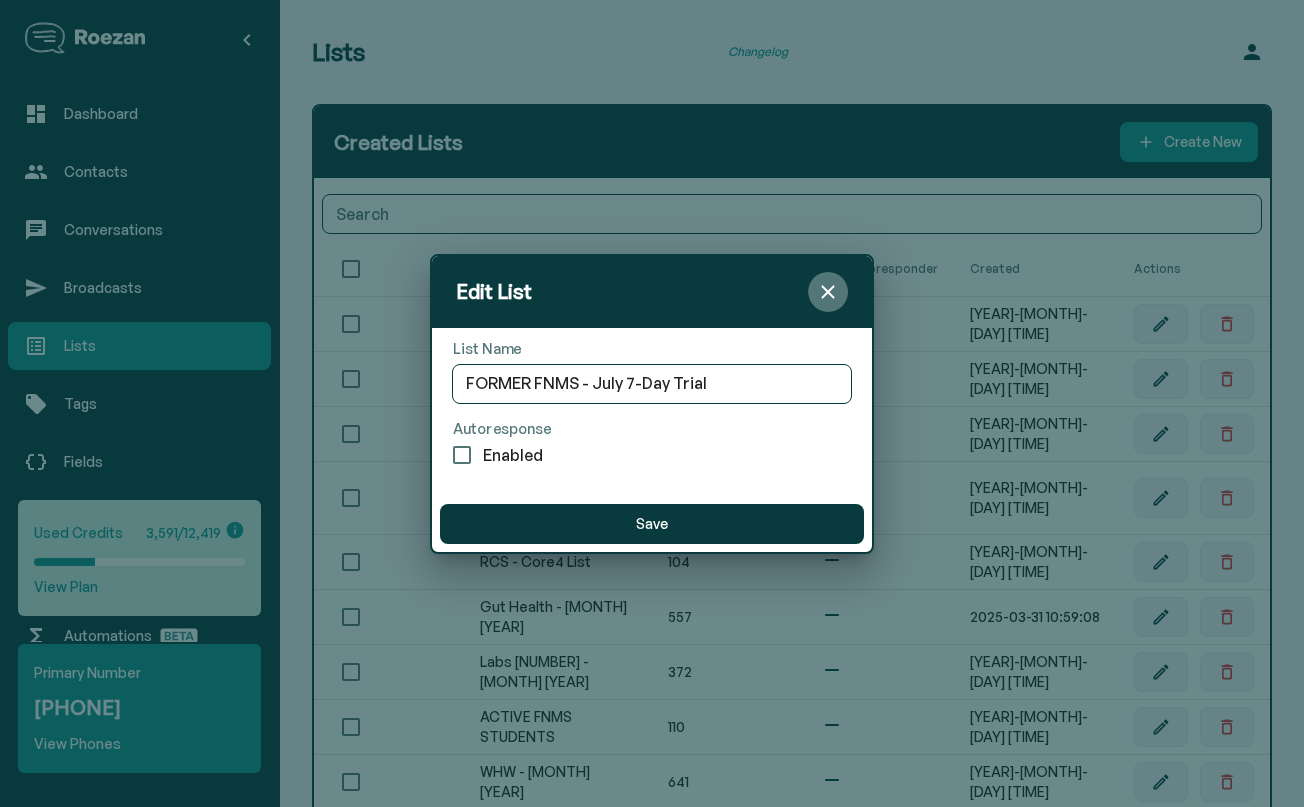 click at bounding box center [828, 292] 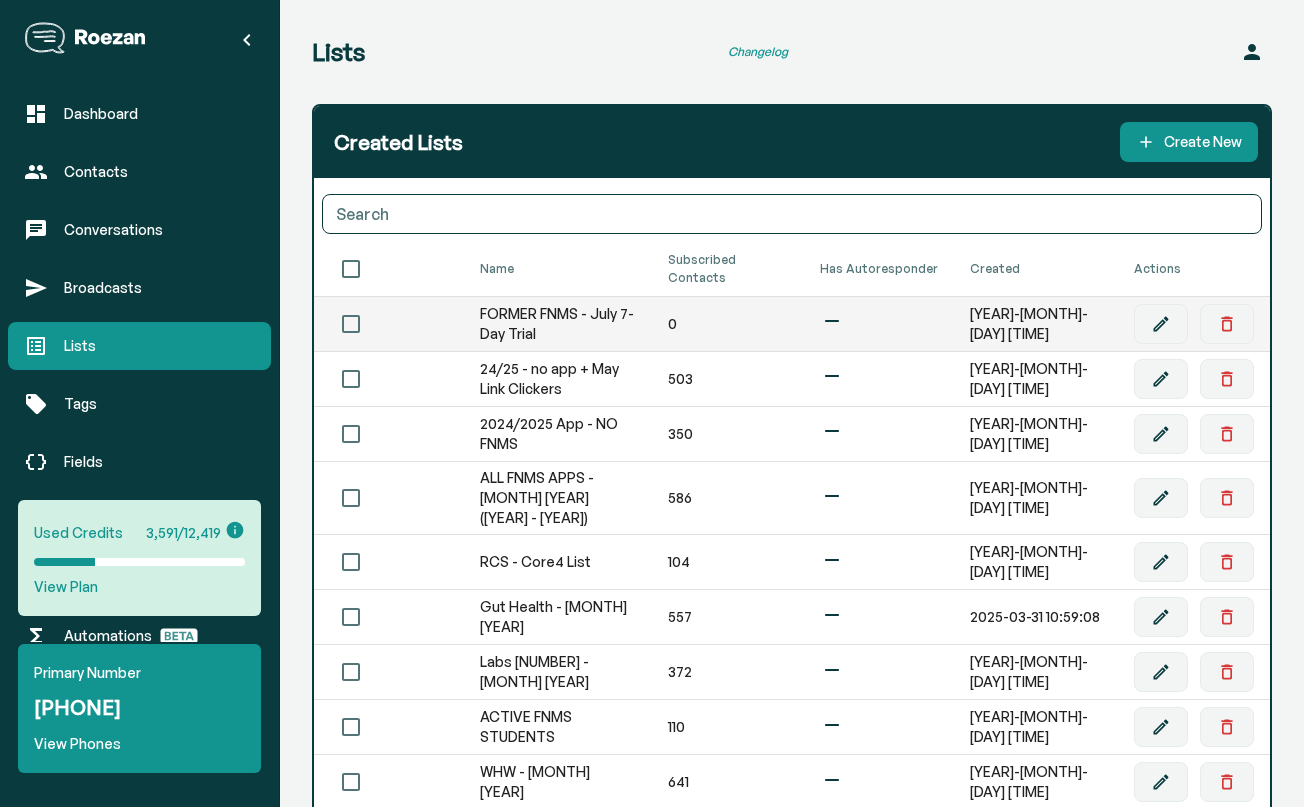 click on "FORMER FNMS - July 7-Day Trial" at bounding box center (558, 324) 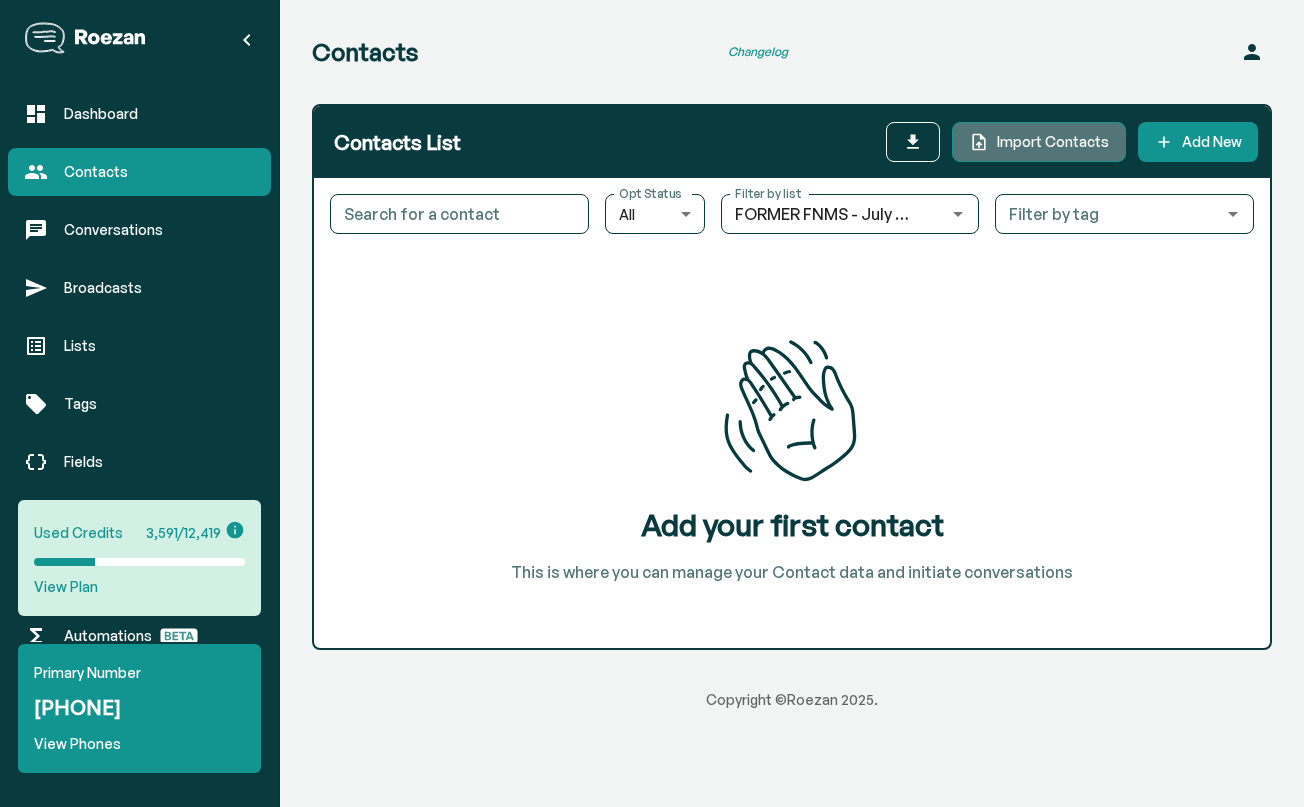 click on "Import Contacts" at bounding box center [1053, 142] 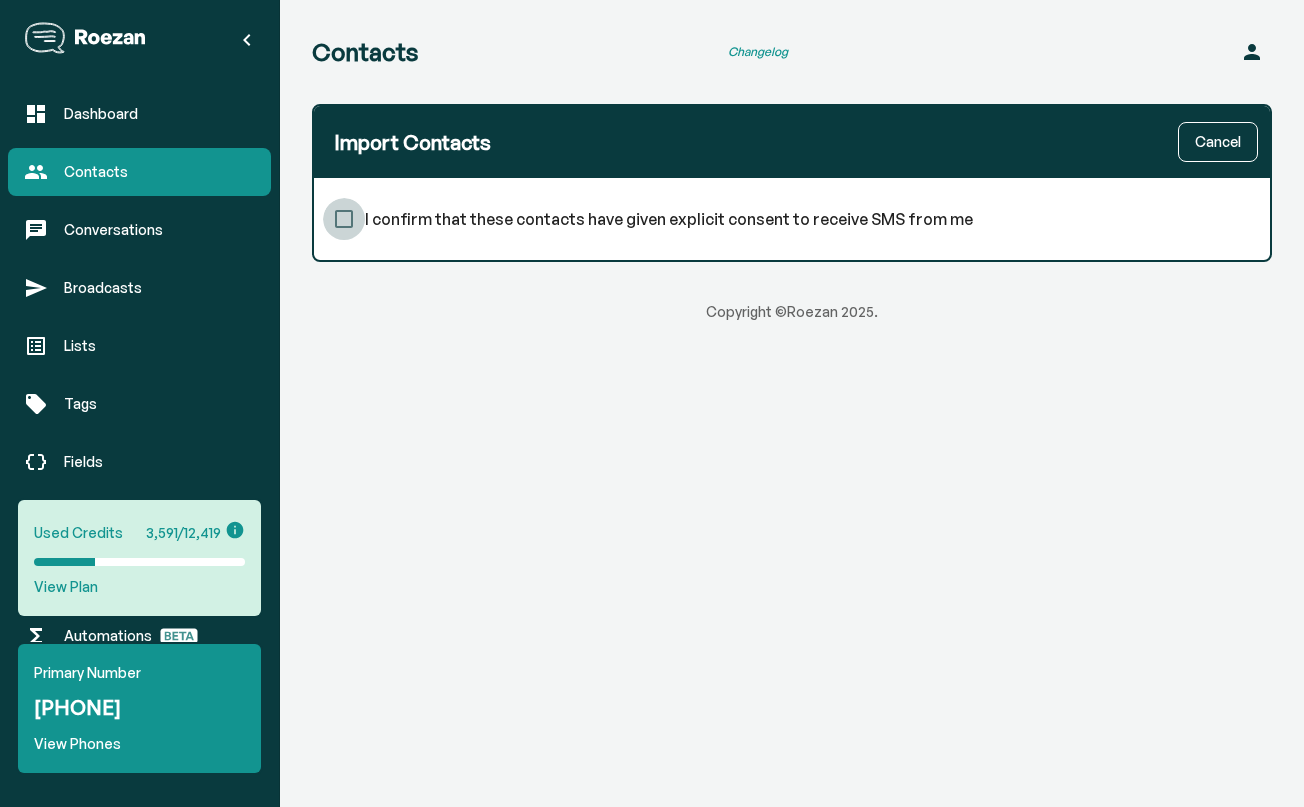 click on "I confirm that these contacts have given explicit consent to receive SMS from me" at bounding box center (344, 219) 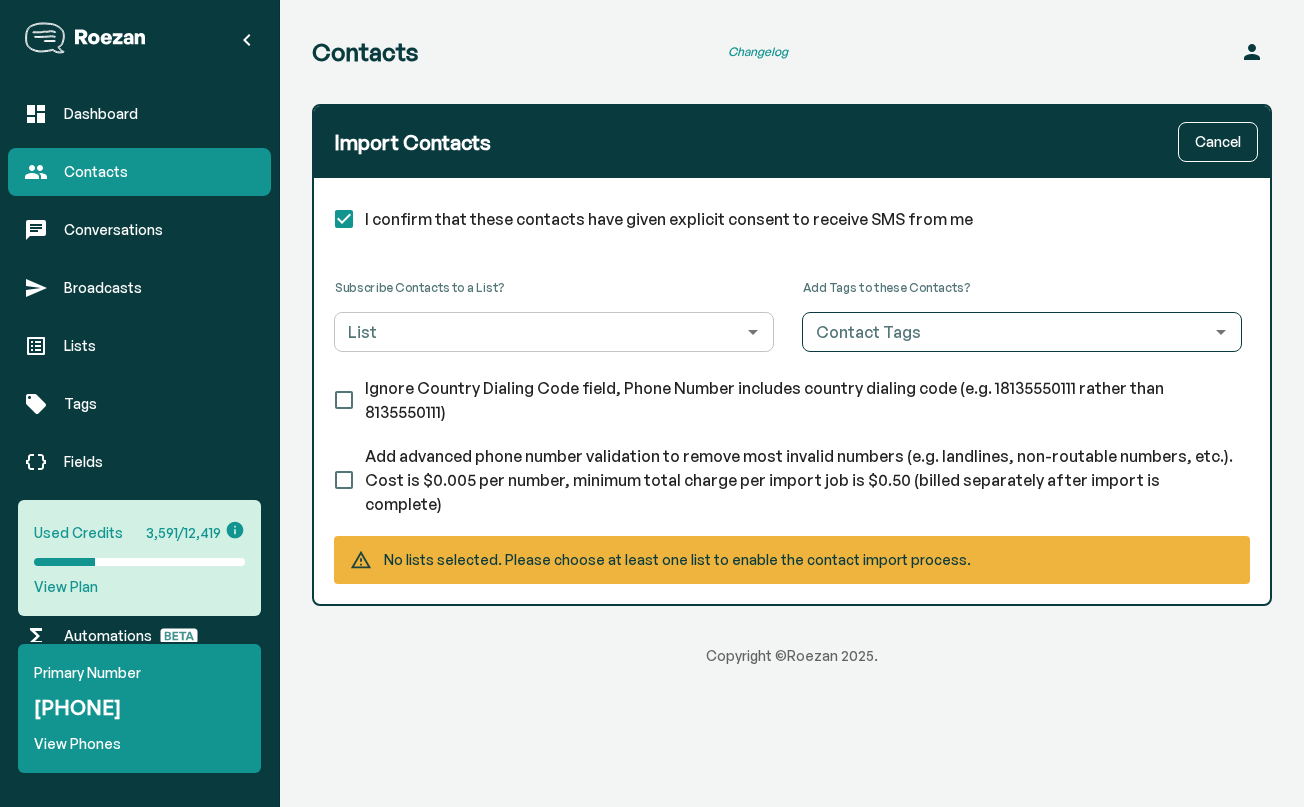 click on "List" at bounding box center [537, 332] 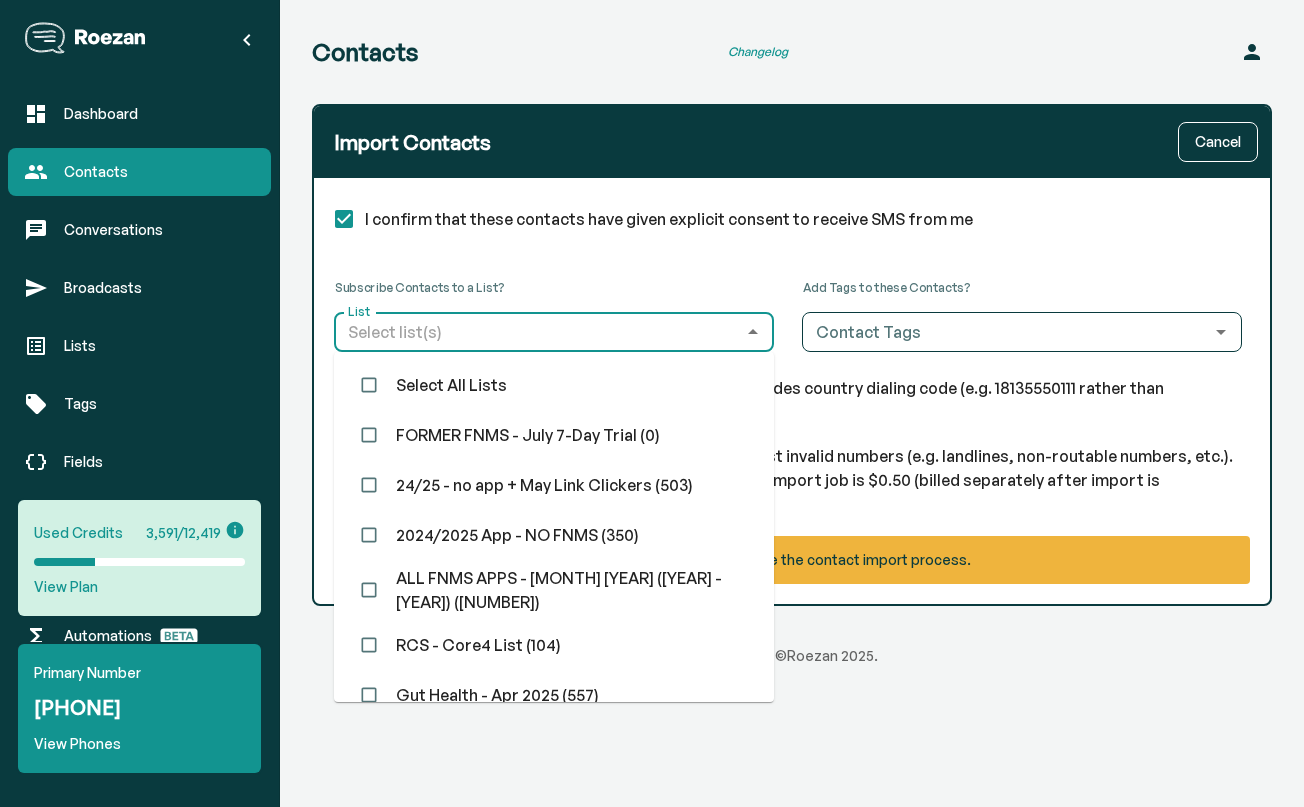 click on "FORMER FNMS - July 7-Day Trial (0)" at bounding box center [554, 435] 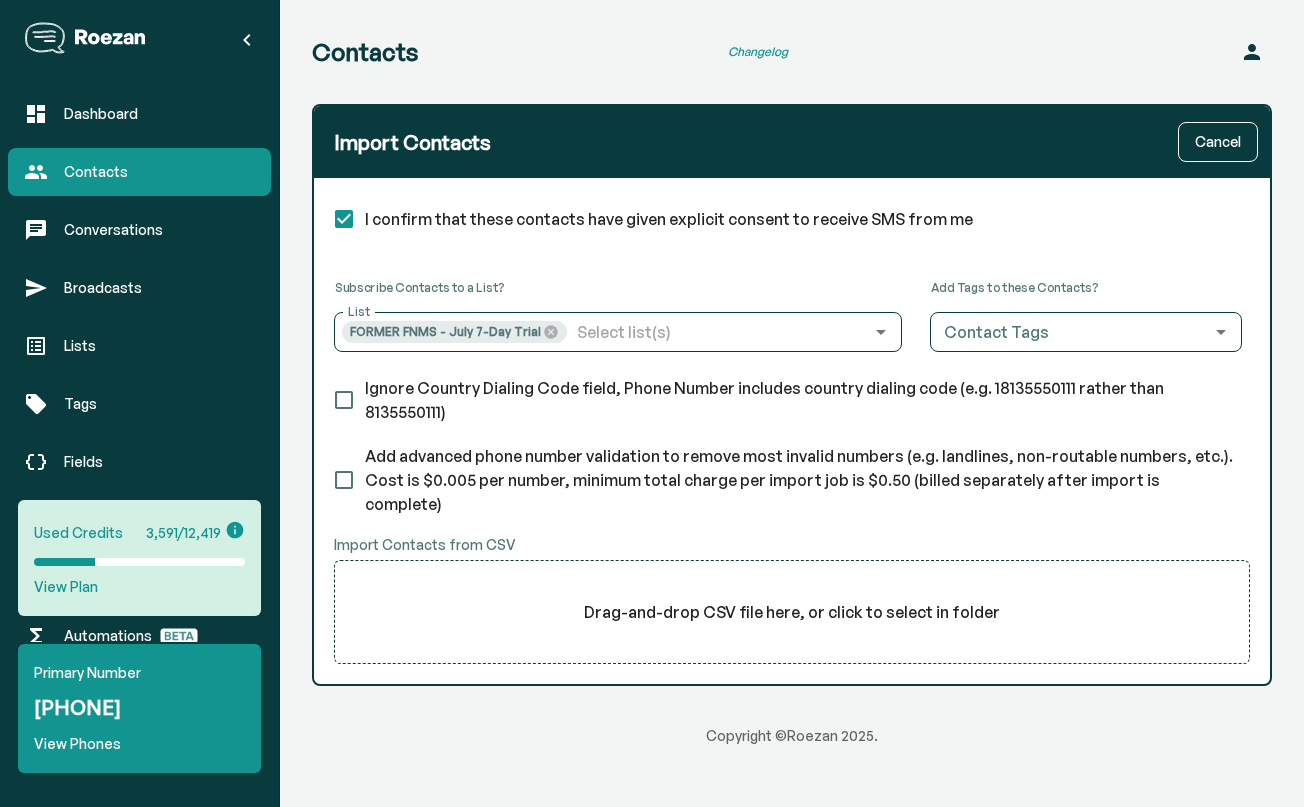 click on "I confirm that these contacts have given explicit consent to receive SMS from me" at bounding box center (792, 219) 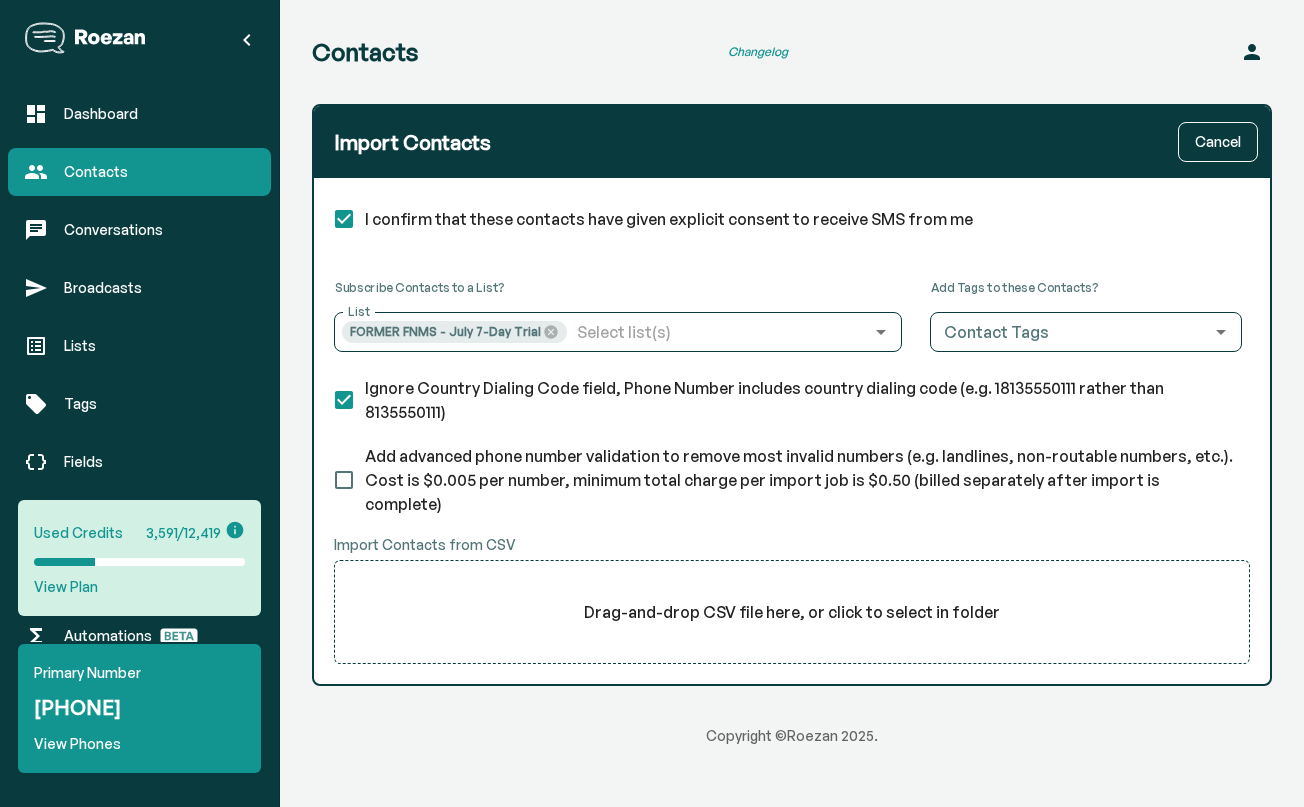 click on "Drag-and-drop CSV file here, or click to select in folder" at bounding box center [792, 612] 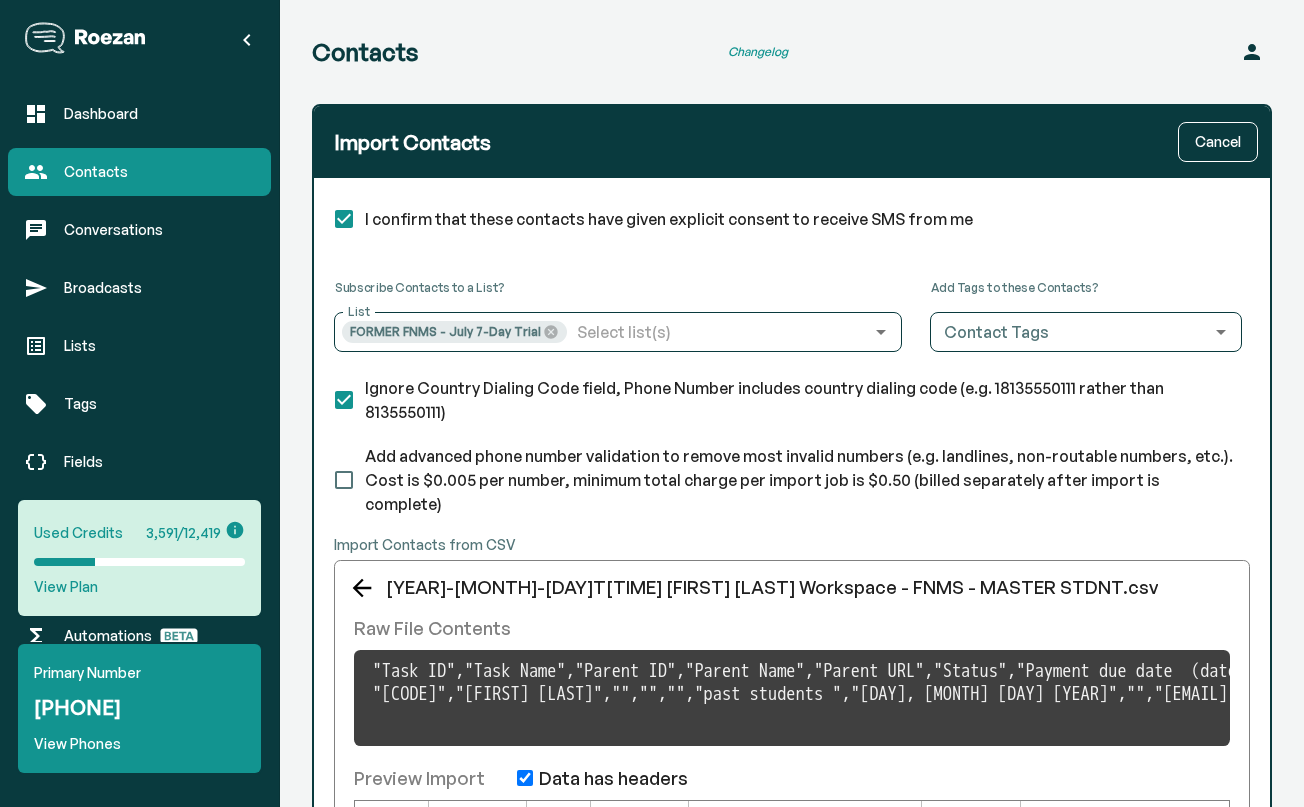 scroll, scrollTop: 231, scrollLeft: 0, axis: vertical 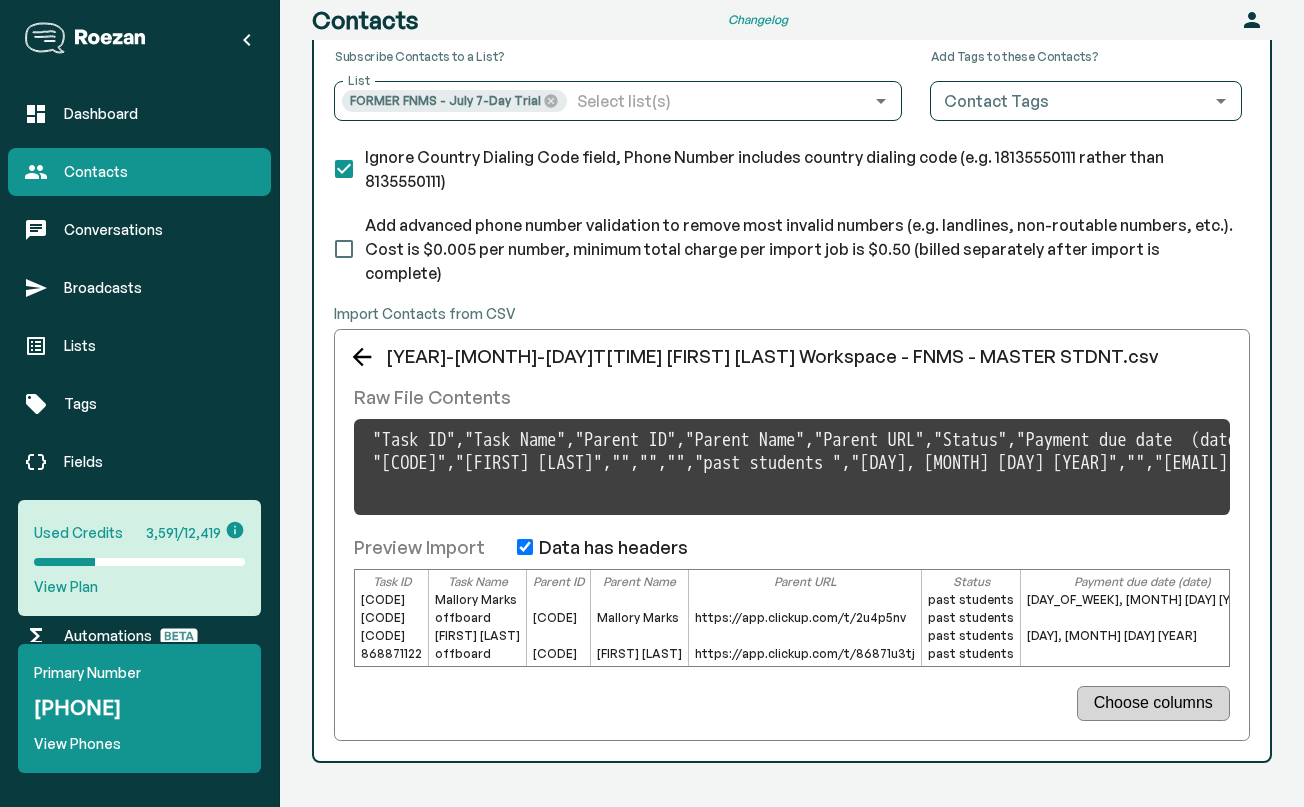click on "Choose columns" at bounding box center [1153, 703] 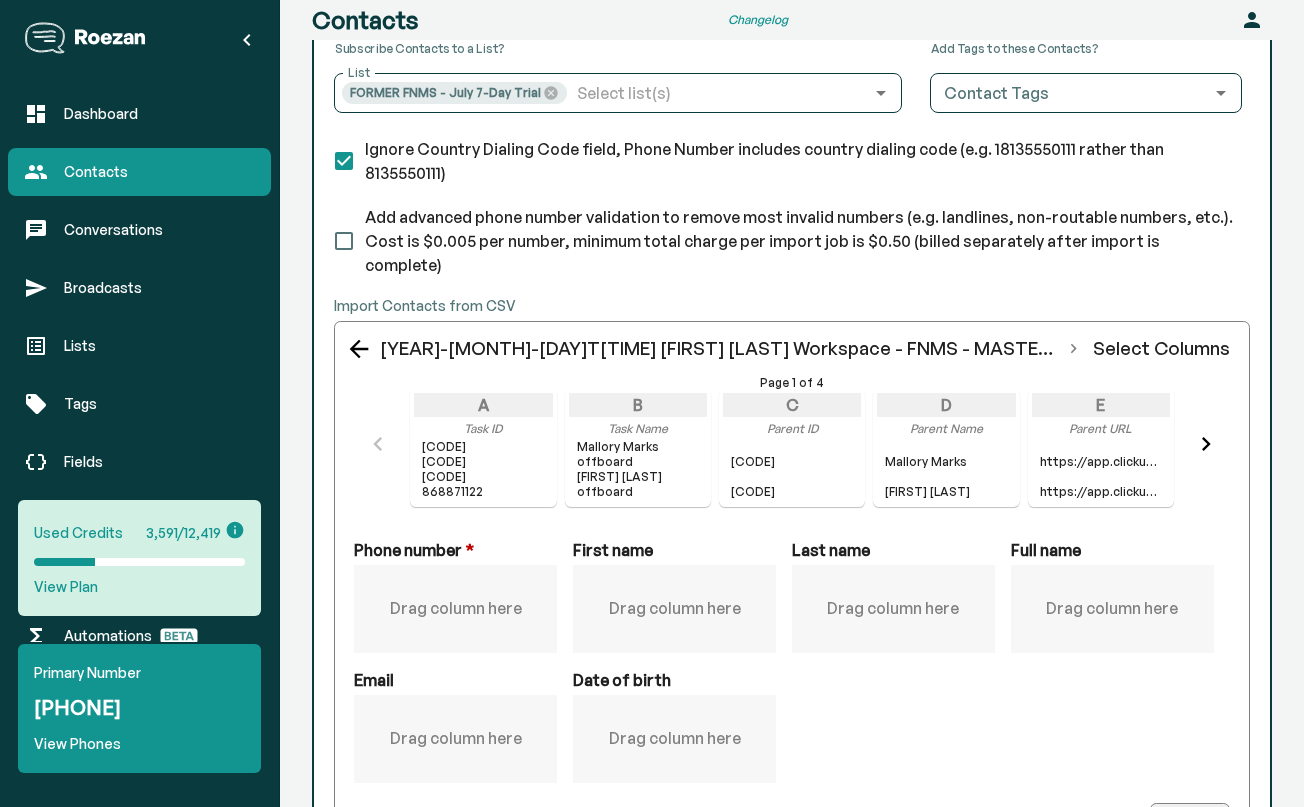 scroll, scrollTop: 356, scrollLeft: 0, axis: vertical 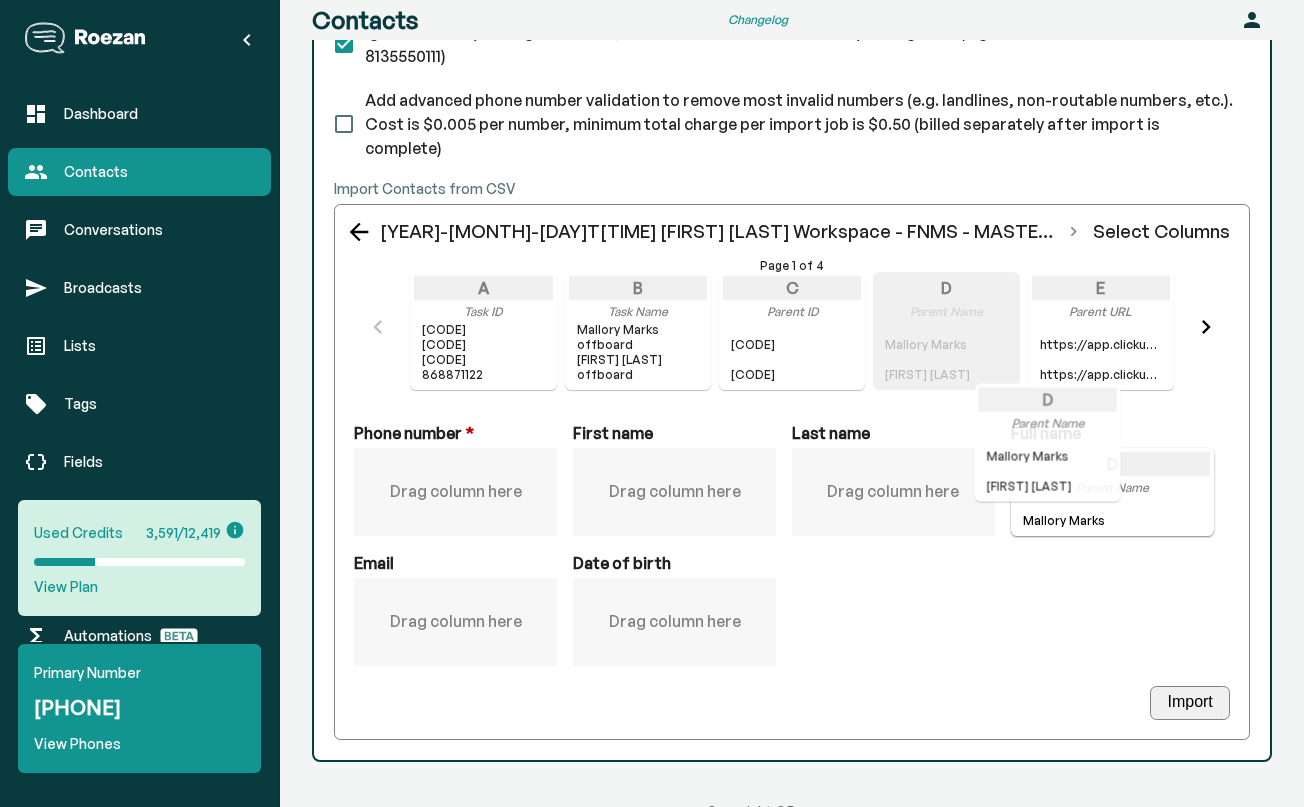 drag, startPoint x: 933, startPoint y: 338, endPoint x: 1049, endPoint y: 486, distance: 188.04254 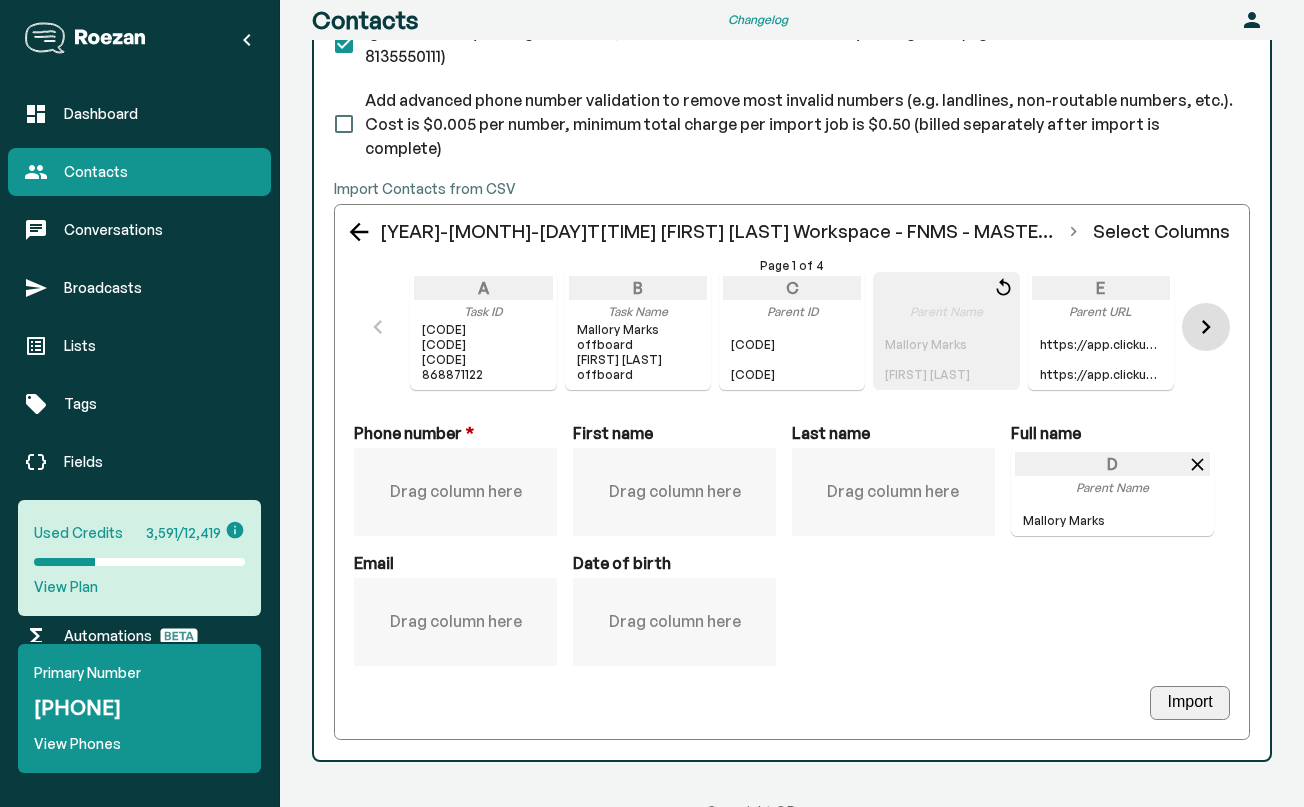 click at bounding box center (1206, 327) 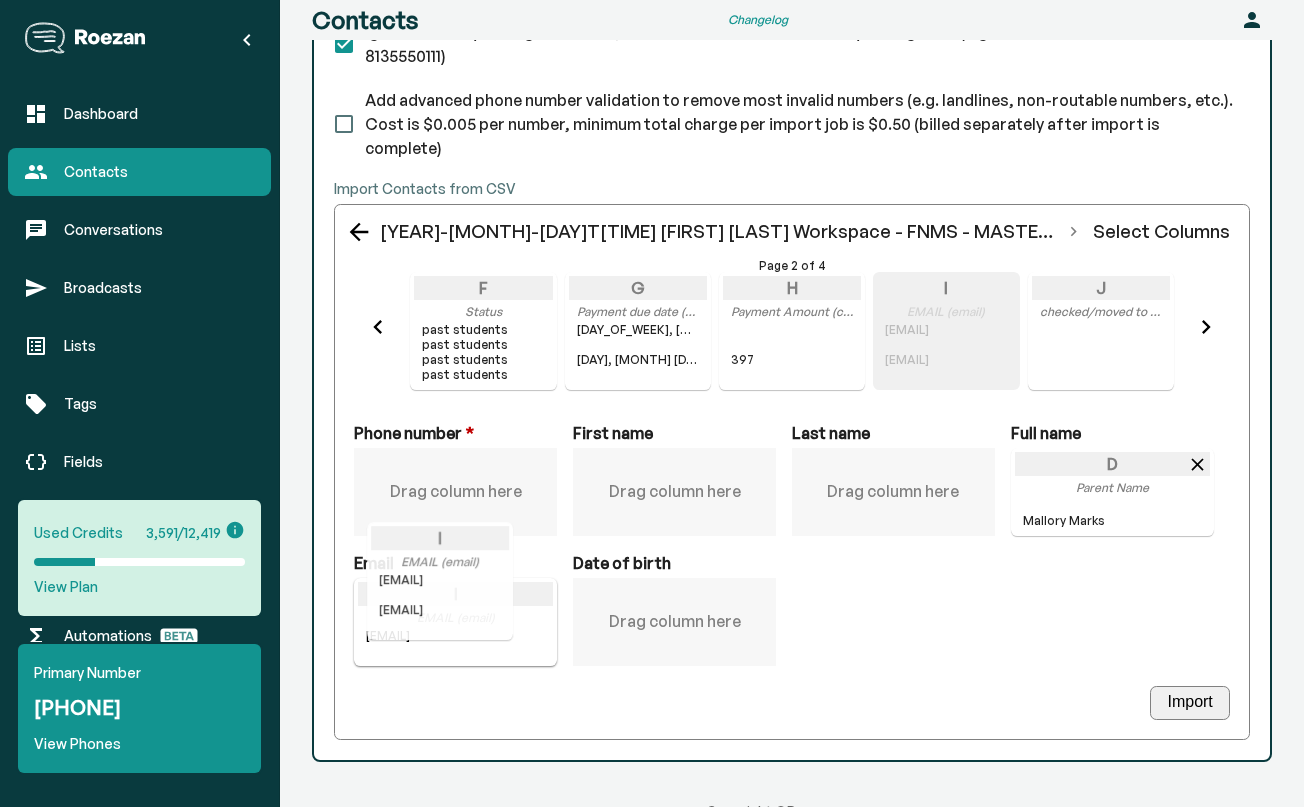 drag, startPoint x: 941, startPoint y: 336, endPoint x: 447, endPoint y: 622, distance: 570.81696 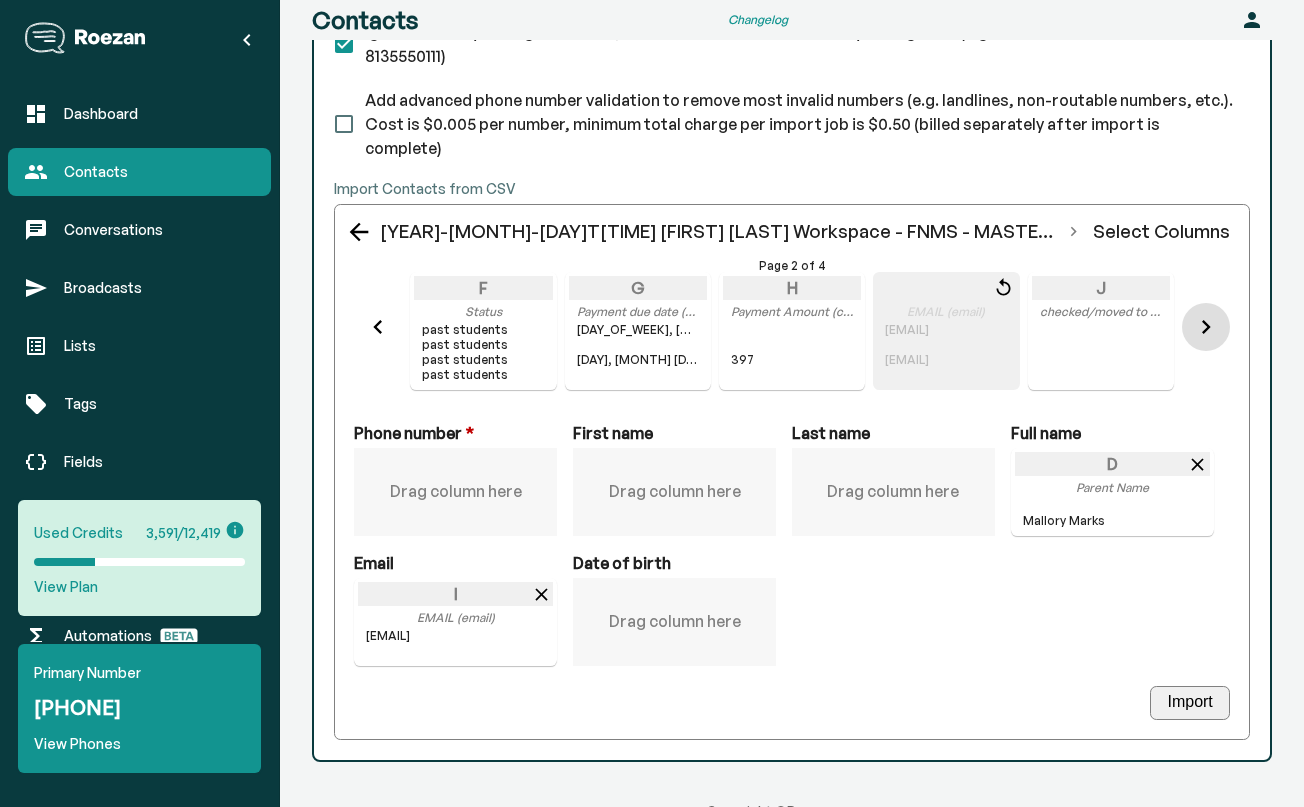click at bounding box center (1206, 327) 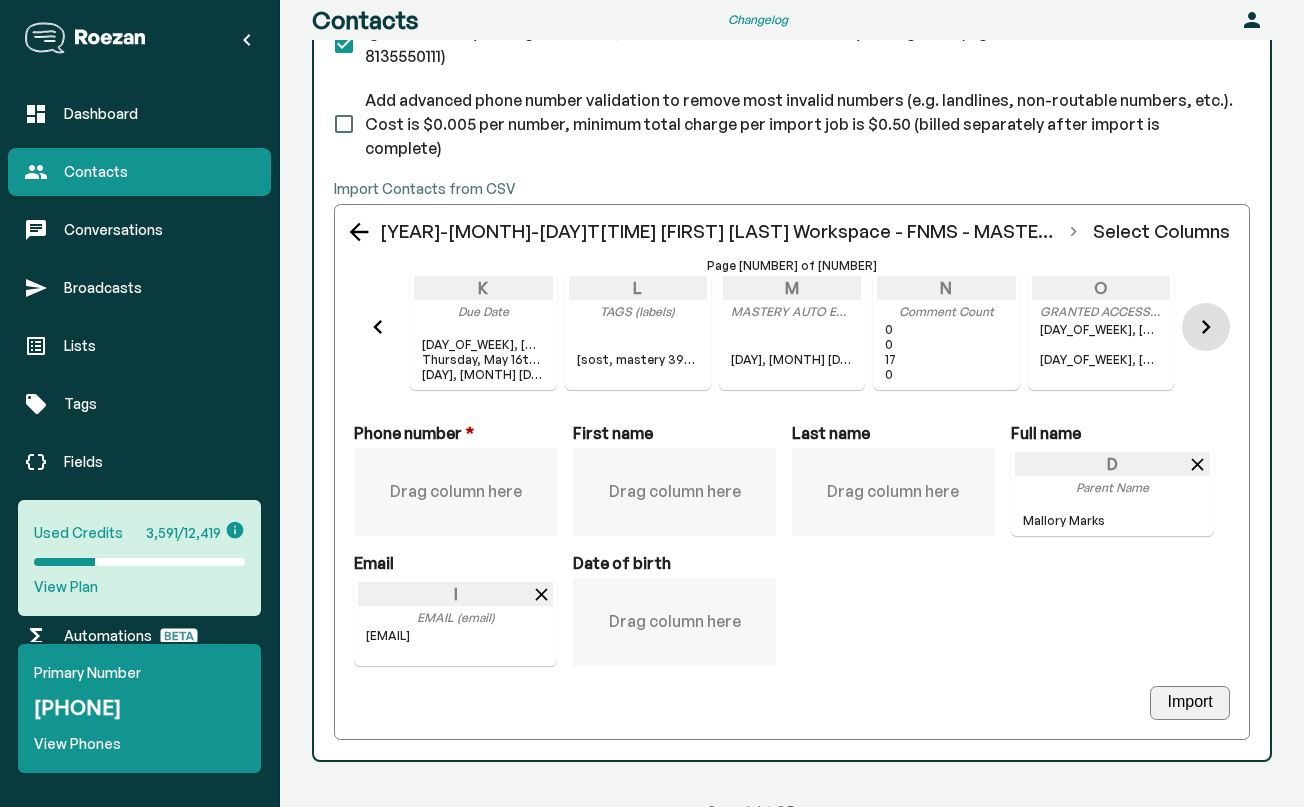 click at bounding box center [1206, 327] 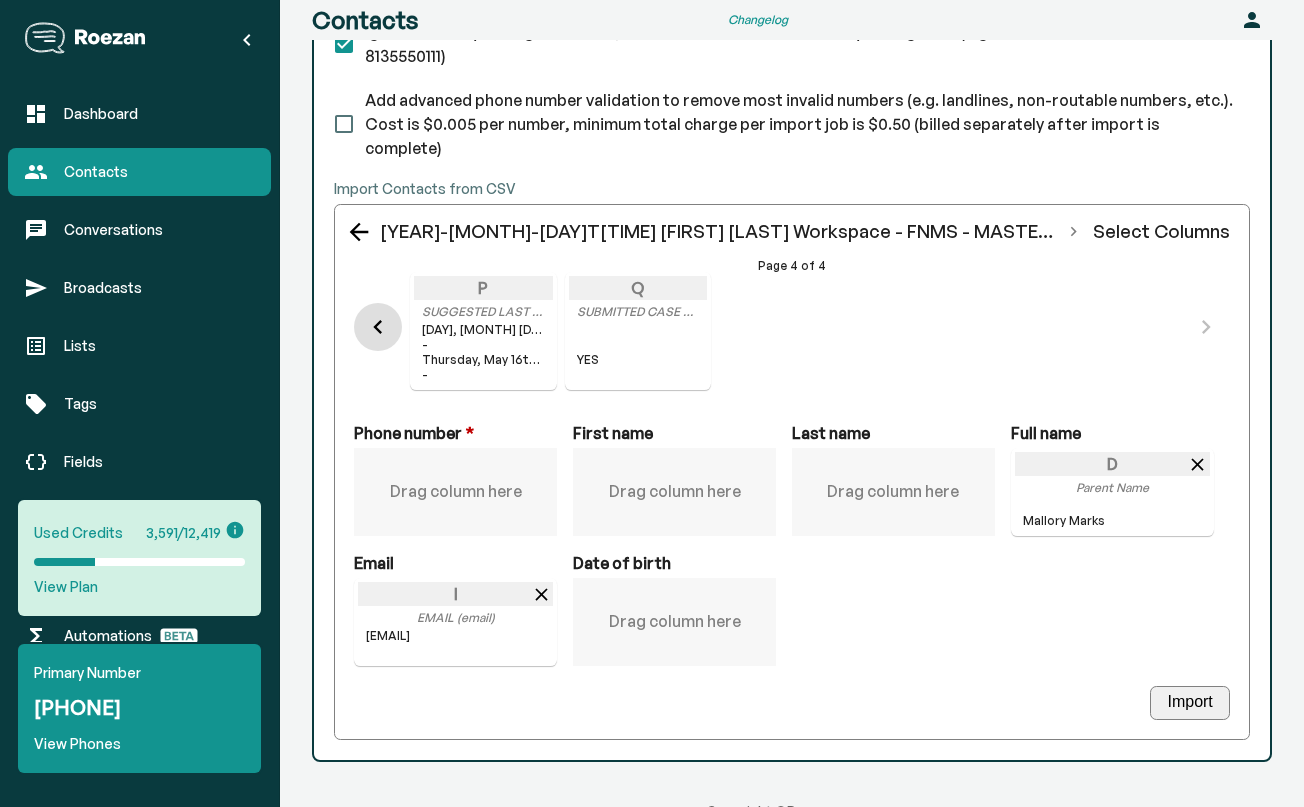 click at bounding box center [378, 327] 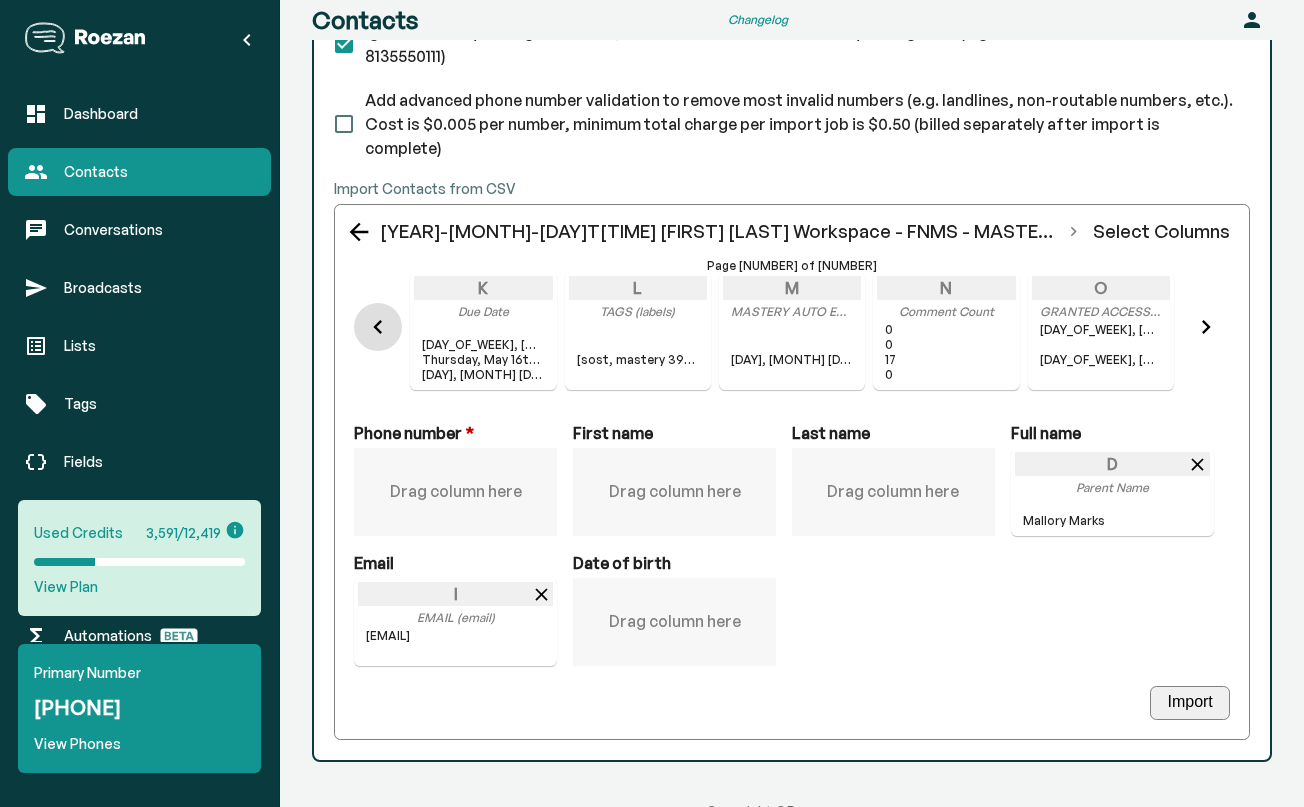 click at bounding box center [378, 327] 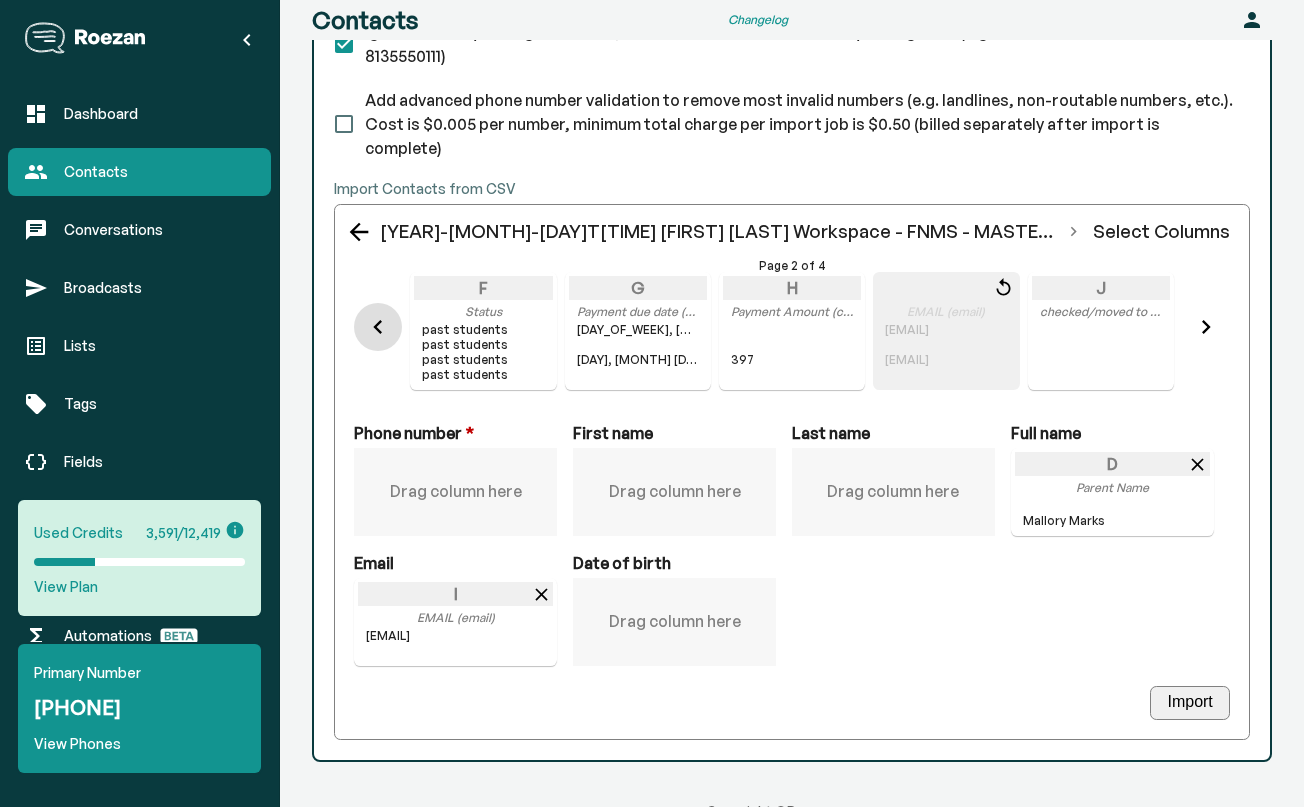 click at bounding box center [378, 327] 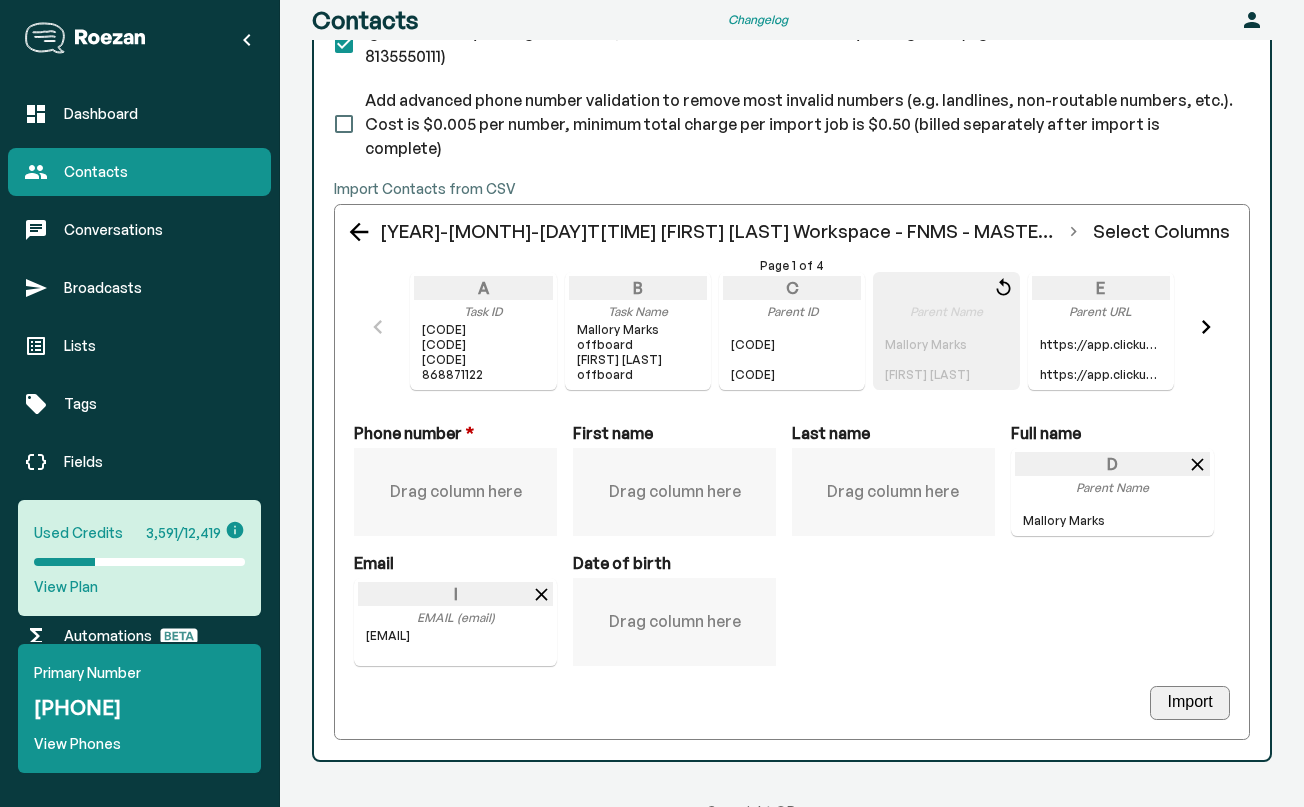 scroll, scrollTop: 0, scrollLeft: 0, axis: both 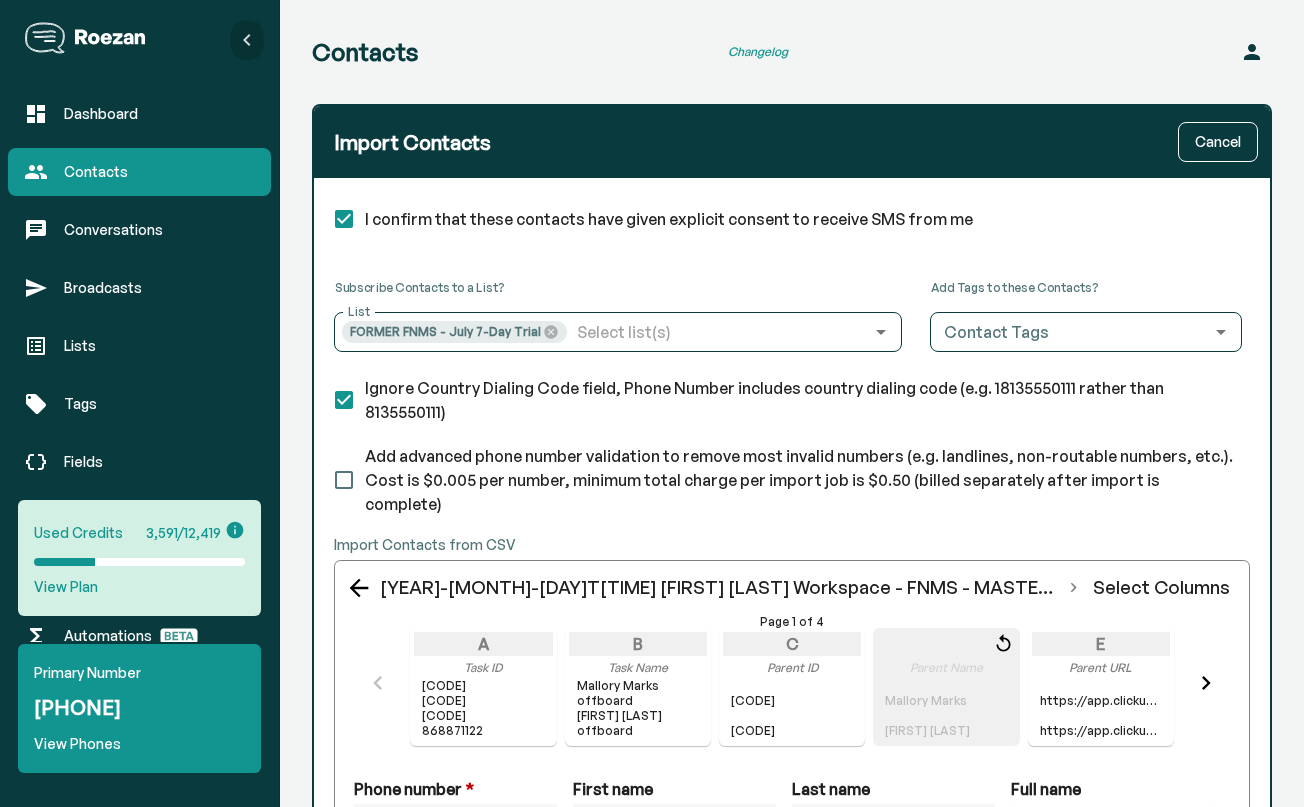 click at bounding box center (247, 40) 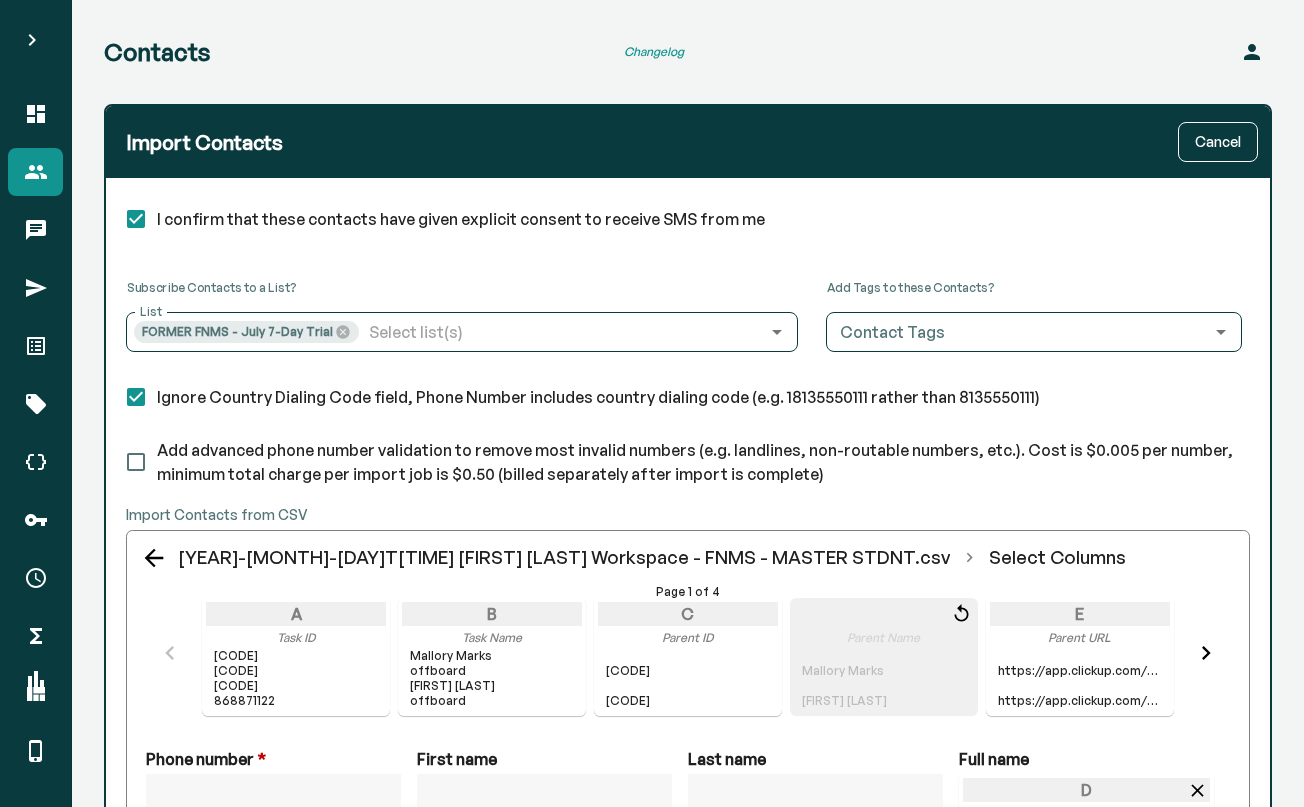 click at bounding box center (32, 40) 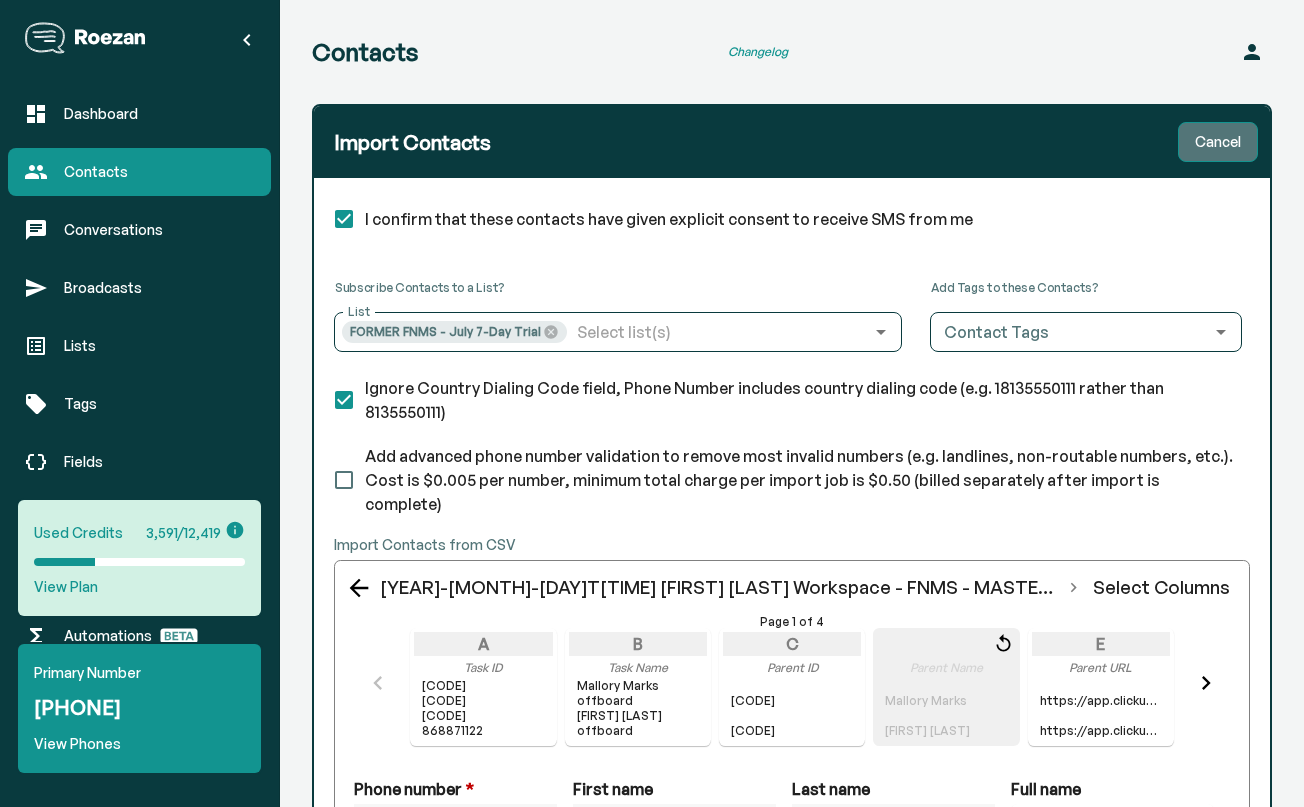 click on "Cancel" at bounding box center (1218, 142) 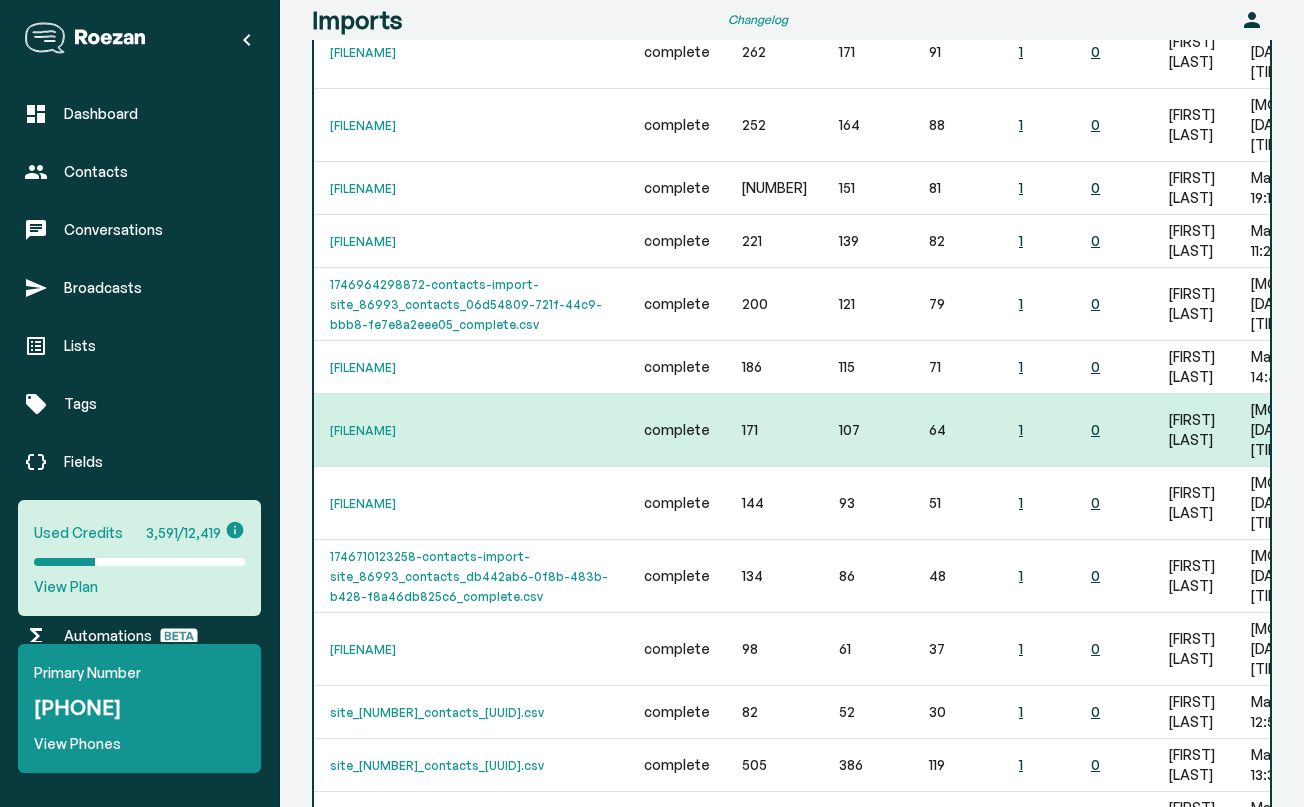 scroll, scrollTop: 360, scrollLeft: 0, axis: vertical 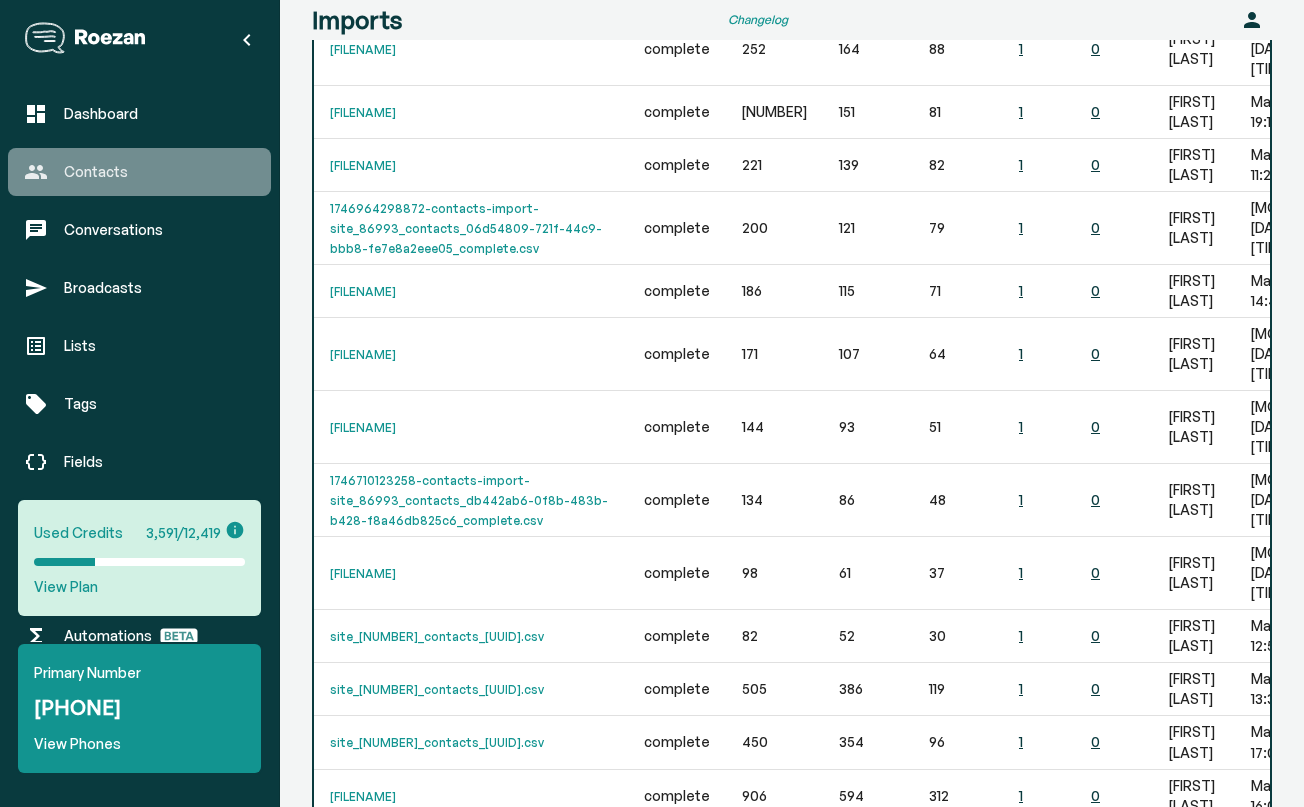 click on "Contacts" at bounding box center (159, 172) 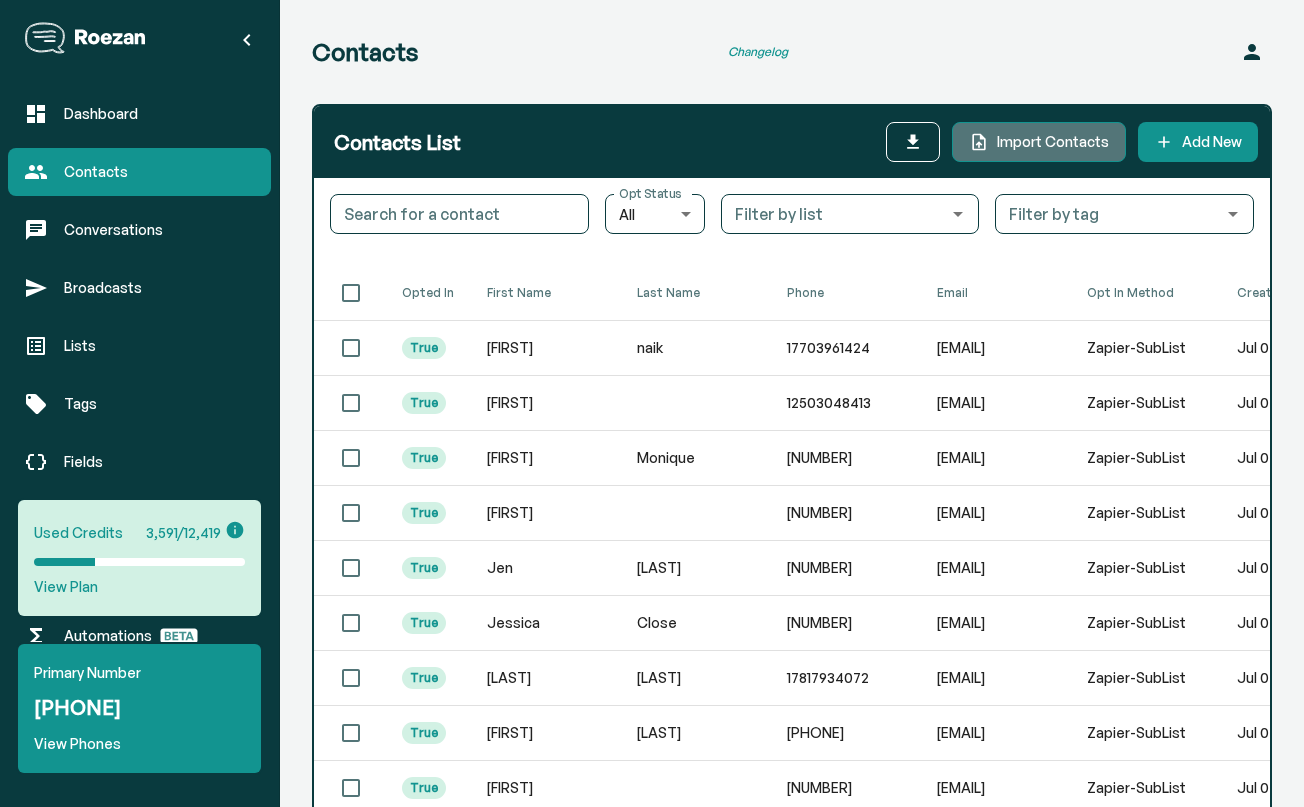 click on "Import Contacts" at bounding box center (1053, 142) 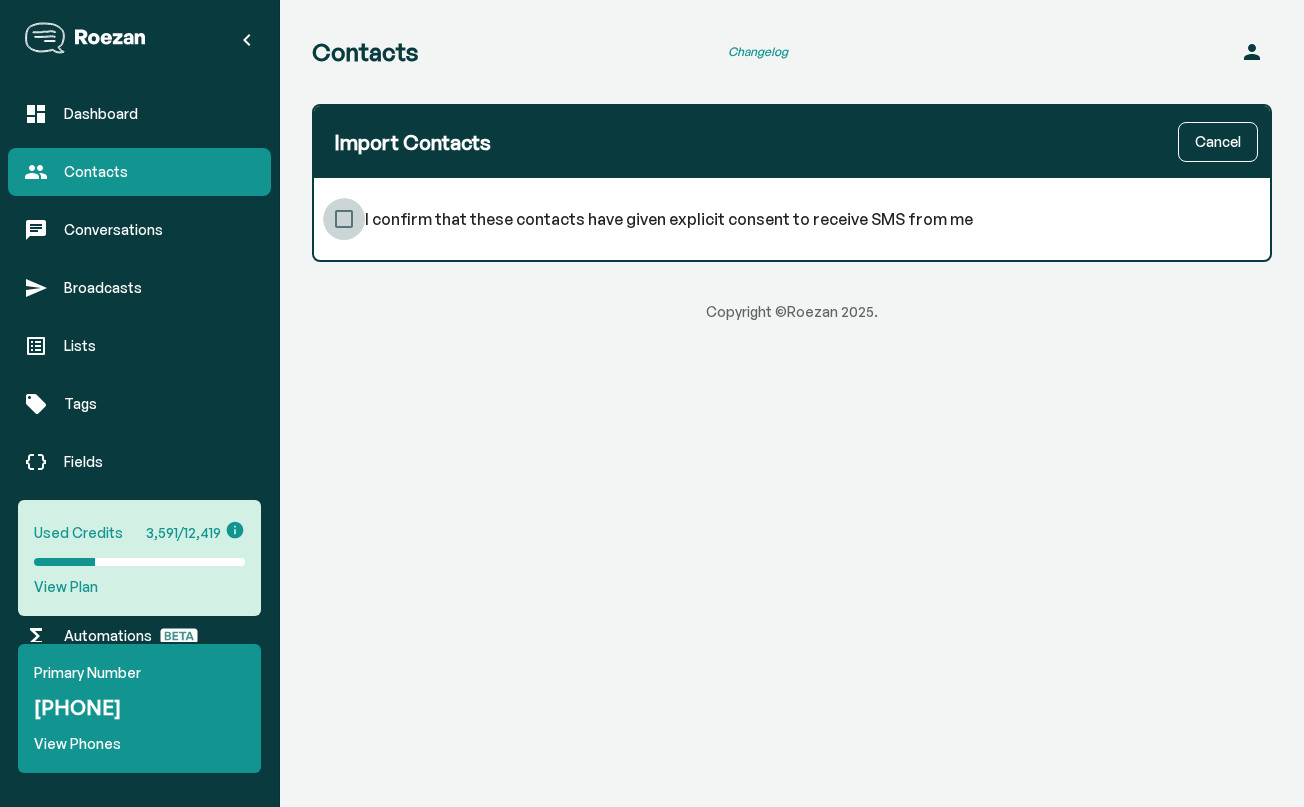 click on "I confirm that these contacts have given explicit consent to receive SMS from me" at bounding box center (344, 219) 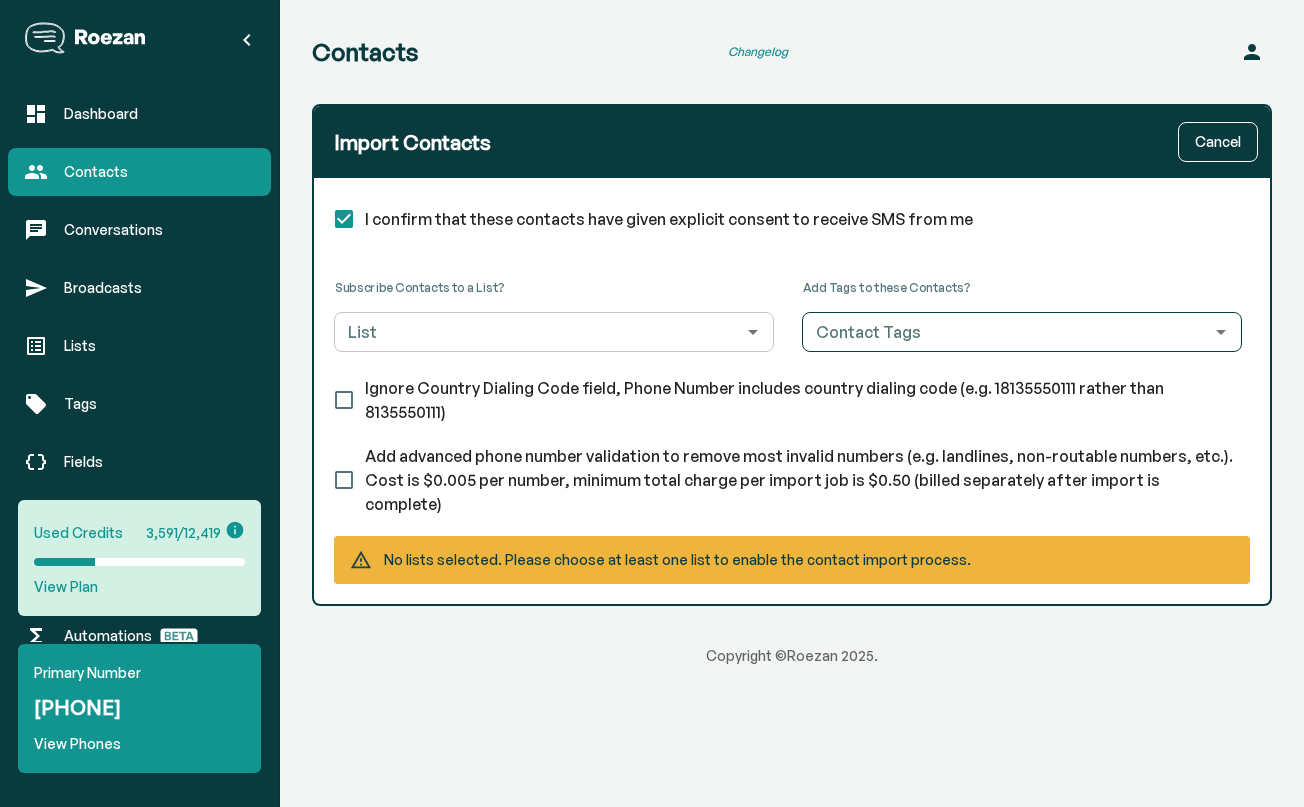 click on "List" at bounding box center [537, 332] 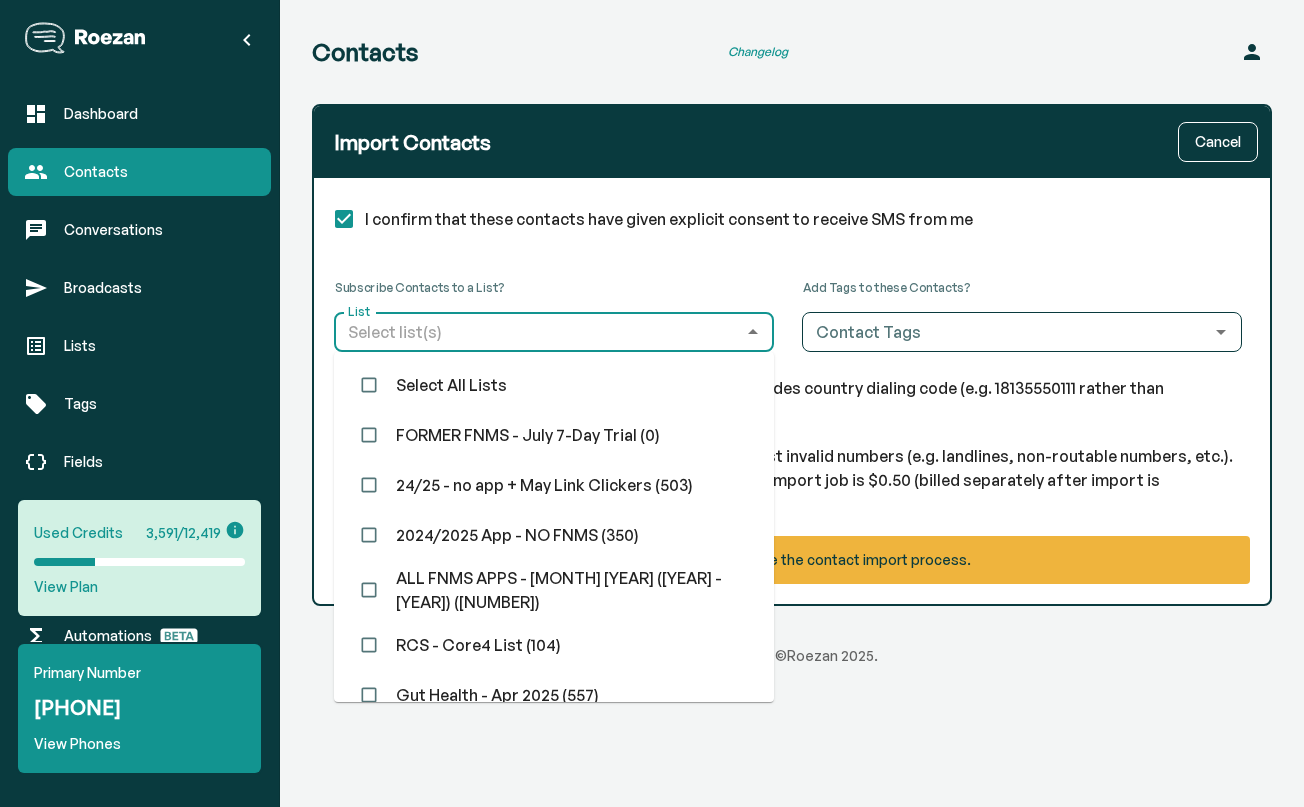 click on "FORMER FNMS - July 7-Day Trial (0)" at bounding box center (554, 435) 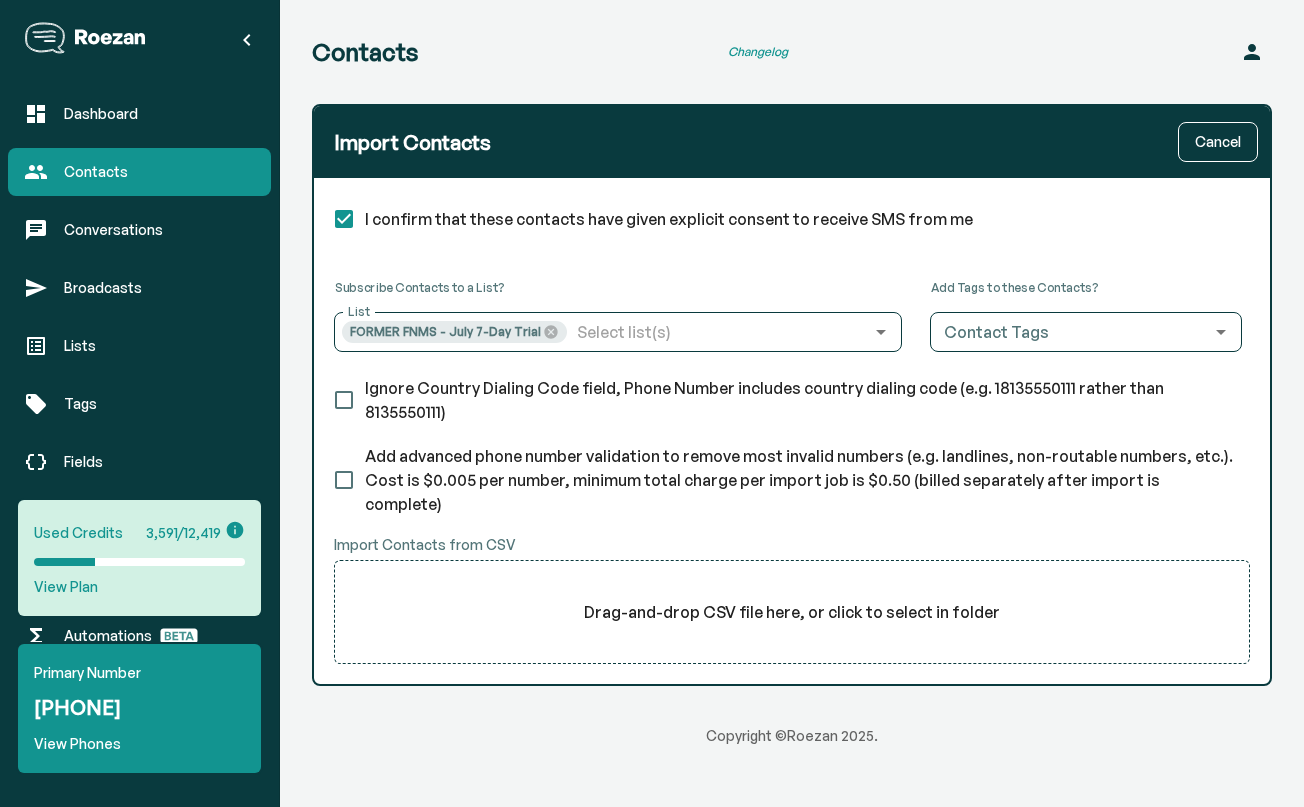 click on "Ignore Country Dialing Code field, Phone Number includes country dialing code (e.g. [PHONE] rather than [NUMBER]). Cost is $[PRICE] per number, minimum total charge per import job is $[PRICE] (billed separately after import is complete) Import Contacts from CSV Drag-and-drop CSV file here, or click to select in folder" at bounding box center (792, 472) 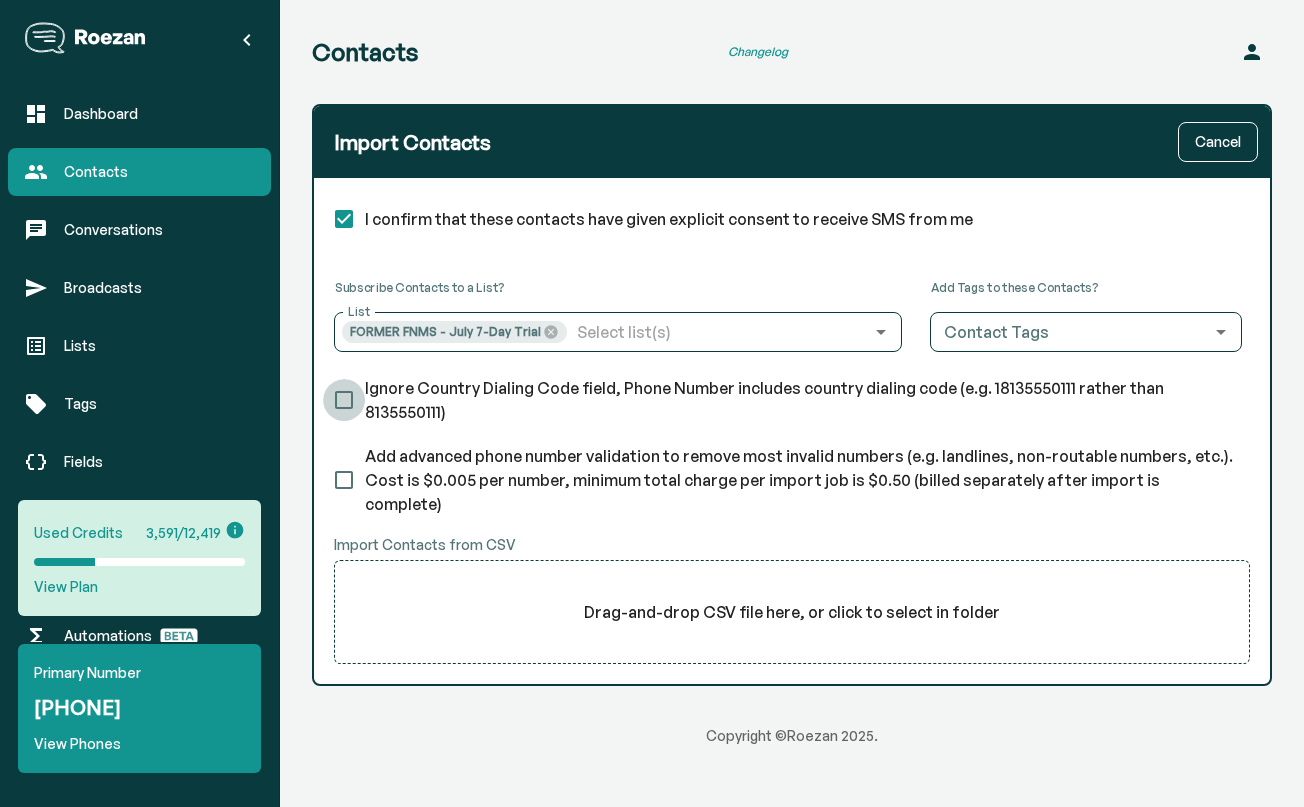 click on "Ignore Country Dialing Code field, Phone Number includes country dialing code (e.g. 18135550111 rather than 8135550111)" at bounding box center [344, 400] 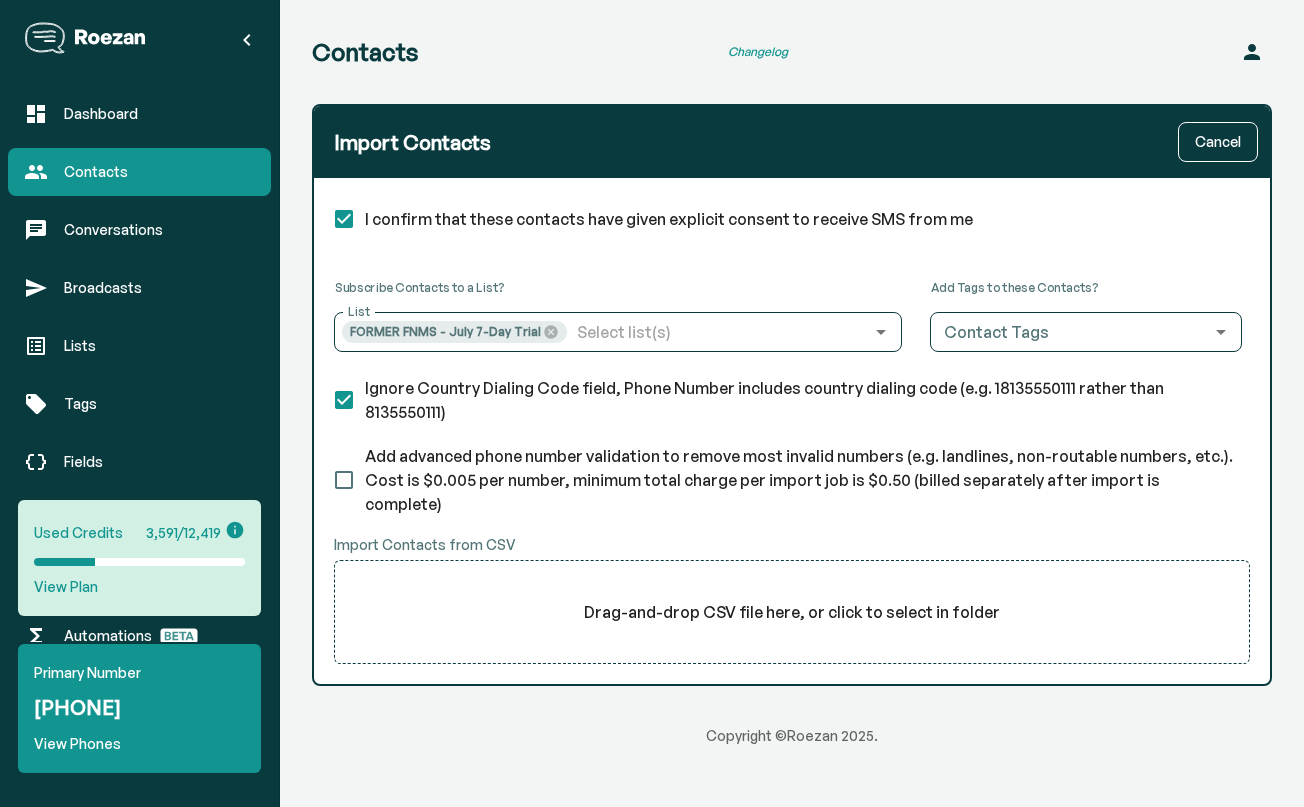 click on "Drag-and-drop CSV file here, or click to select in folder" at bounding box center (792, 612) 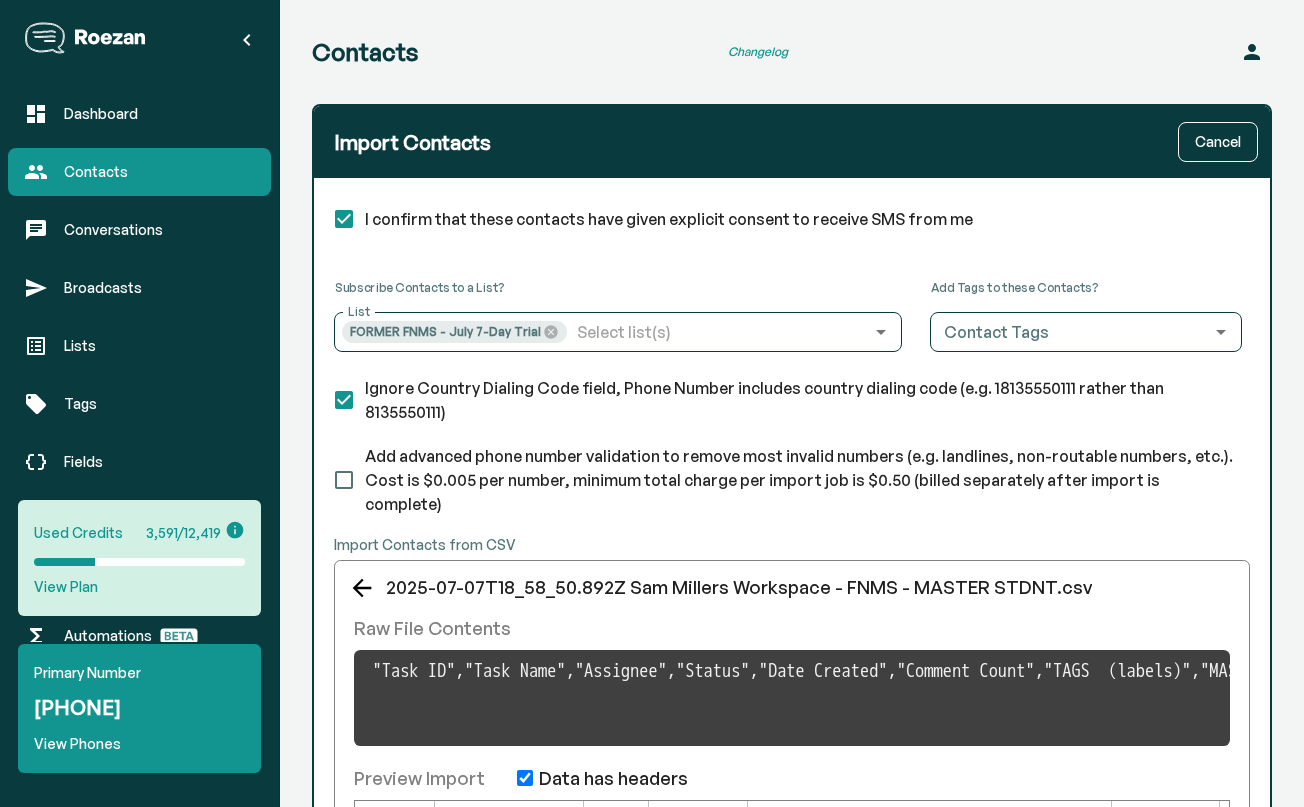 scroll, scrollTop: 231, scrollLeft: 0, axis: vertical 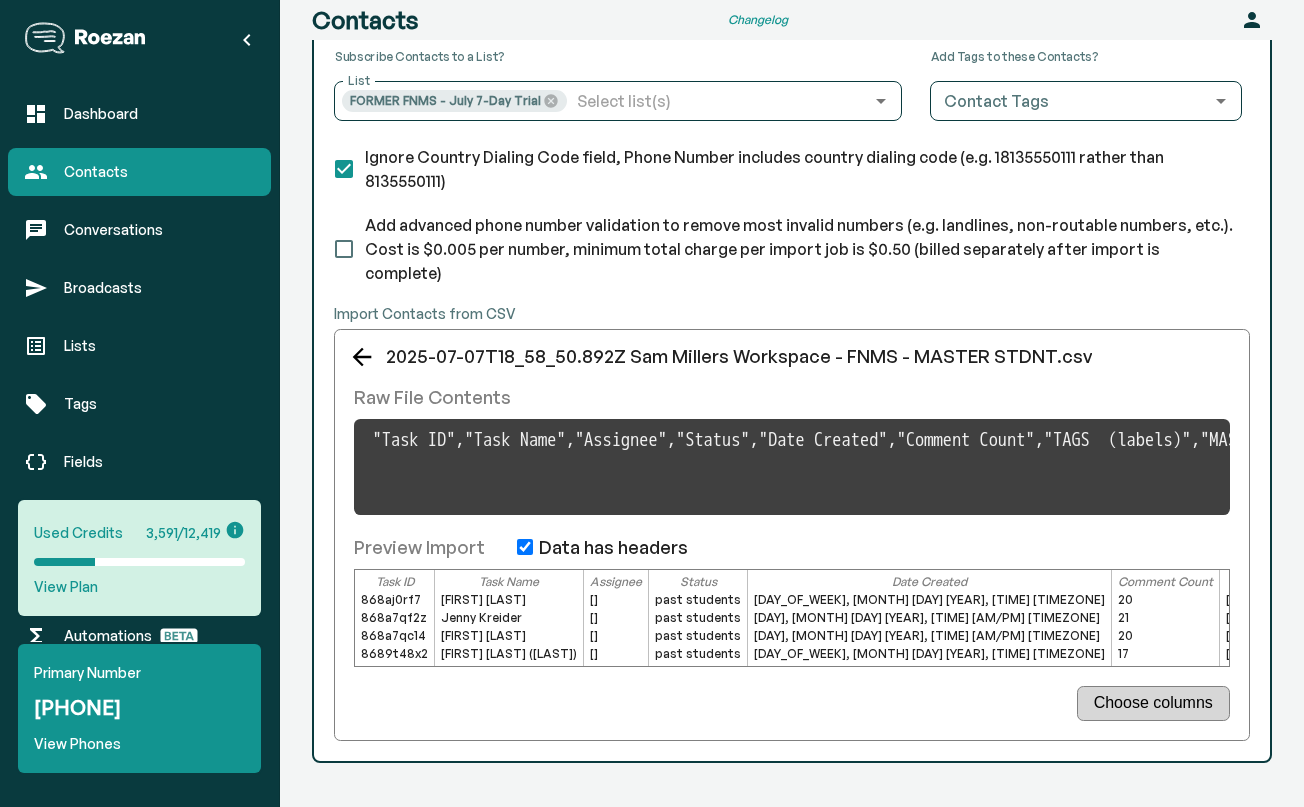 click on "Choose columns" at bounding box center (1153, 703) 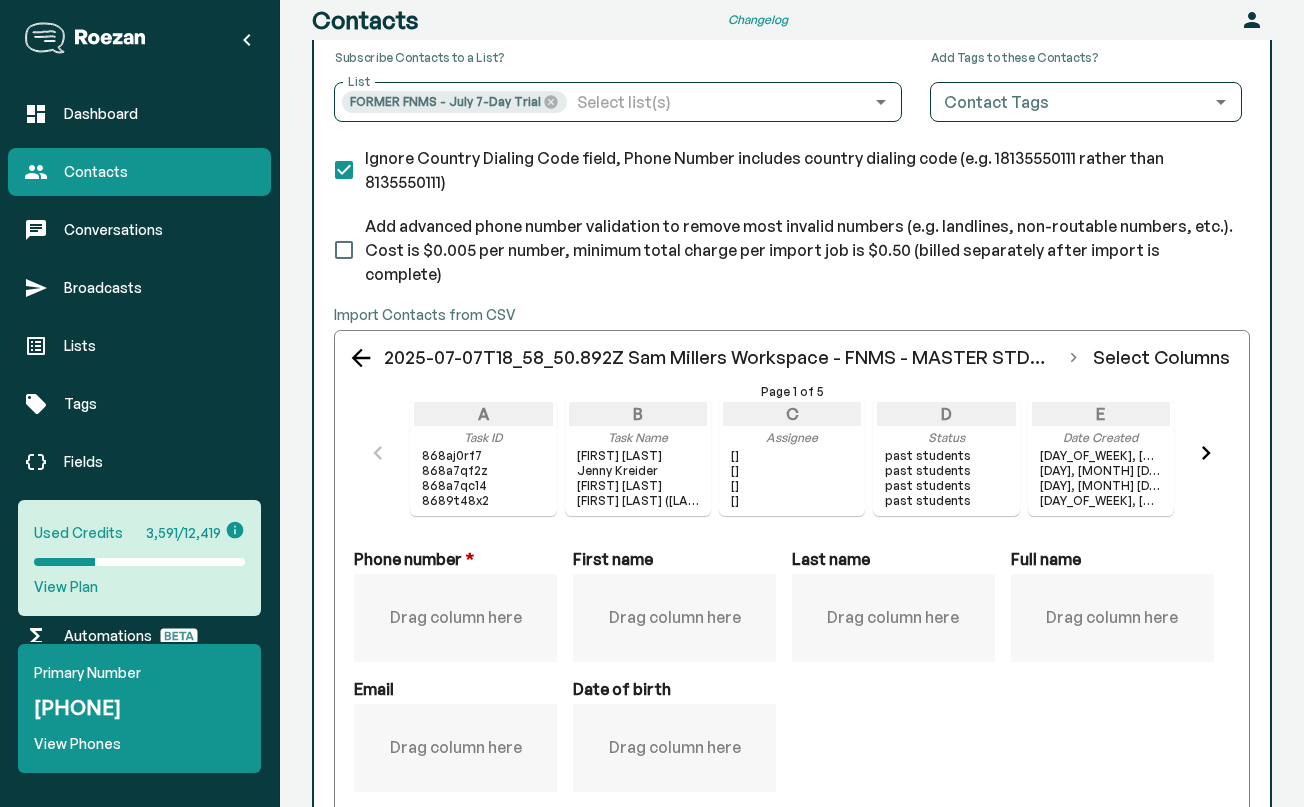 scroll, scrollTop: 244, scrollLeft: 0, axis: vertical 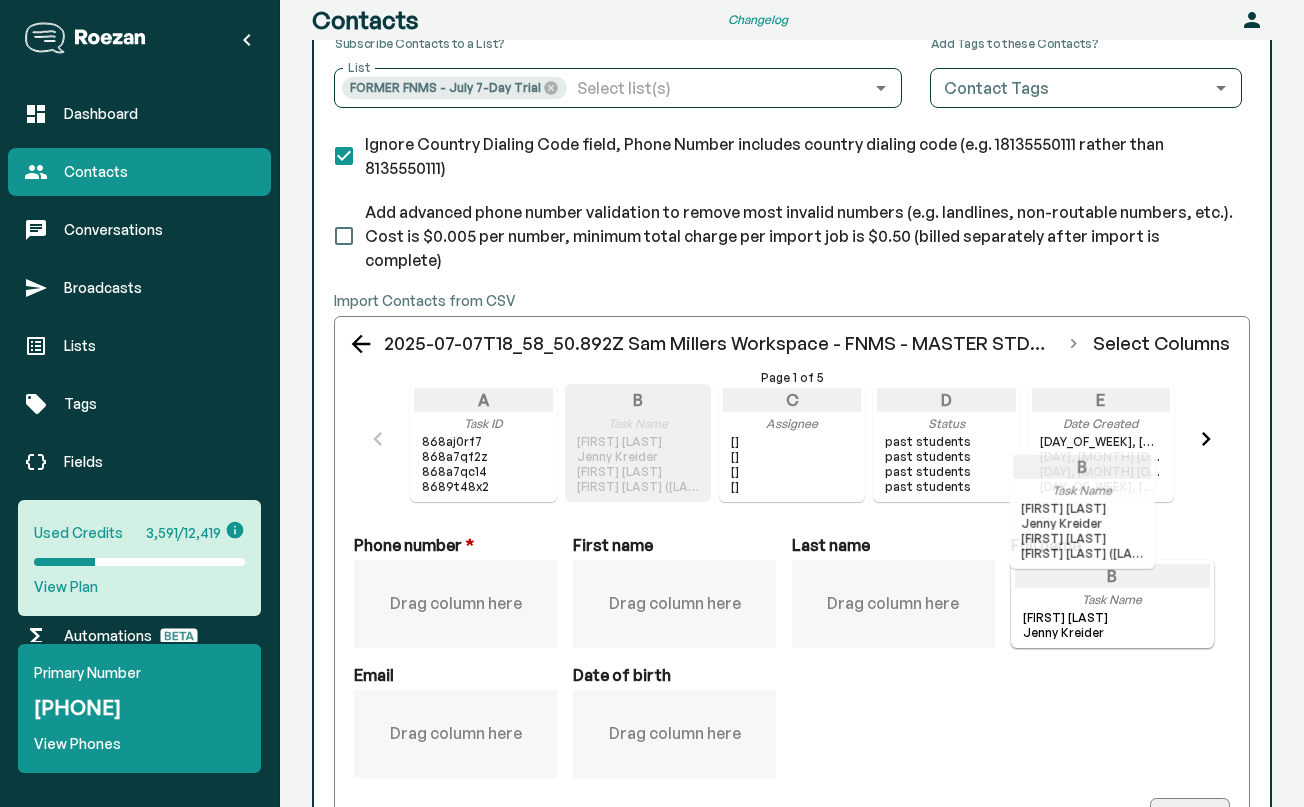 drag, startPoint x: 640, startPoint y: 442, endPoint x: 1095, endPoint y: 558, distance: 469.55405 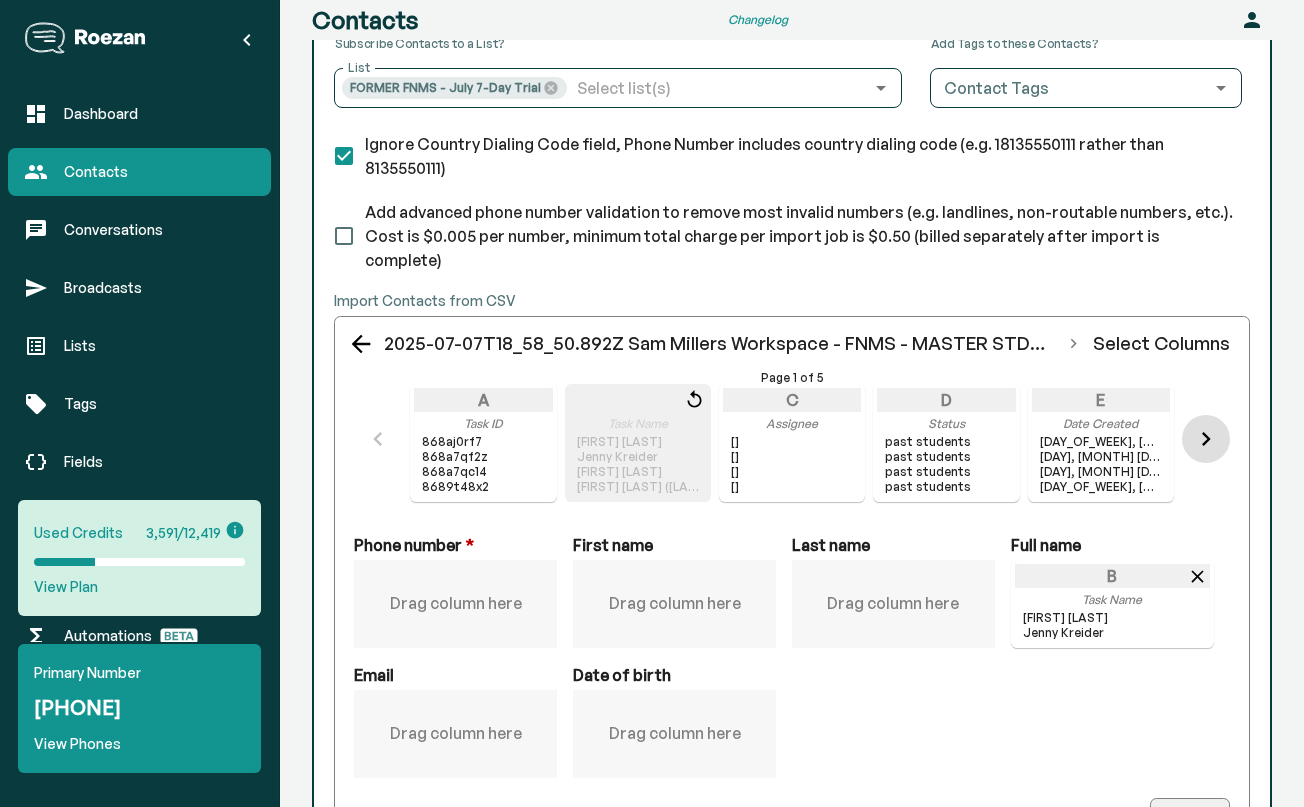 click at bounding box center [1206, 439] 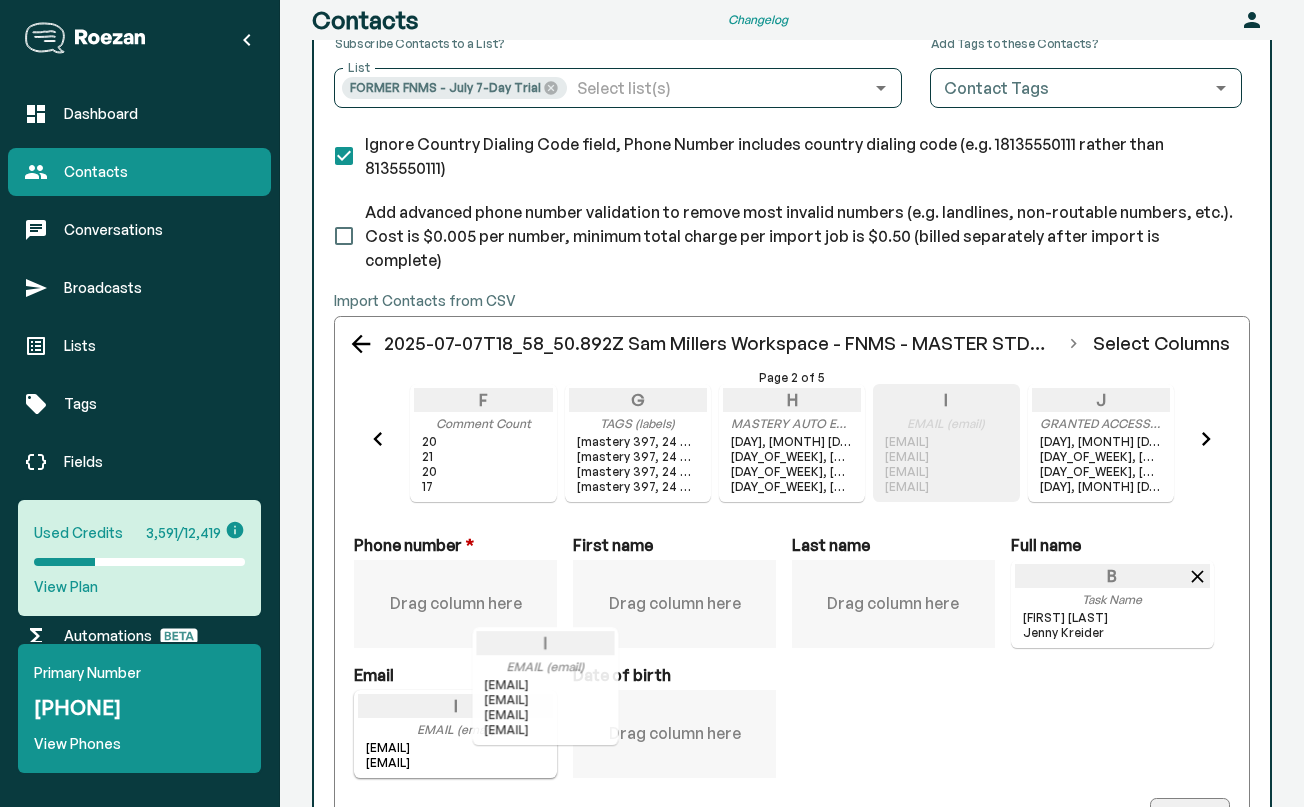 drag, startPoint x: 910, startPoint y: 440, endPoint x: 521, endPoint y: 719, distance: 478.70868 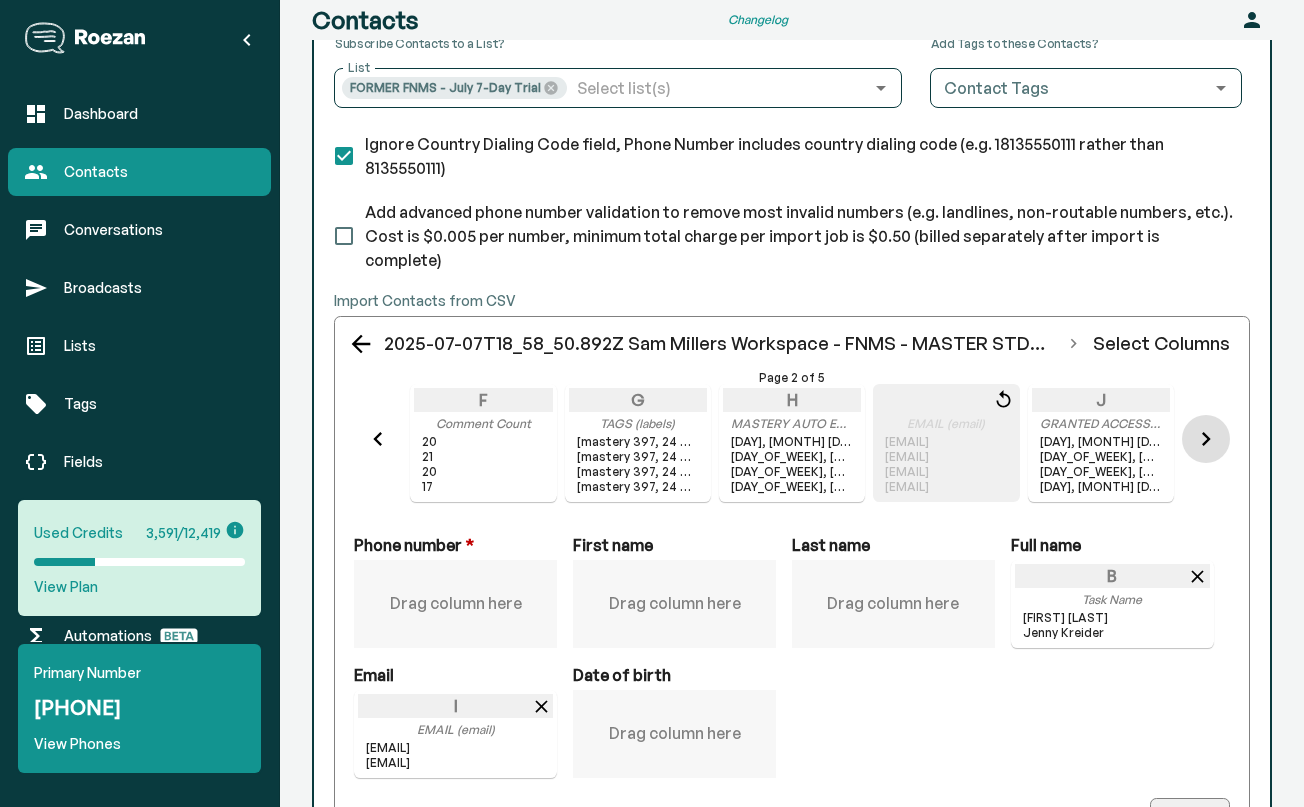 click at bounding box center (1206, 439) 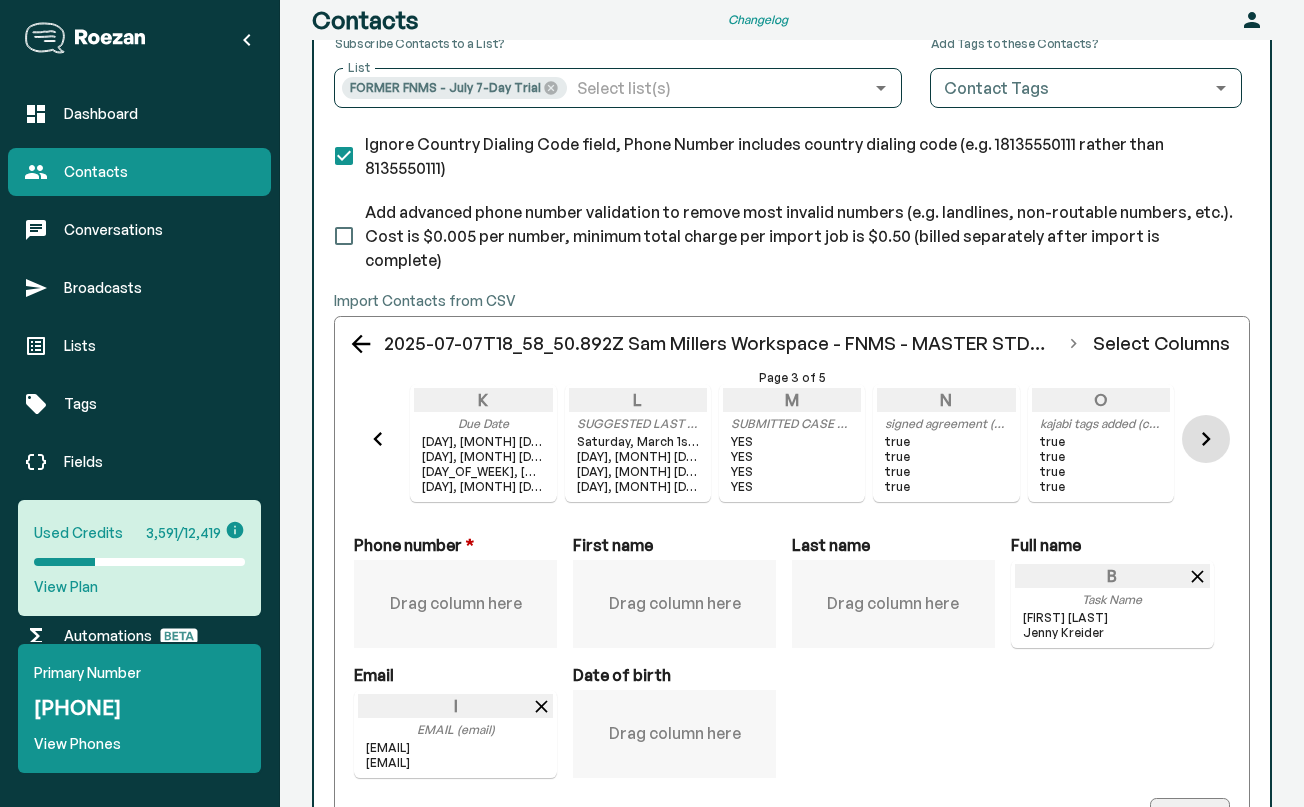 click at bounding box center [1206, 439] 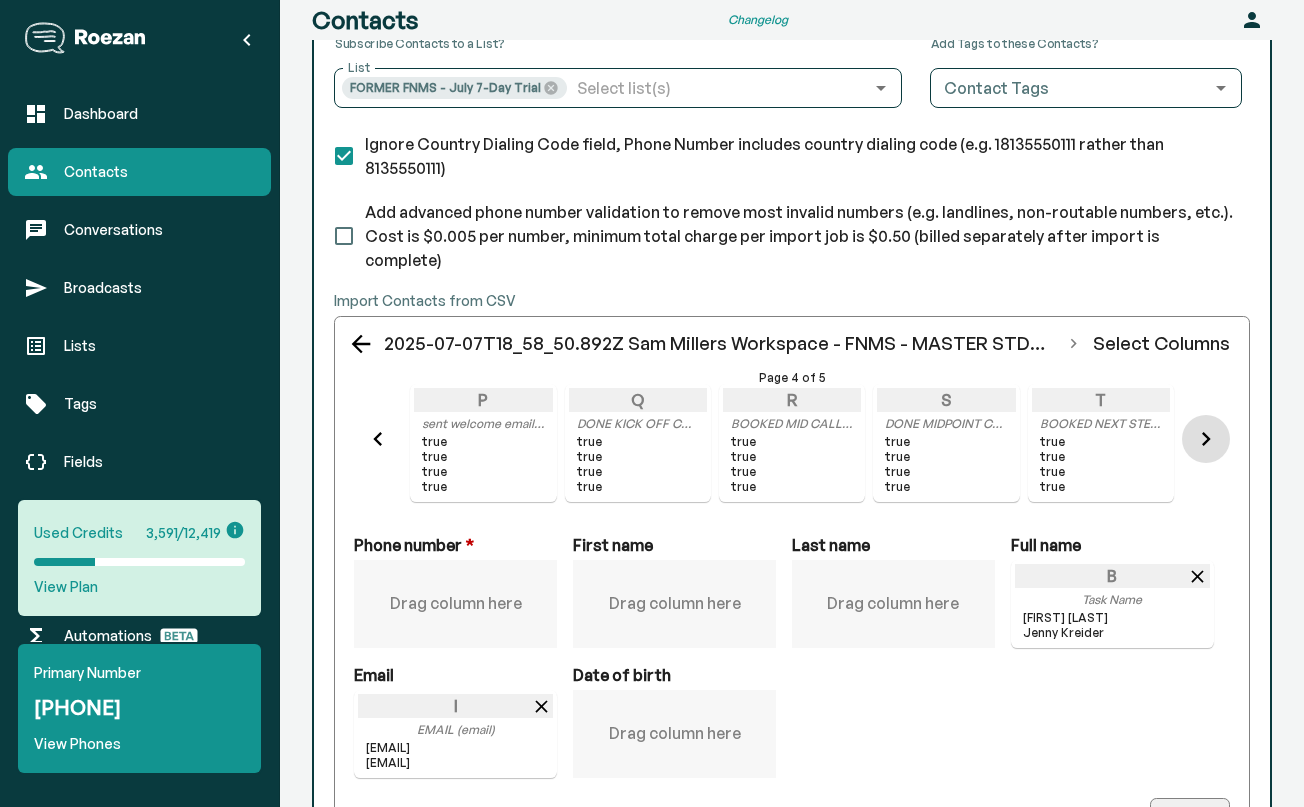 click at bounding box center [1206, 439] 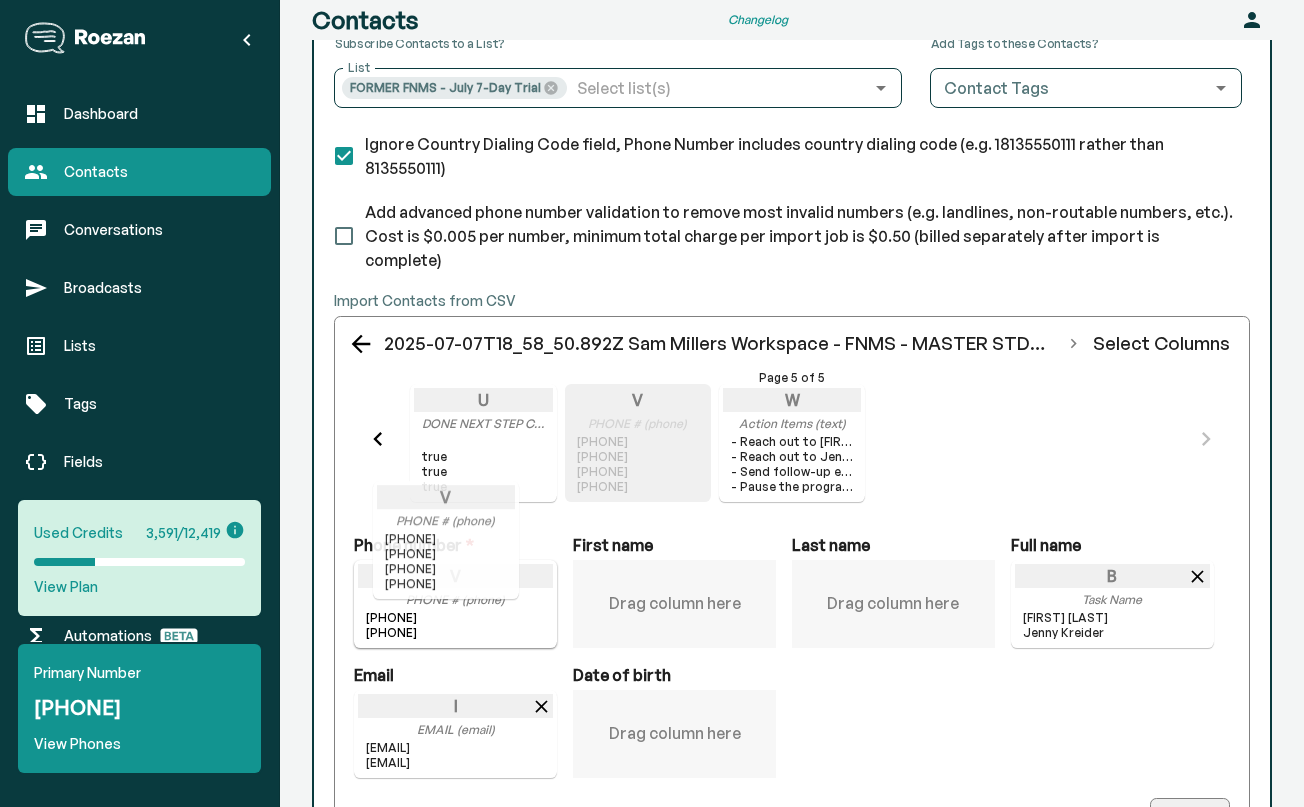 drag, startPoint x: 647, startPoint y: 431, endPoint x: 467, endPoint y: 564, distance: 223.80573 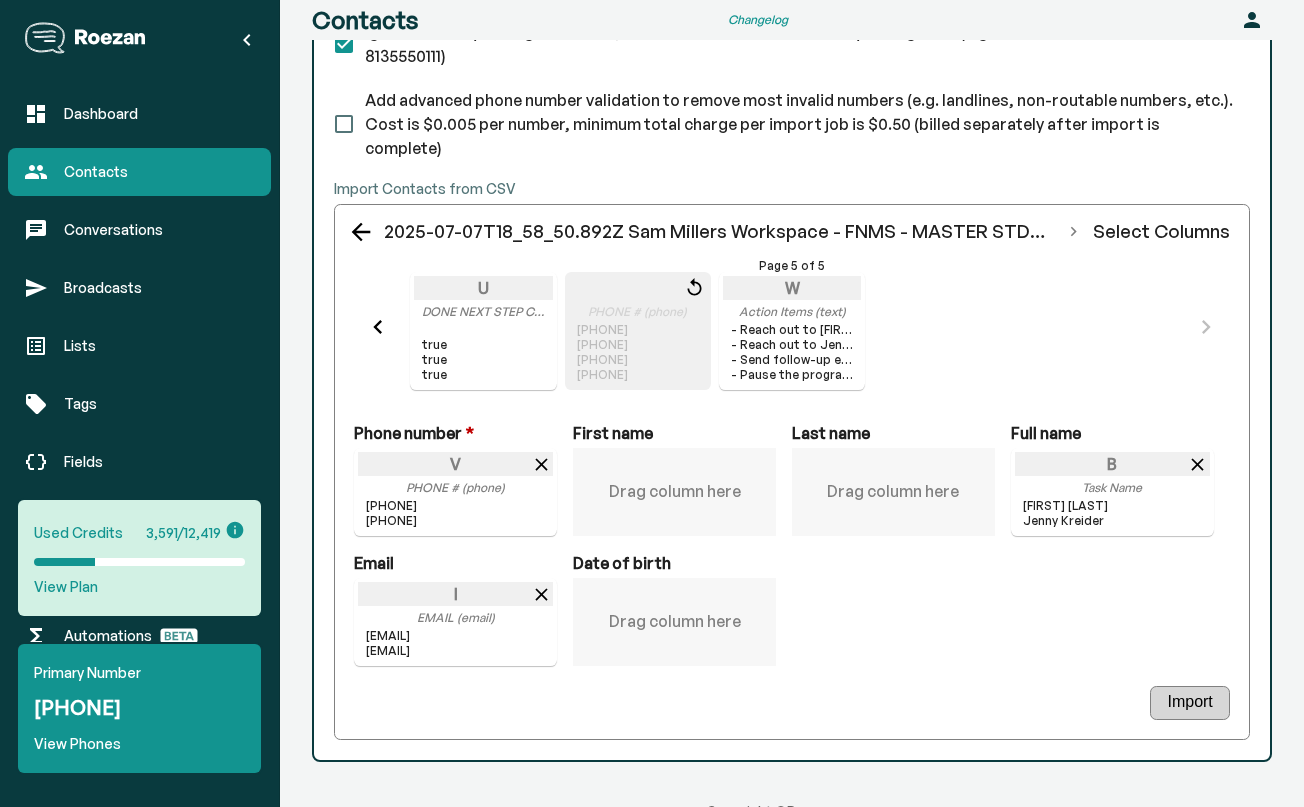 click on "Import" at bounding box center [1189, 703] 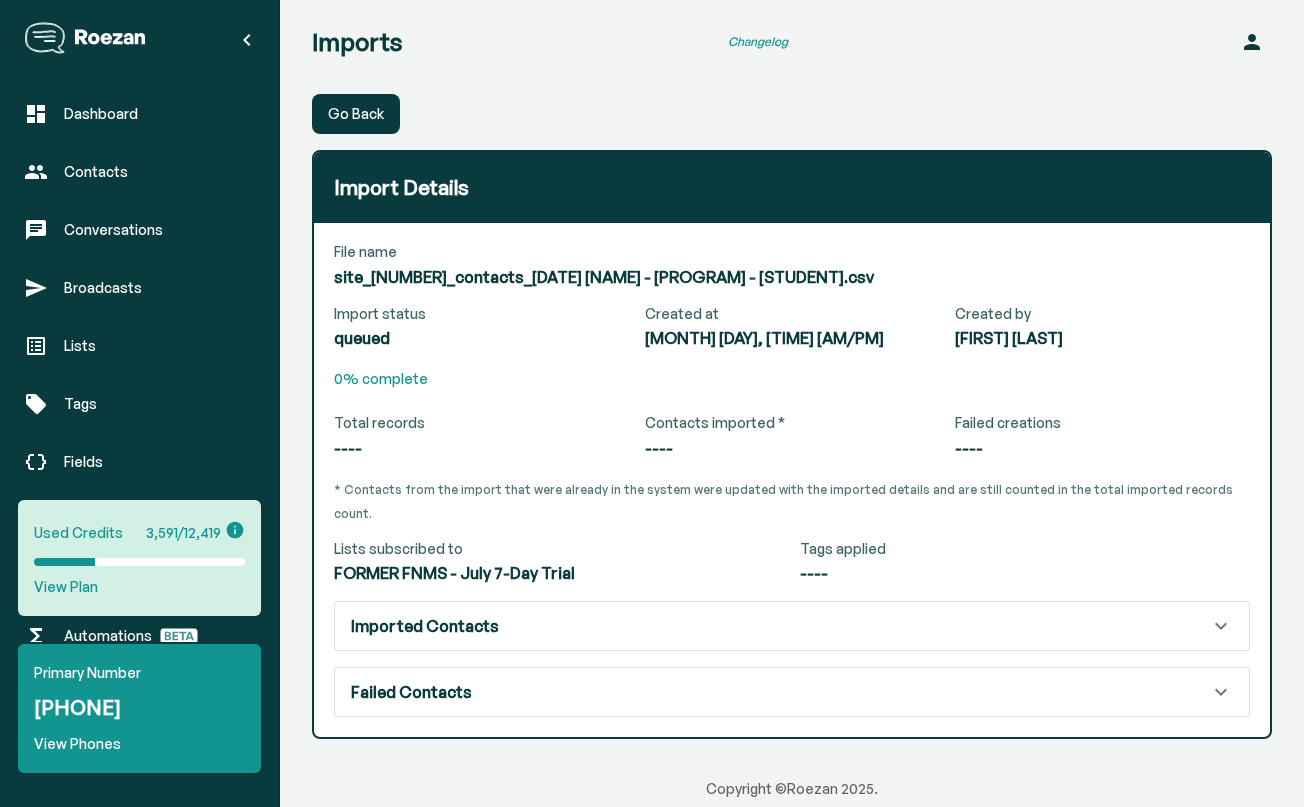scroll, scrollTop: 0, scrollLeft: 0, axis: both 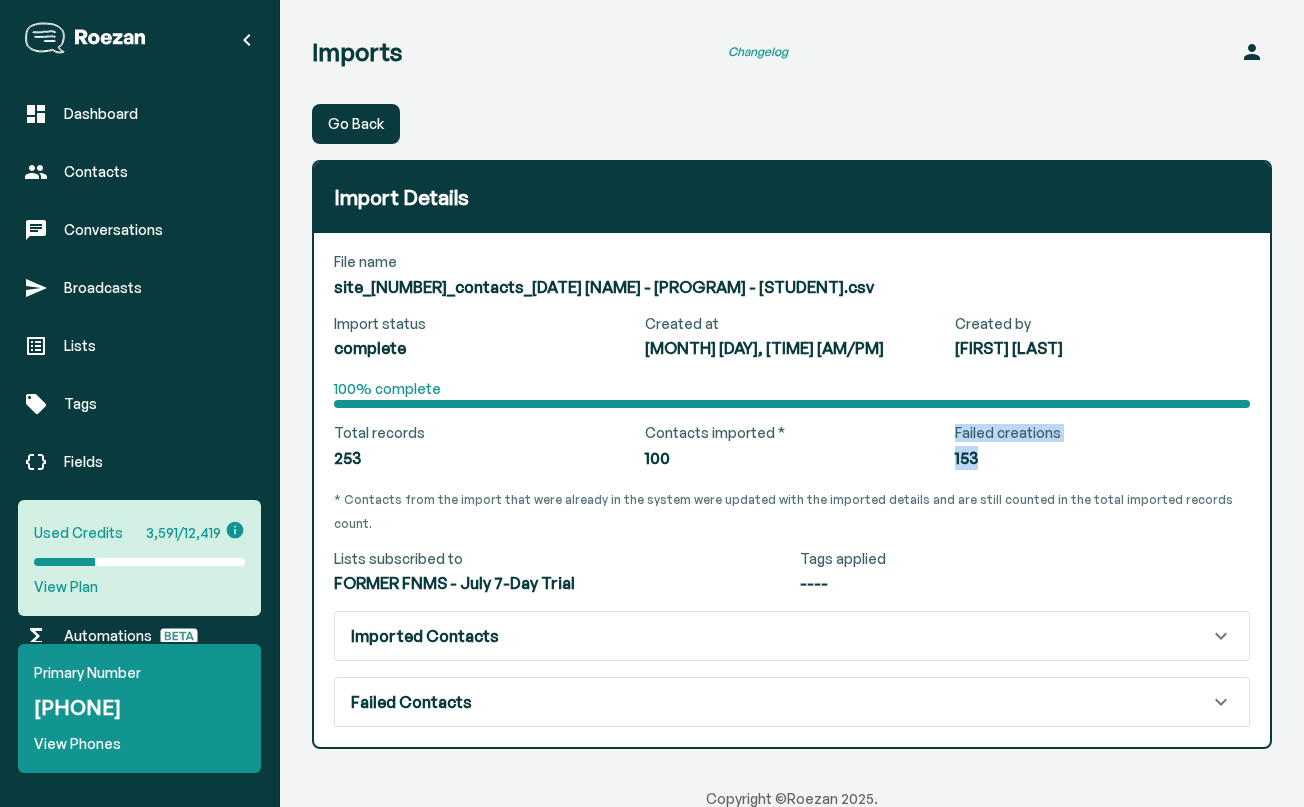 drag, startPoint x: 989, startPoint y: 456, endPoint x: 927, endPoint y: 456, distance: 62 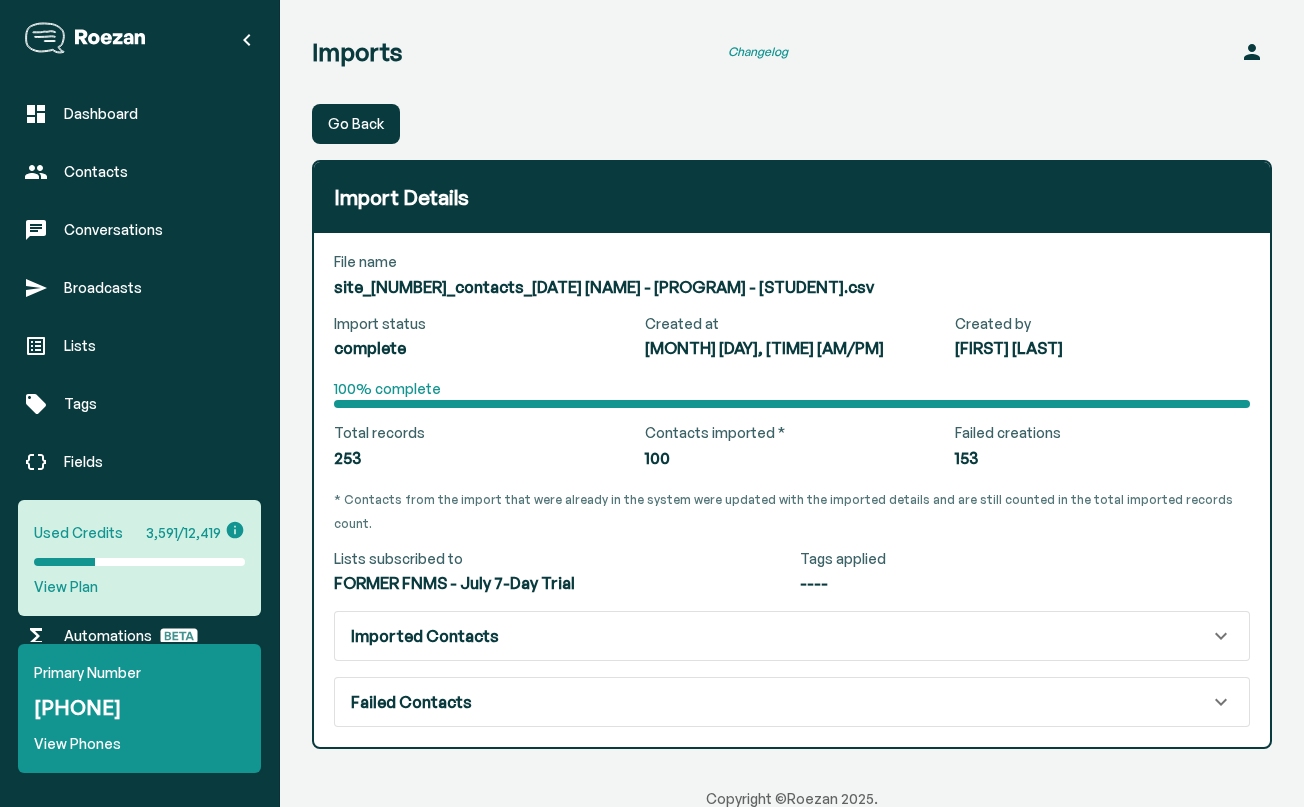 click on "Failed creations 153" at bounding box center (1094, 439) 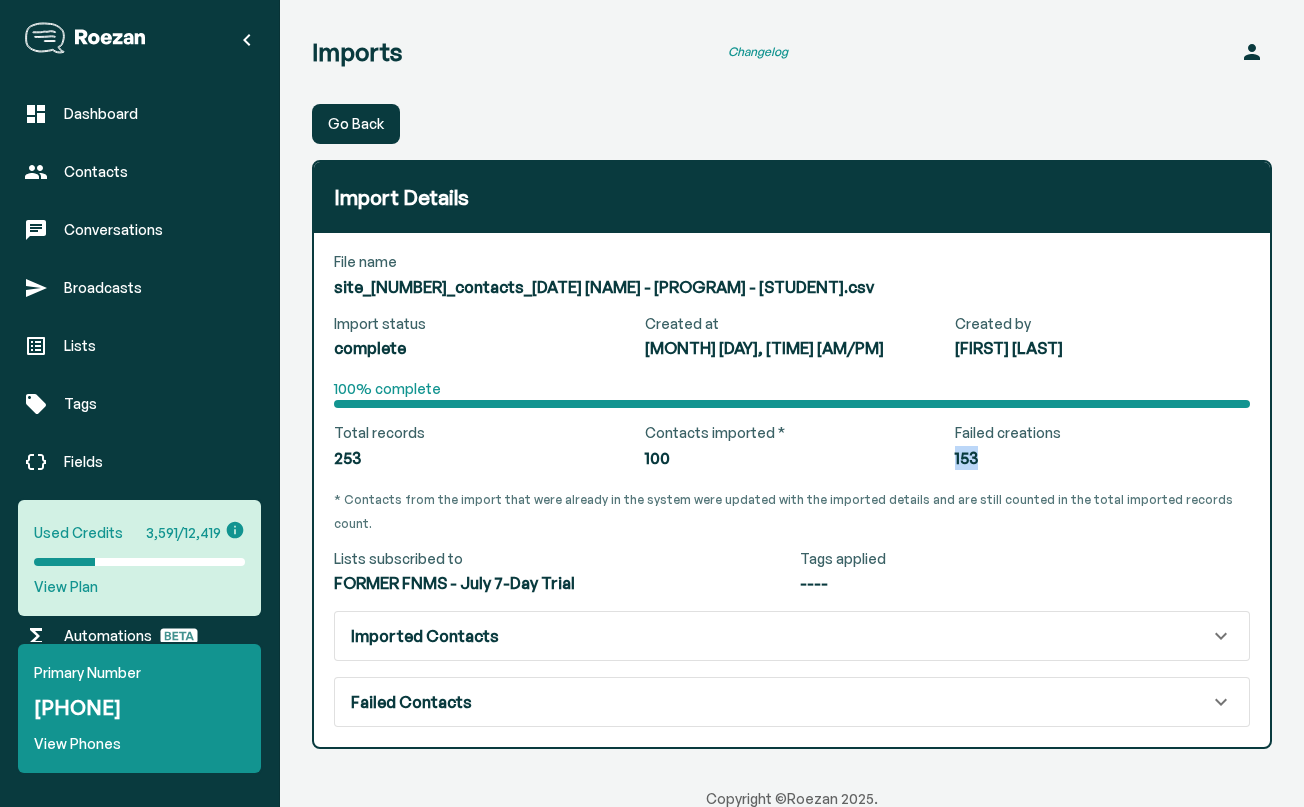 drag, startPoint x: 952, startPoint y: 455, endPoint x: 1011, endPoint y: 455, distance: 59 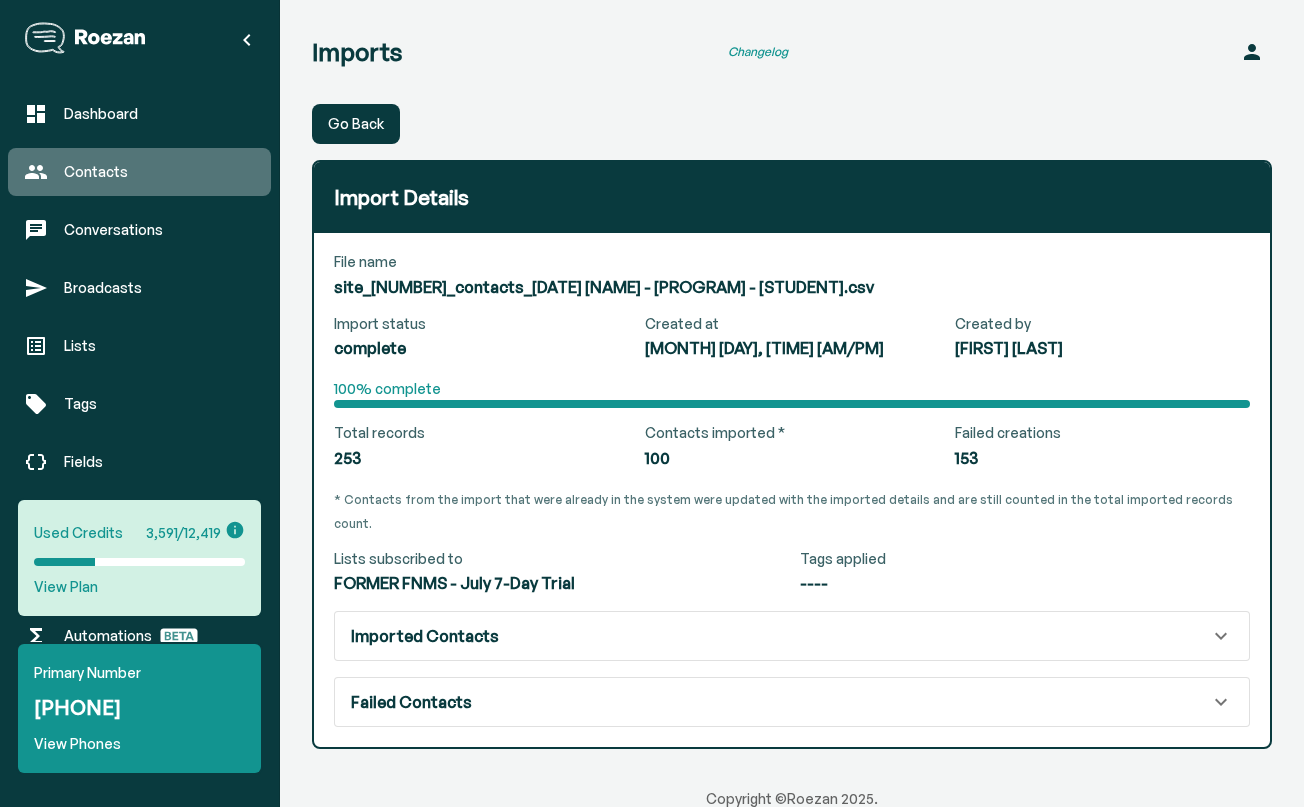 click on "Contacts" at bounding box center [159, 172] 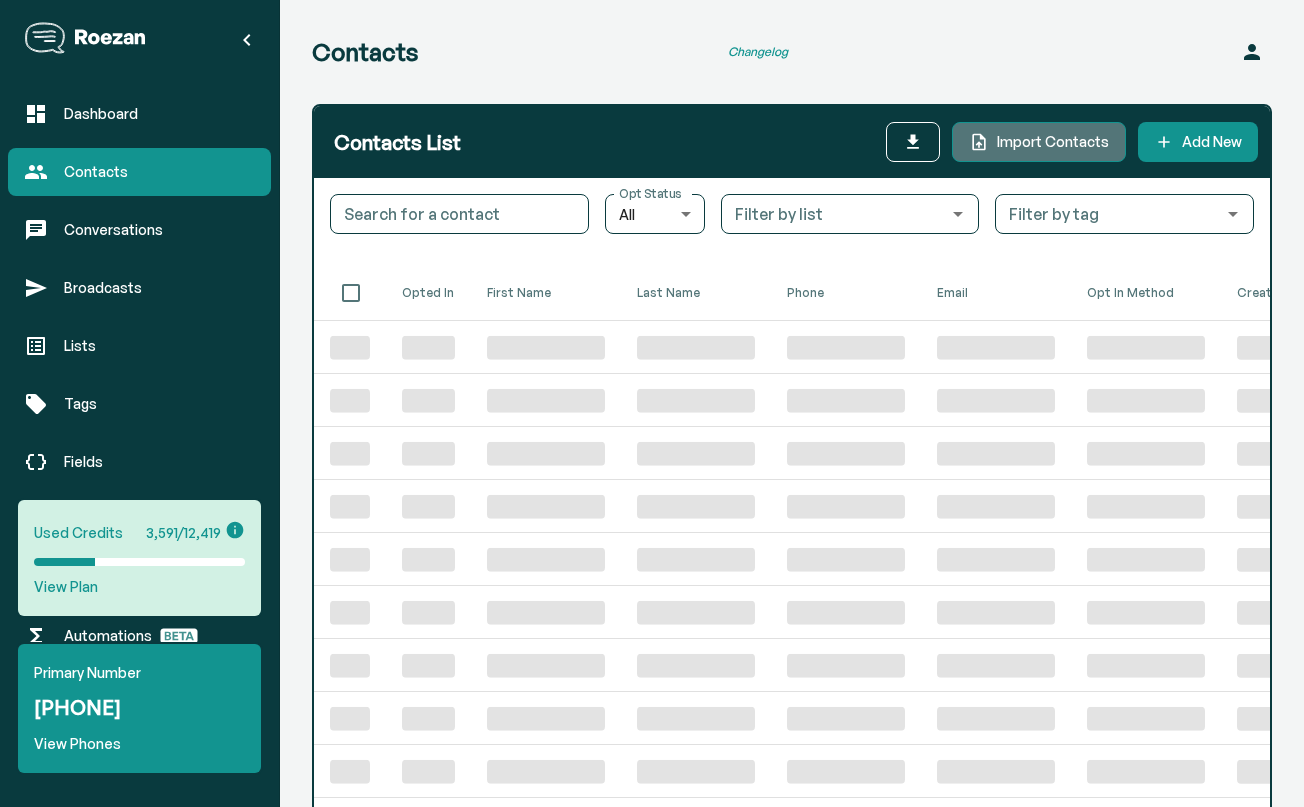 click on "Import Contacts" at bounding box center [1053, 142] 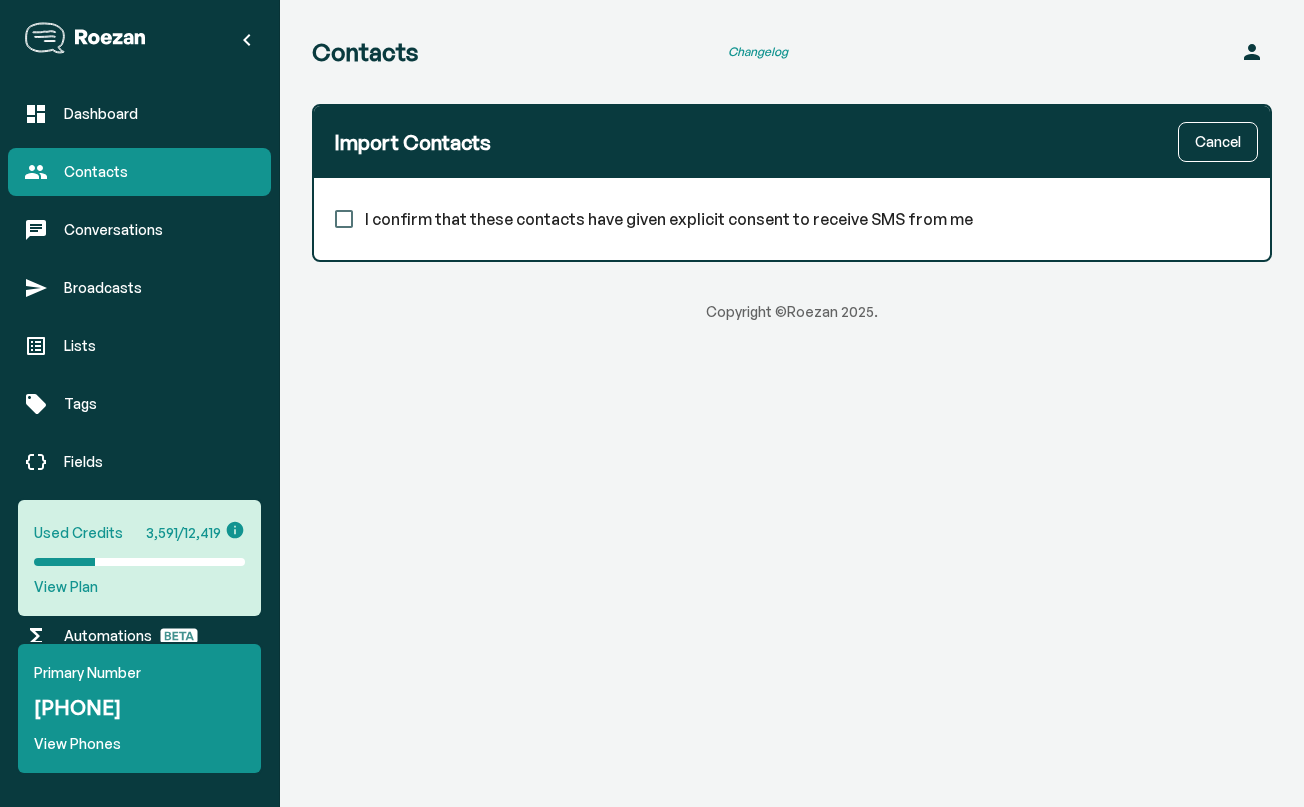 click on "I confirm that these contacts have given explicit consent to receive SMS from me" at bounding box center (344, 219) 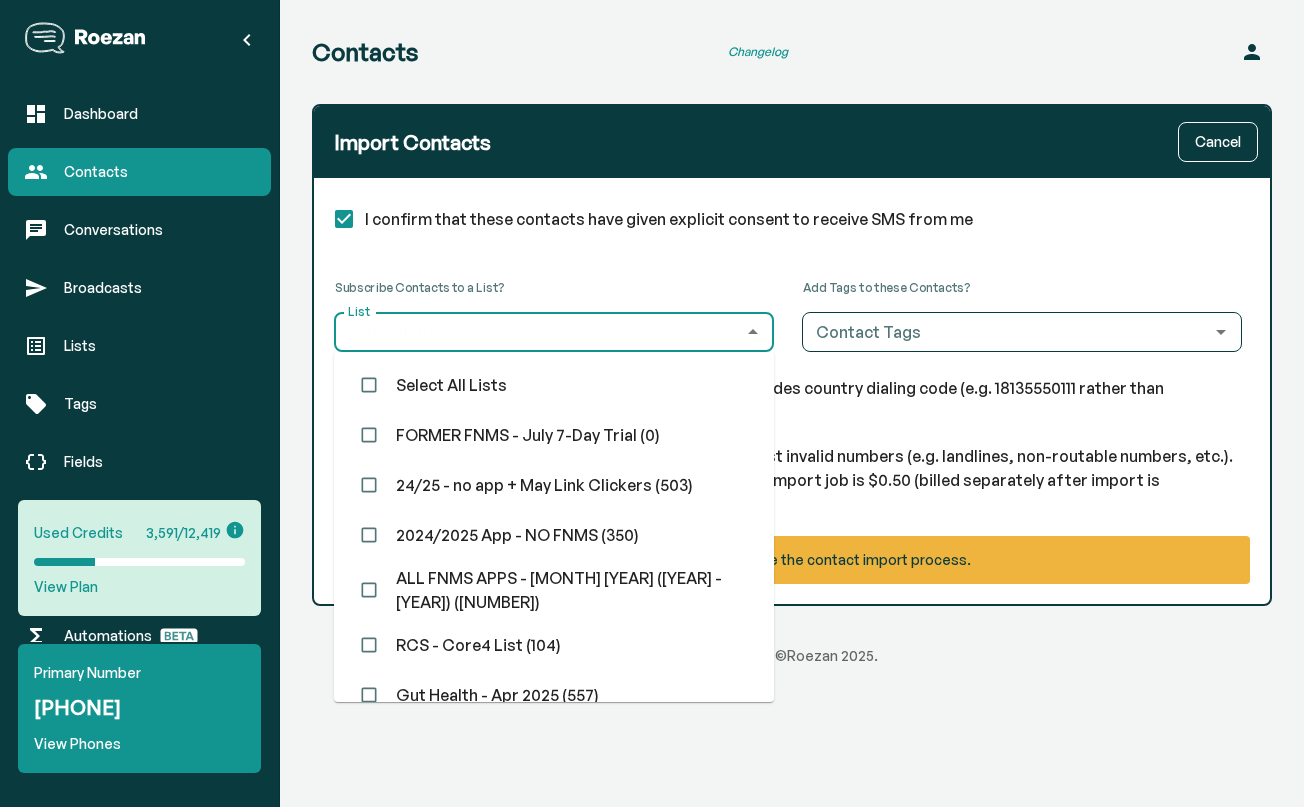 click on "List" at bounding box center [537, 332] 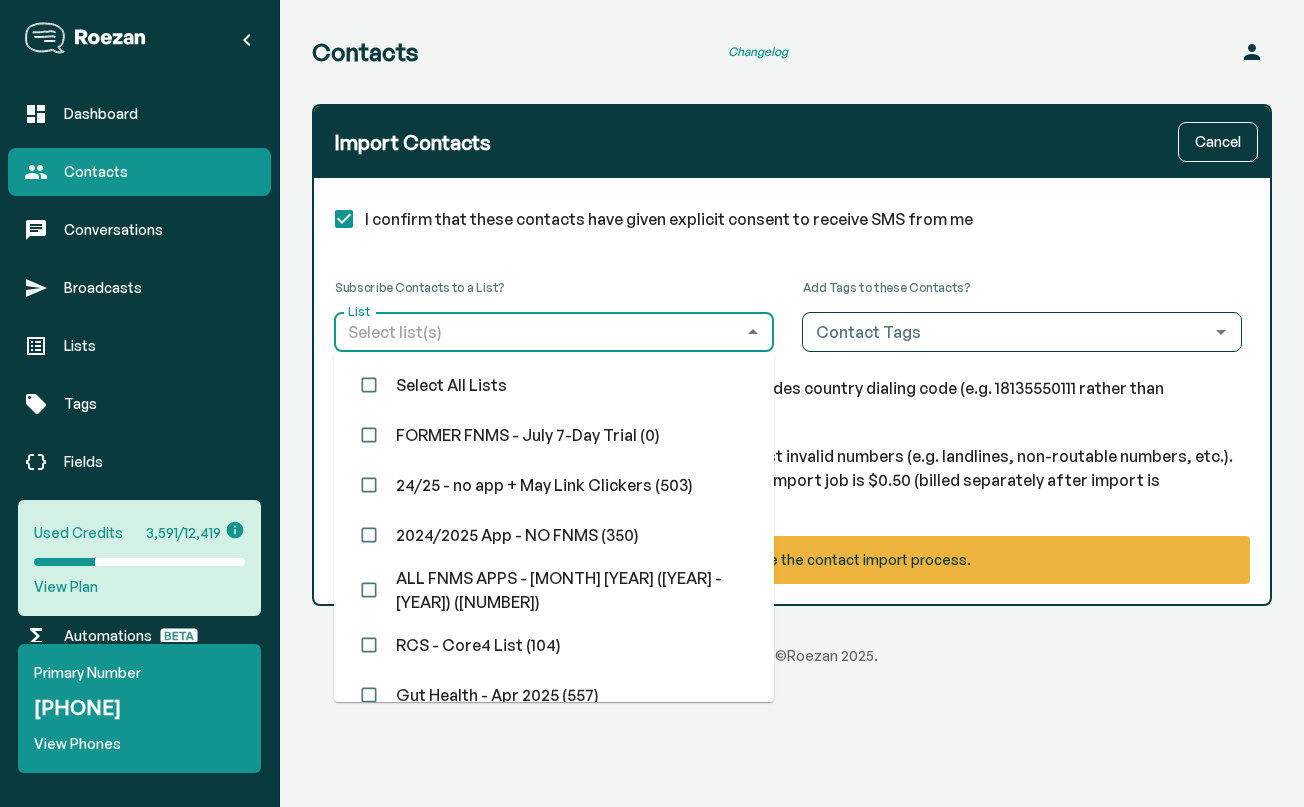 click on "FORMER FNMS - July 7-Day Trial (0)" at bounding box center (554, 435) 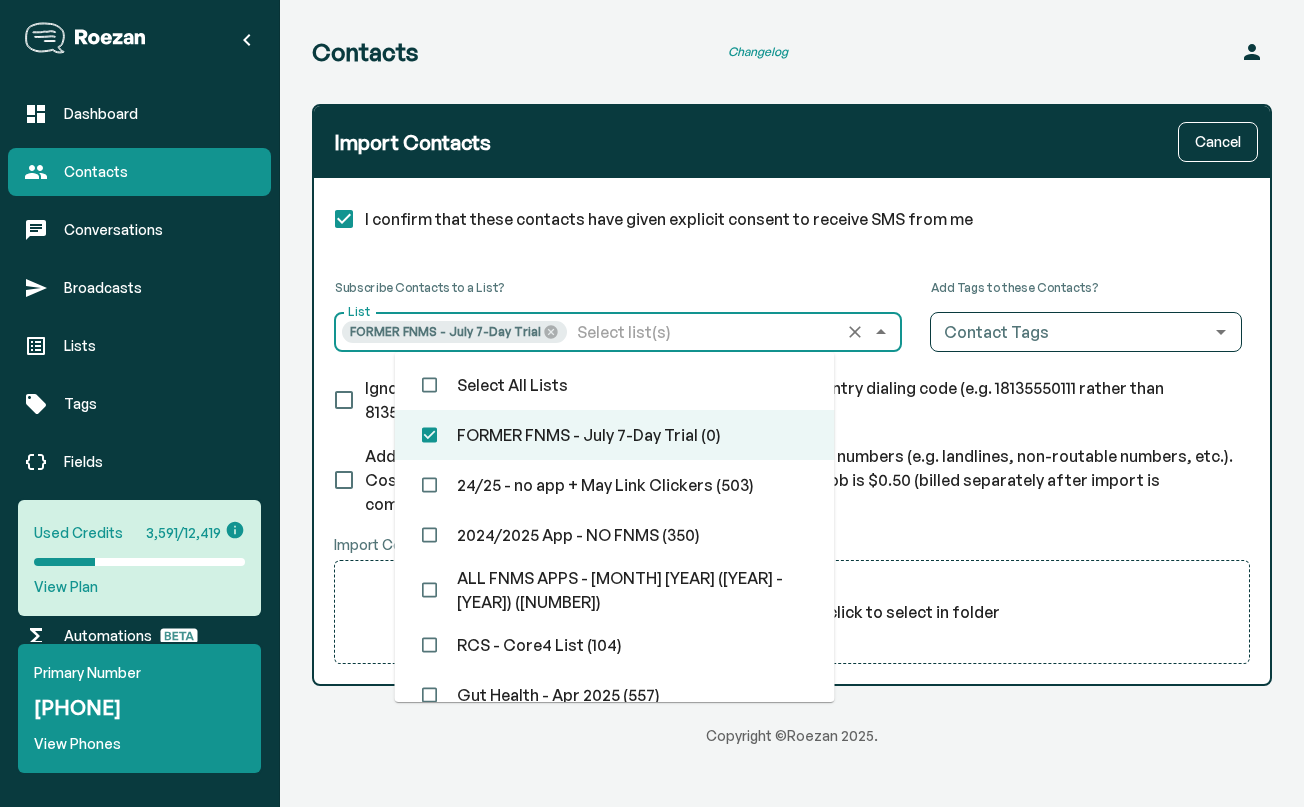 click on "Subscribe Contacts to a List? List FORMER FNMS - [MONTH] [DAY]-[DAY] Trial List" at bounding box center [622, 320] 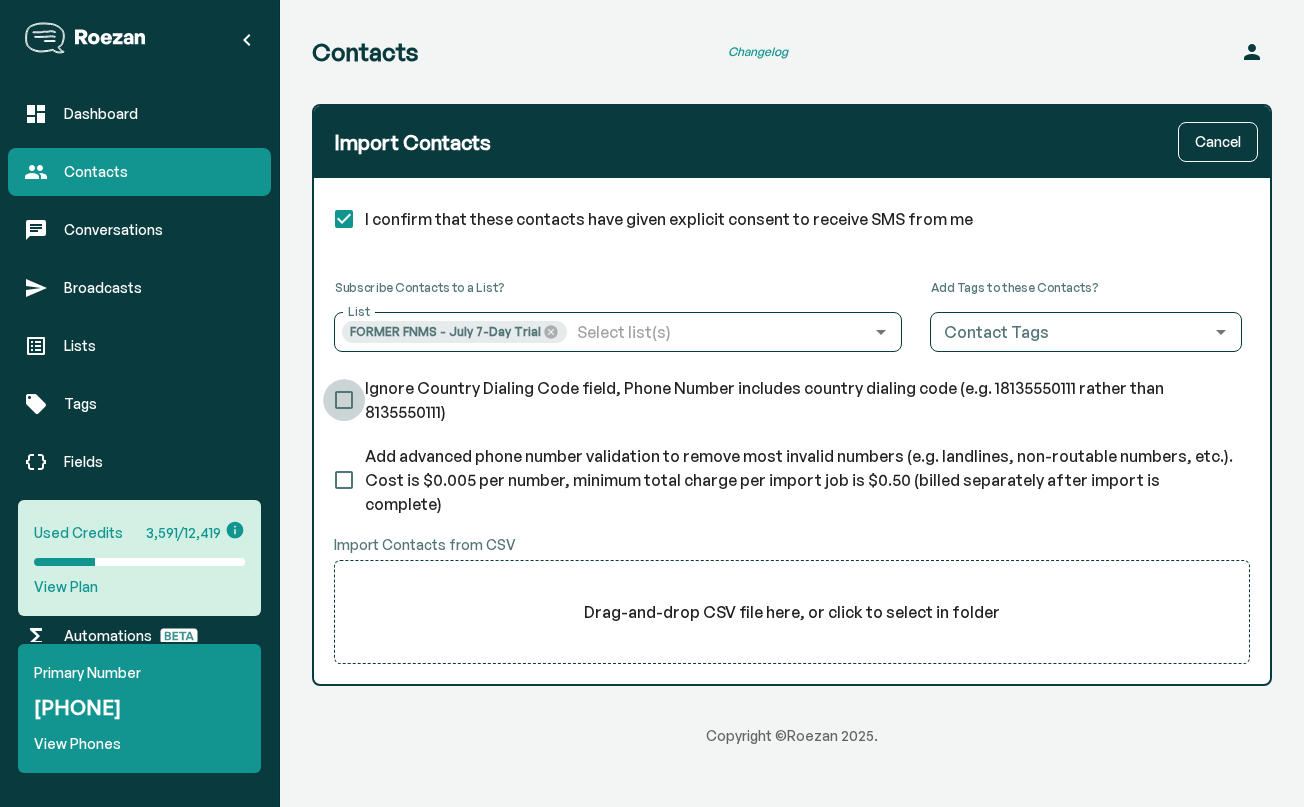click on "Ignore Country Dialing Code field, Phone Number includes country dialing code (e.g. 18135550111 rather than 8135550111)" at bounding box center (344, 400) 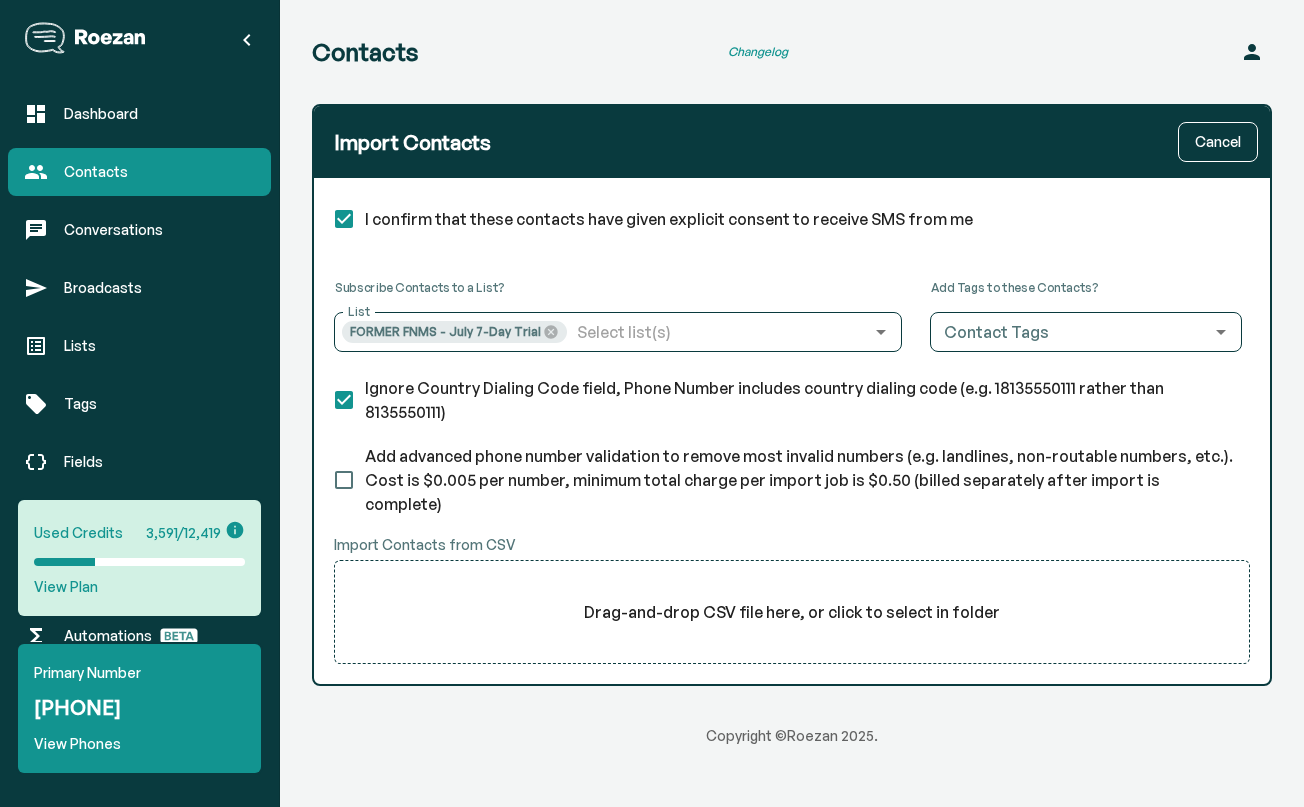 click on "Drag-and-drop CSV file here, or click to select in folder" at bounding box center (792, 612) 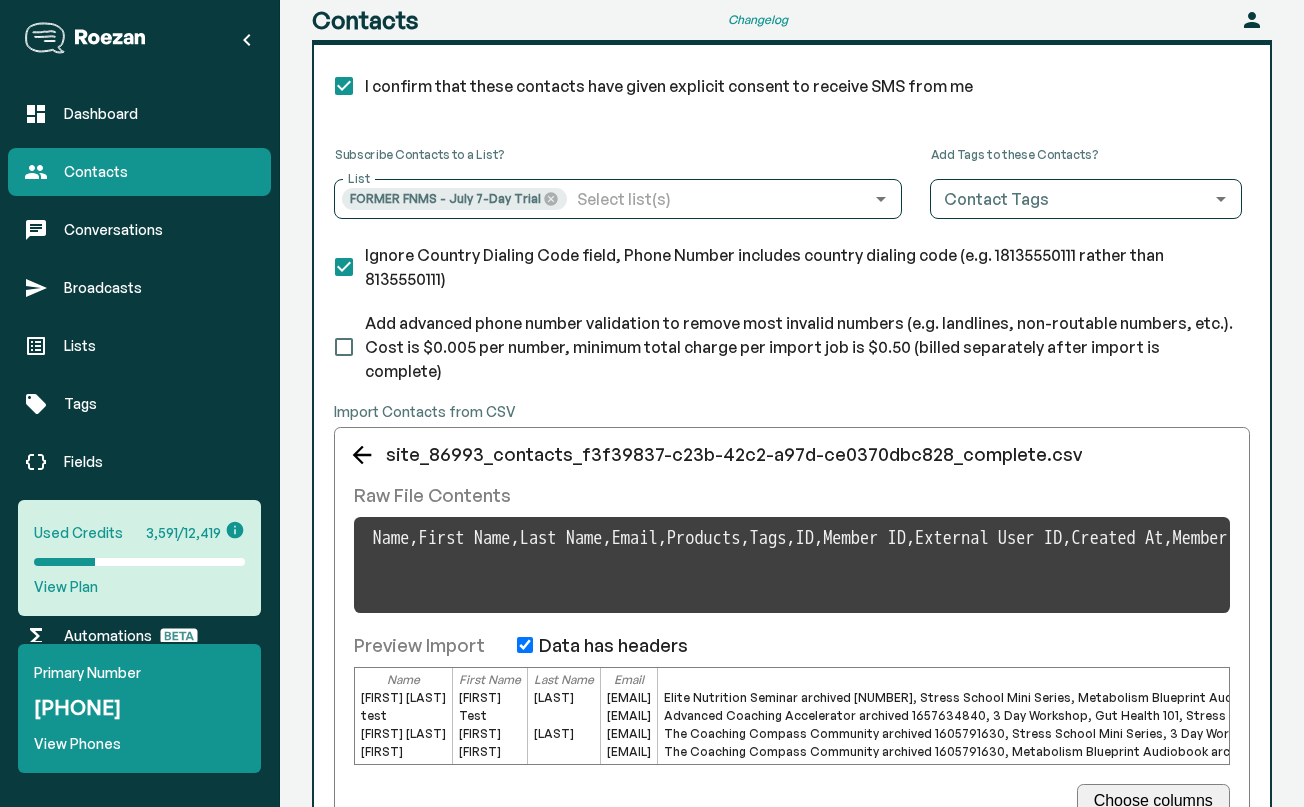 scroll, scrollTop: 231, scrollLeft: 0, axis: vertical 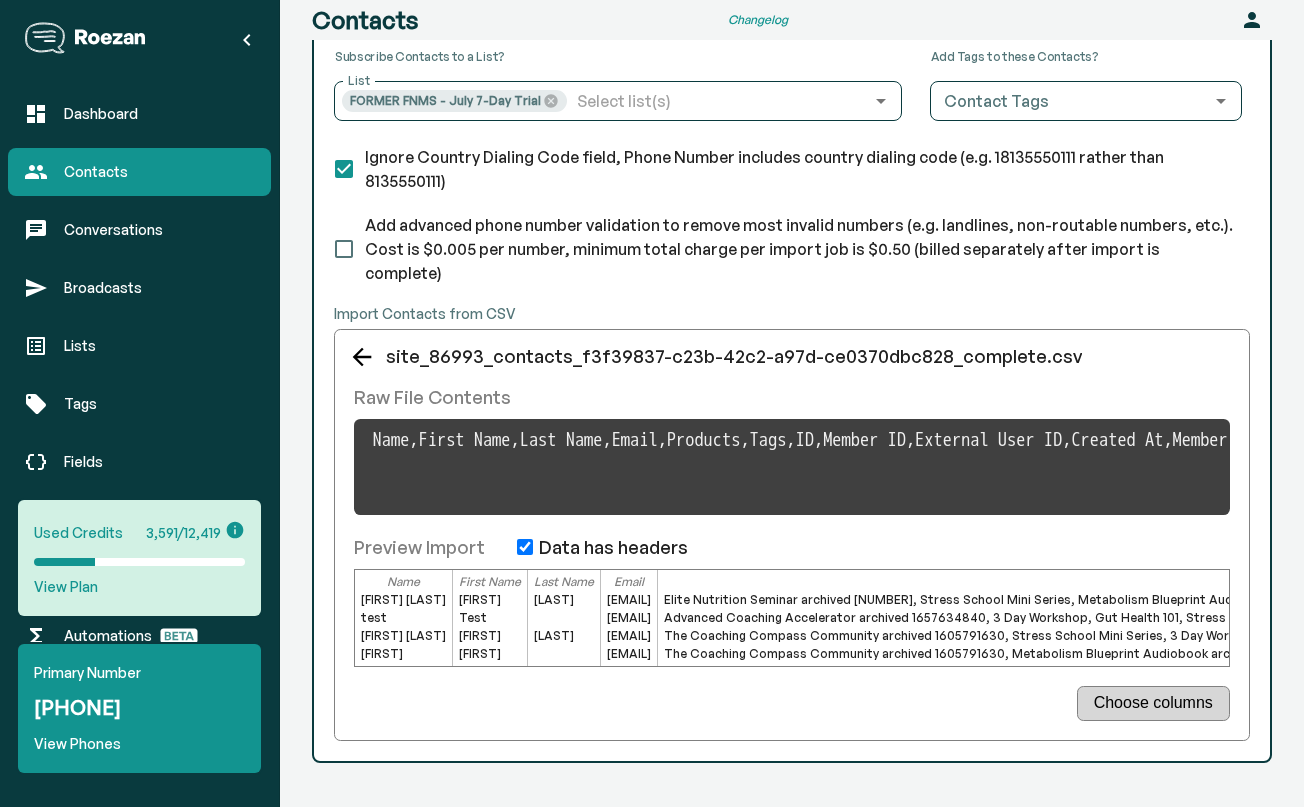 click on "Choose columns" at bounding box center [1153, 703] 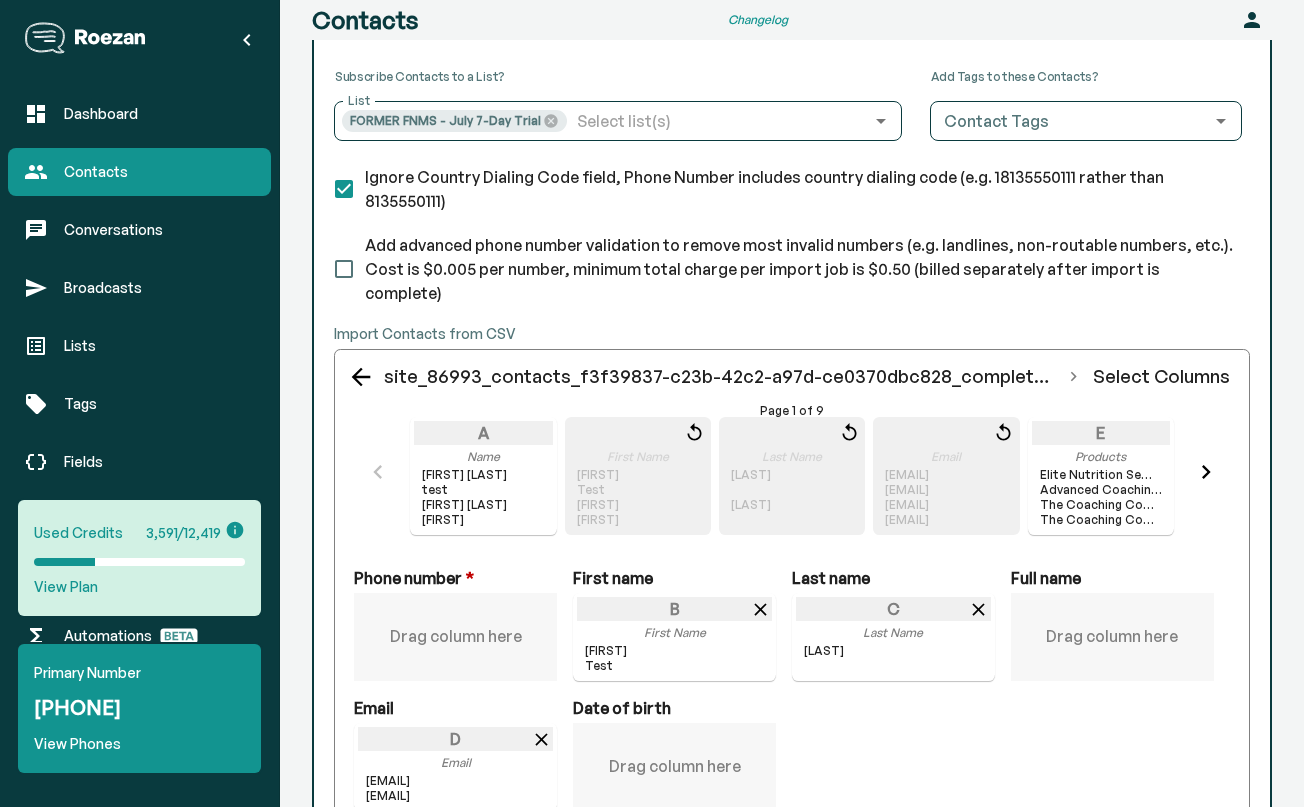 scroll, scrollTop: 252, scrollLeft: 0, axis: vertical 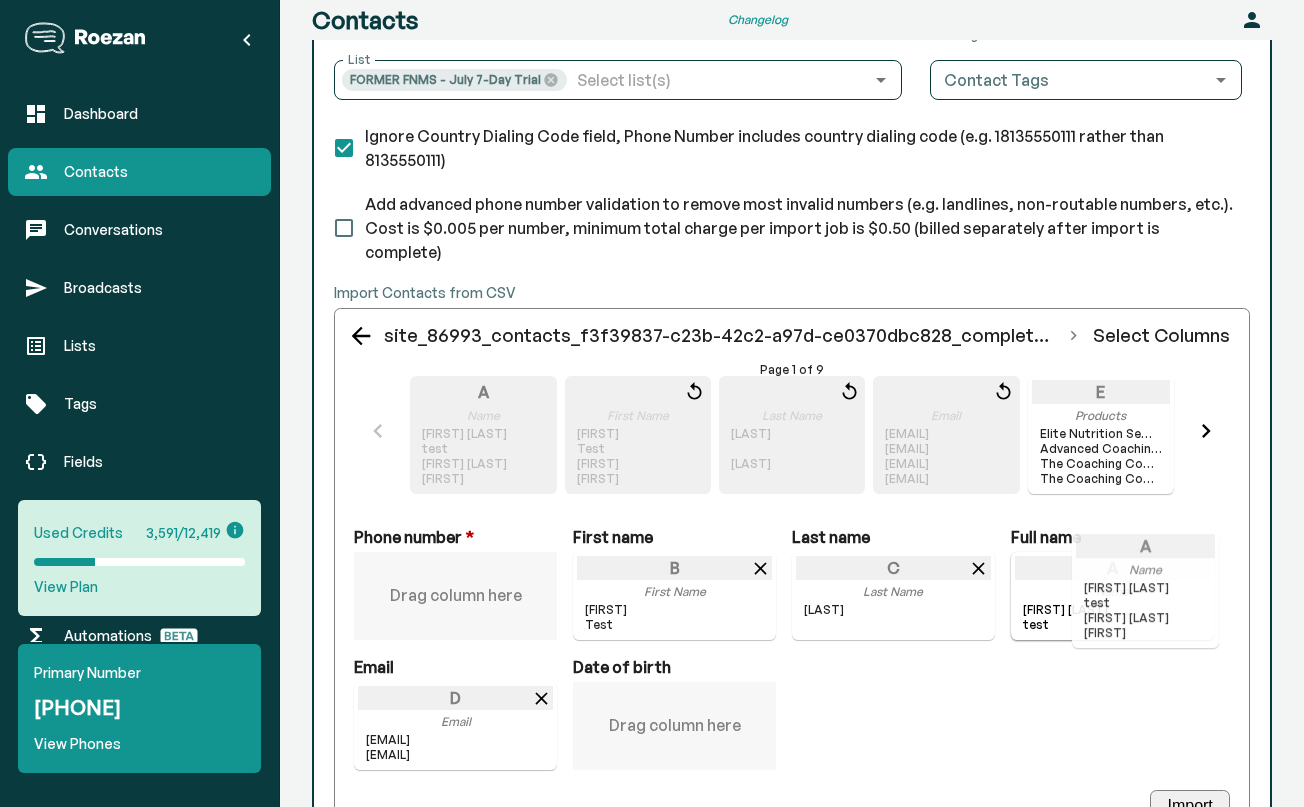 drag, startPoint x: 456, startPoint y: 412, endPoint x: 1107, endPoint y: 580, distance: 672.32806 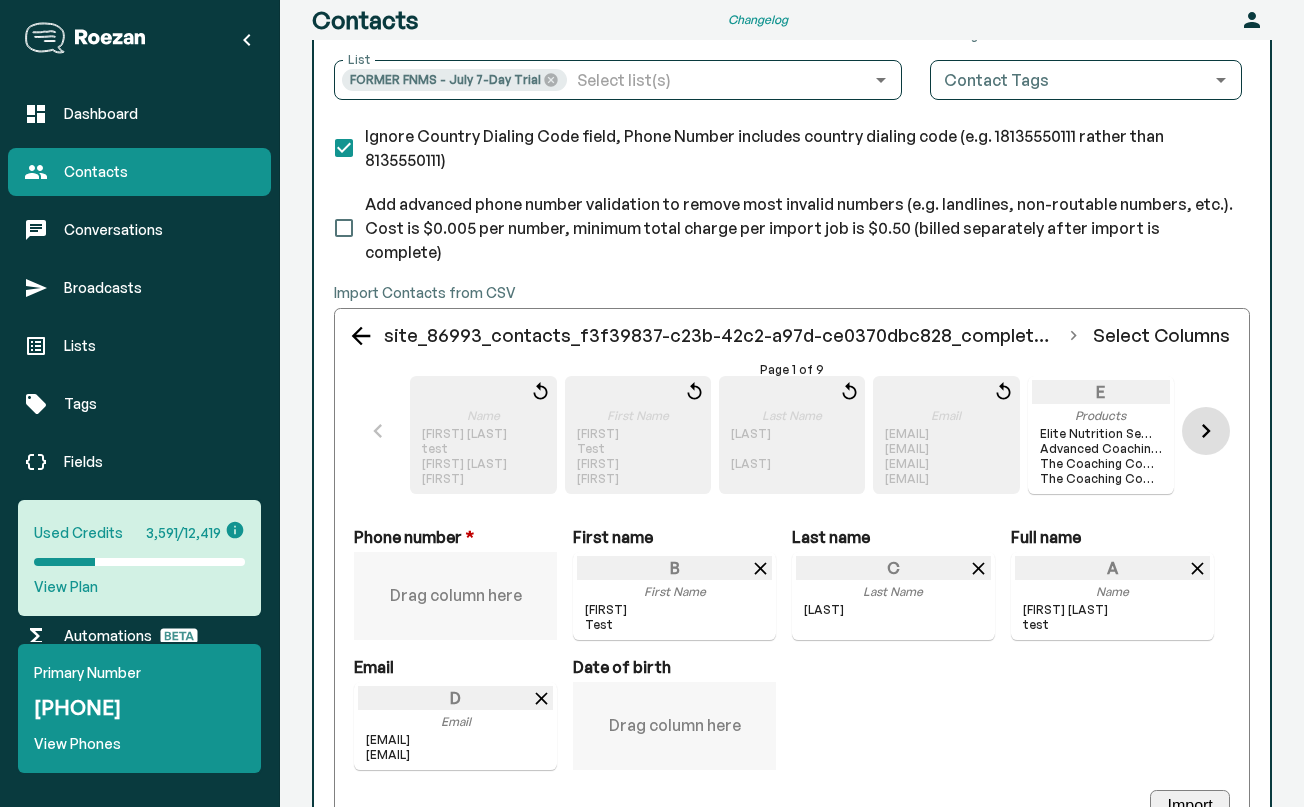 click at bounding box center (1206, 431) 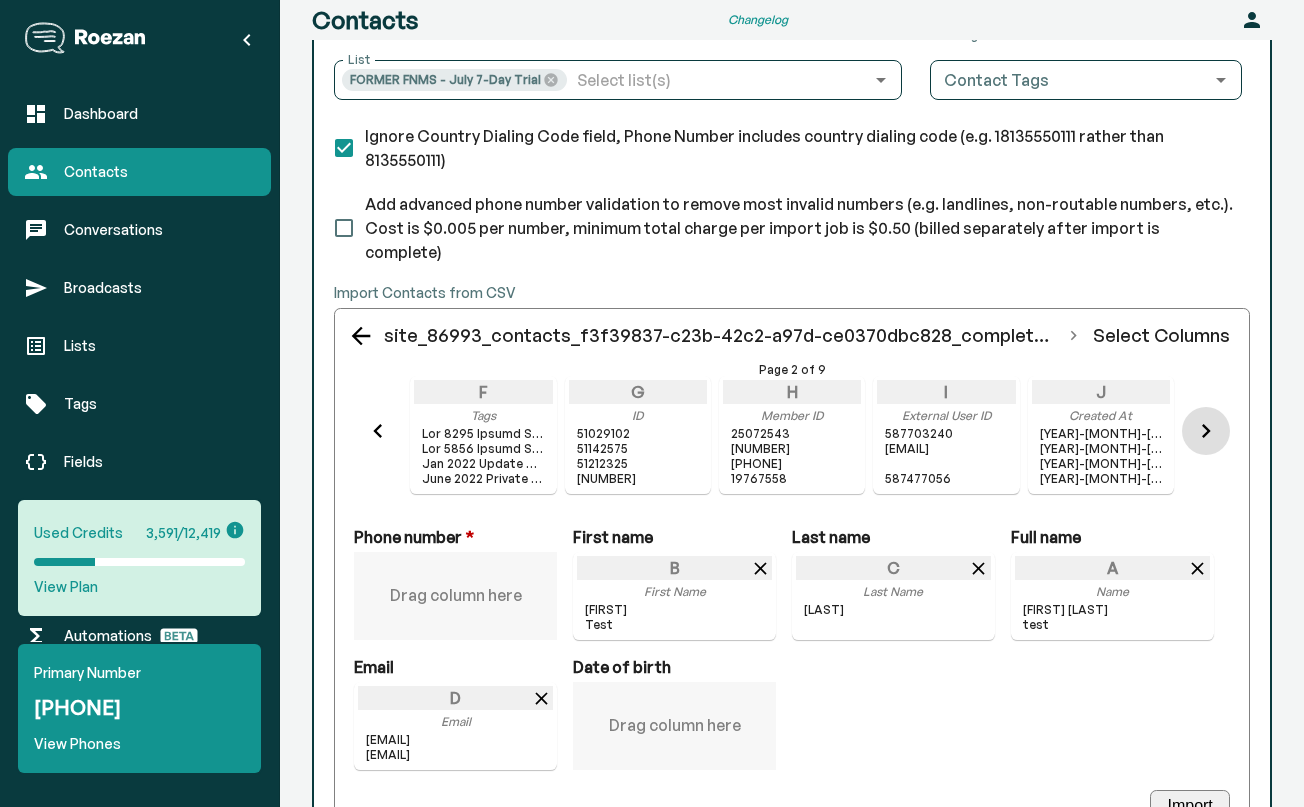 click at bounding box center [1206, 431] 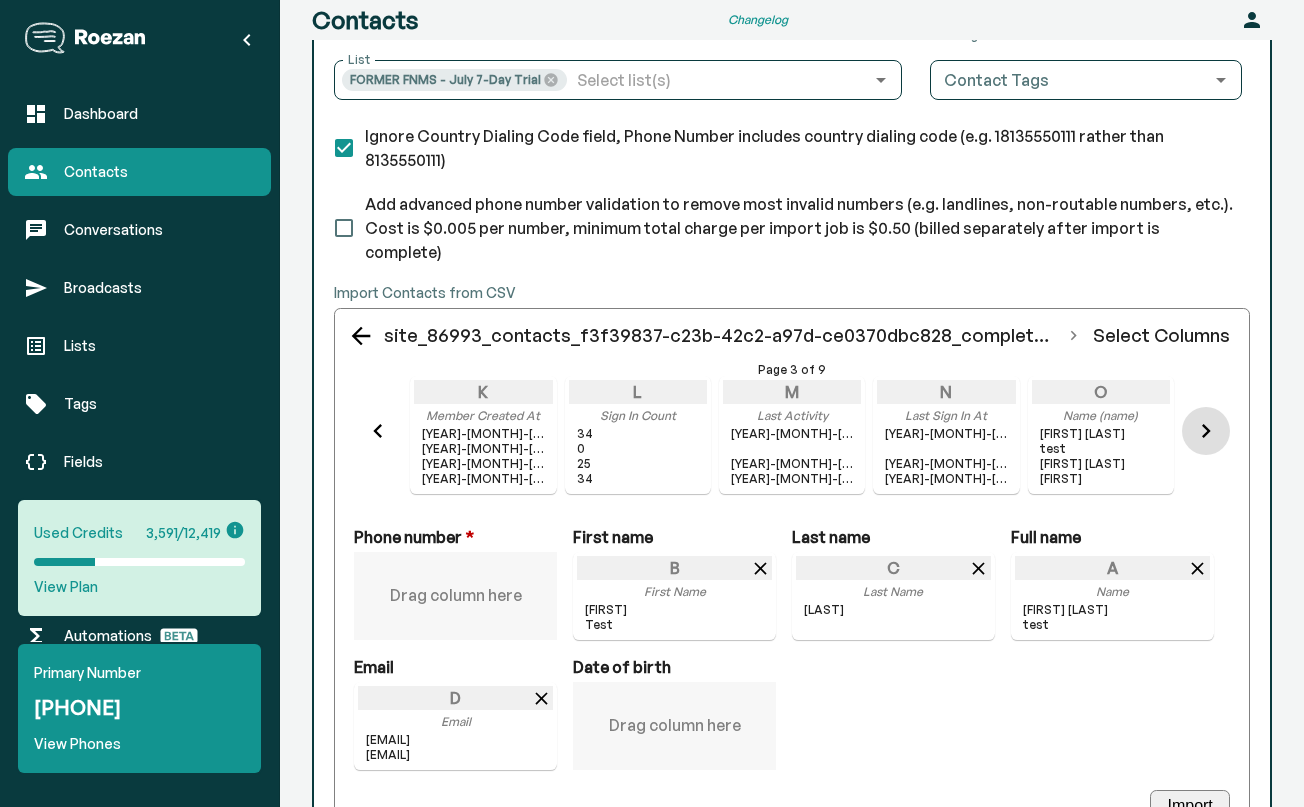 click at bounding box center [1206, 431] 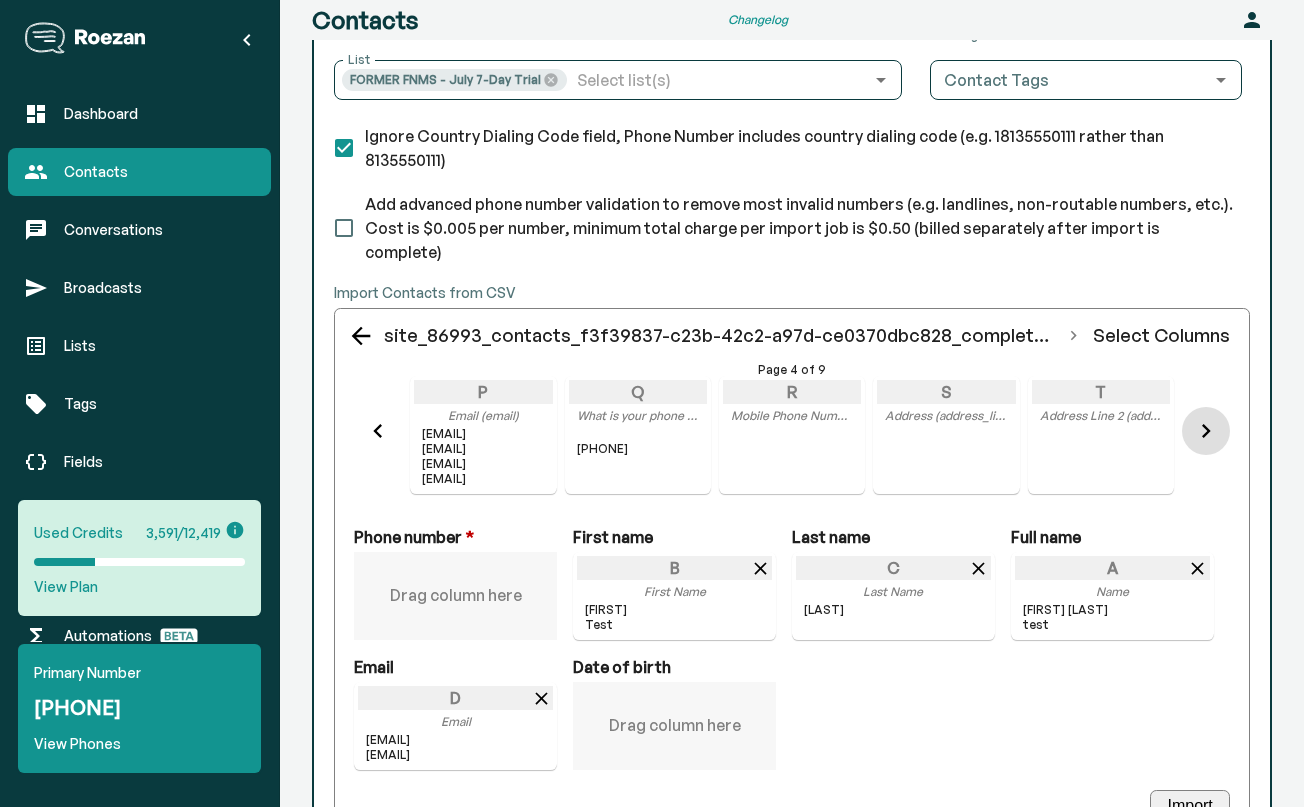 click at bounding box center [1206, 431] 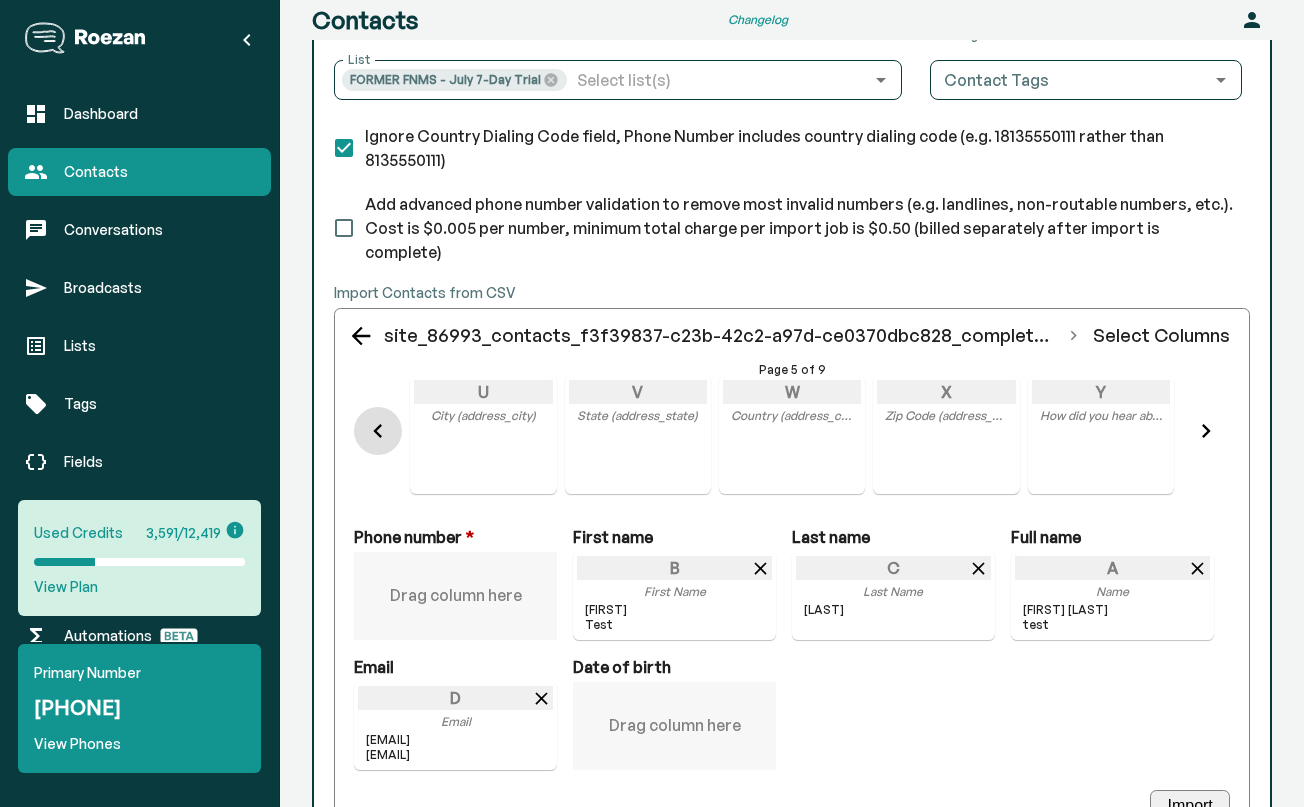 click at bounding box center [378, 431] 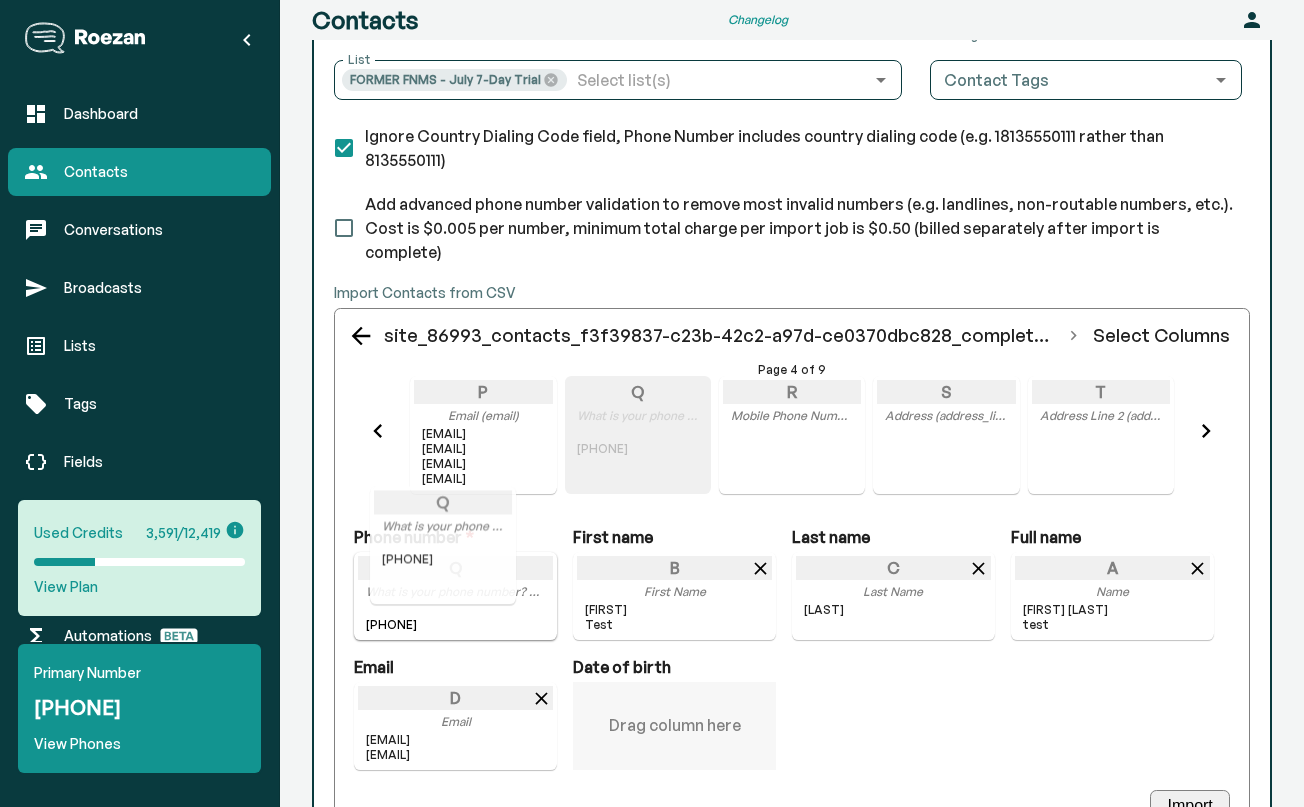 drag, startPoint x: 640, startPoint y: 430, endPoint x: 525, endPoint y: 527, distance: 150.446 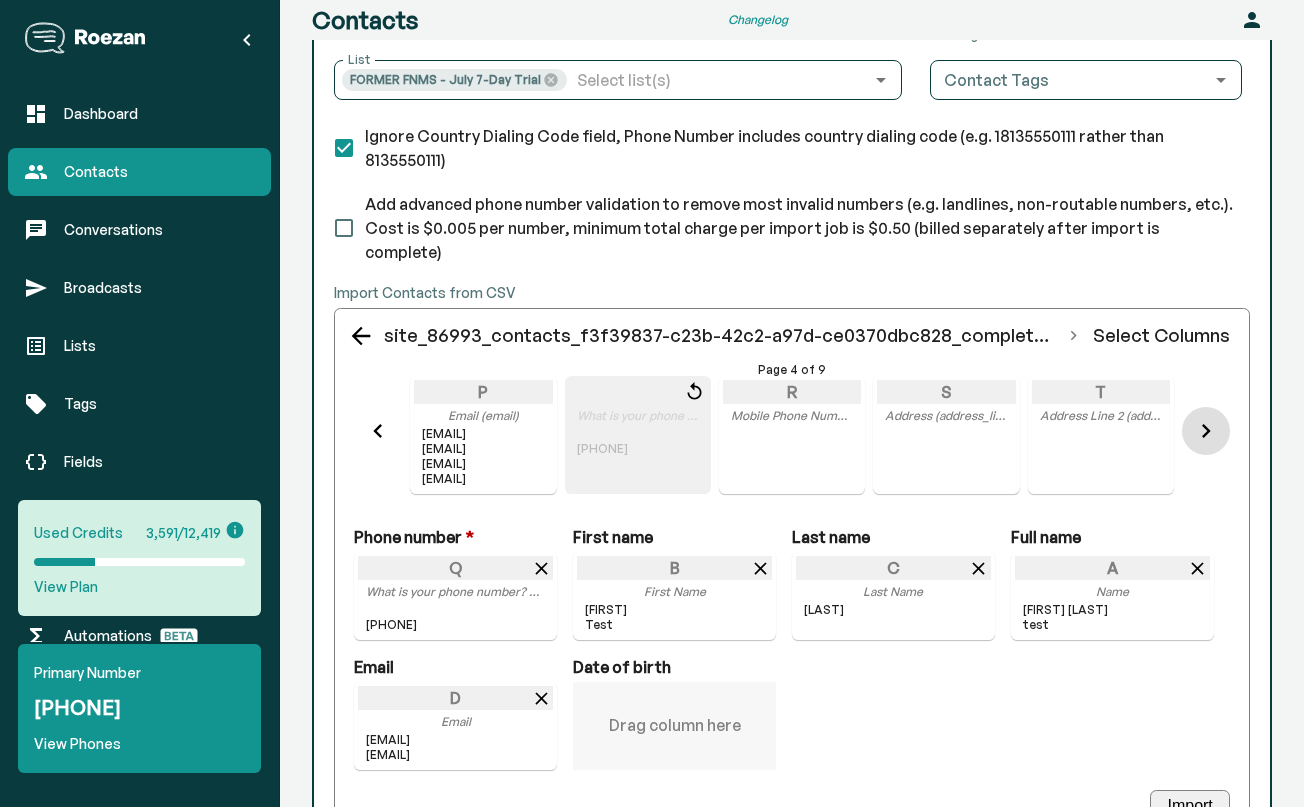 click at bounding box center (1206, 431) 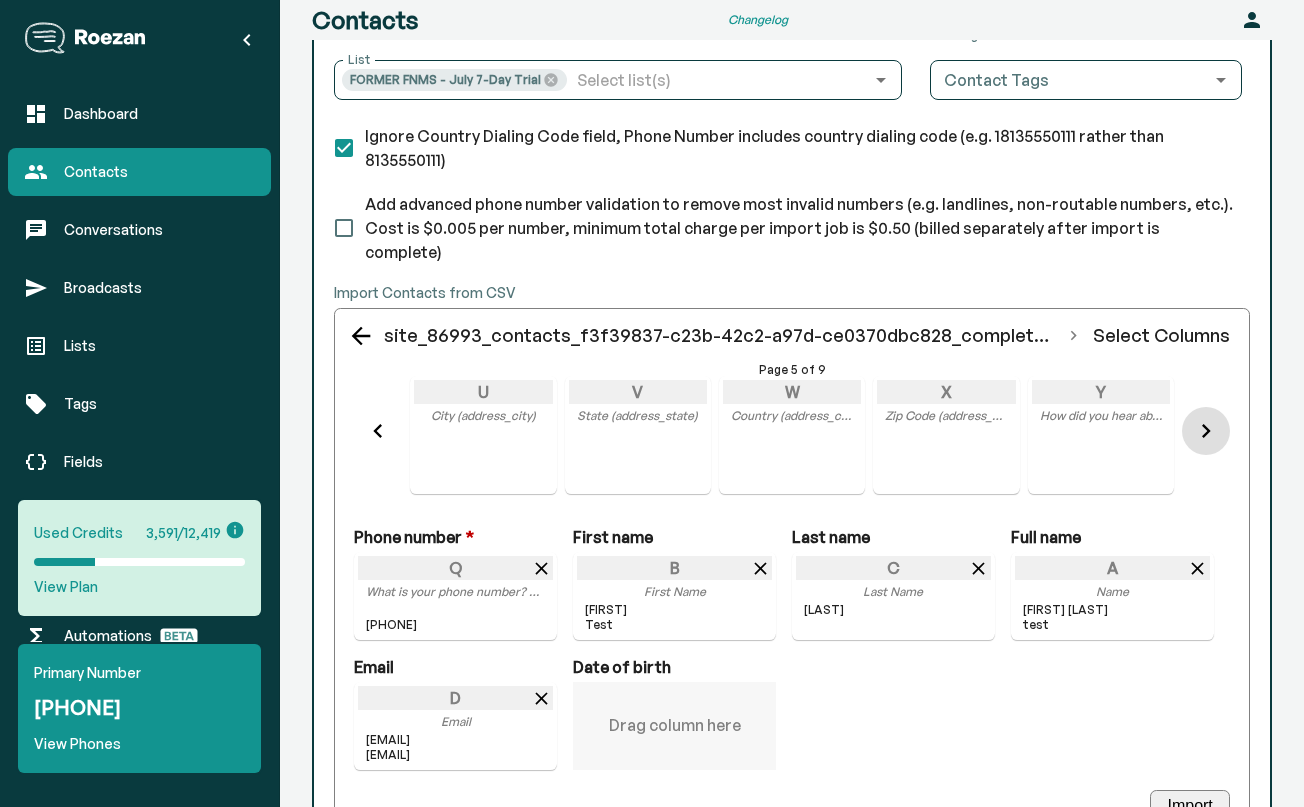 click at bounding box center [1206, 431] 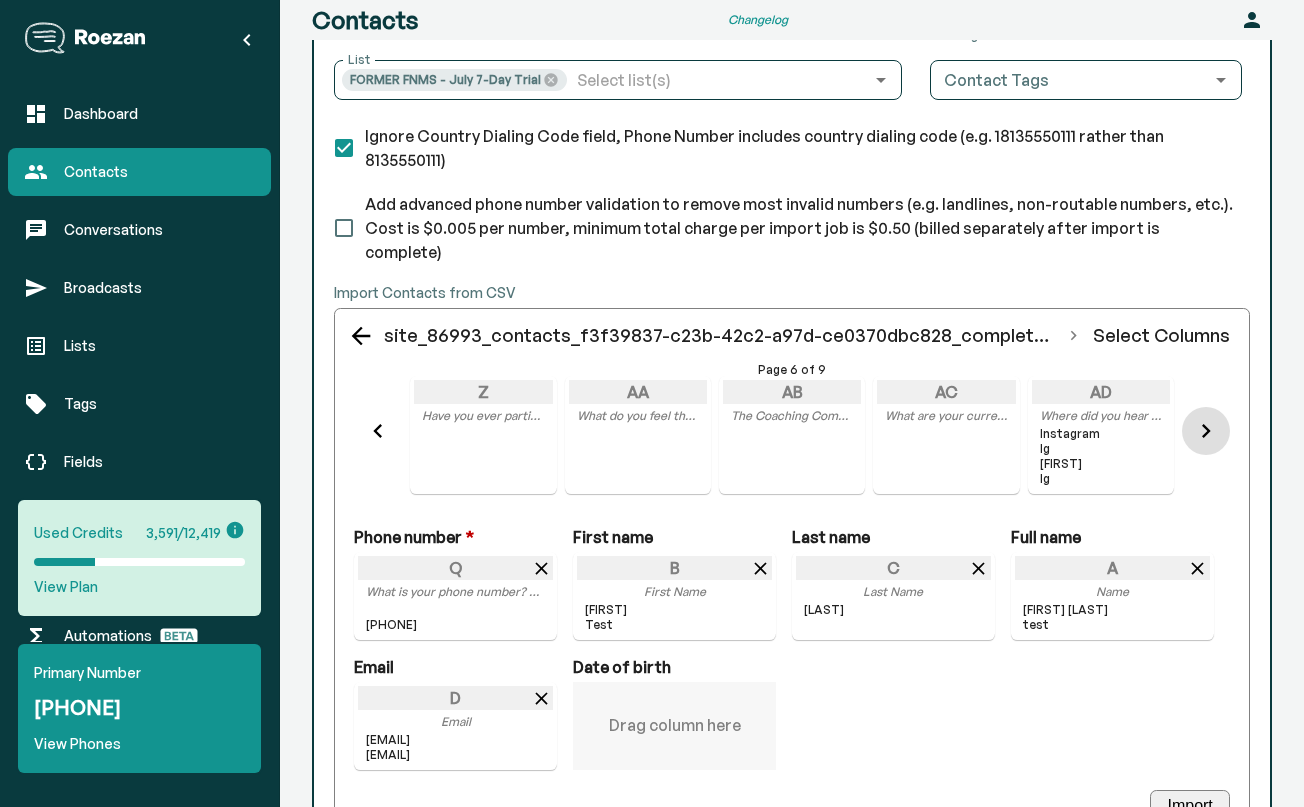 click at bounding box center (1206, 431) 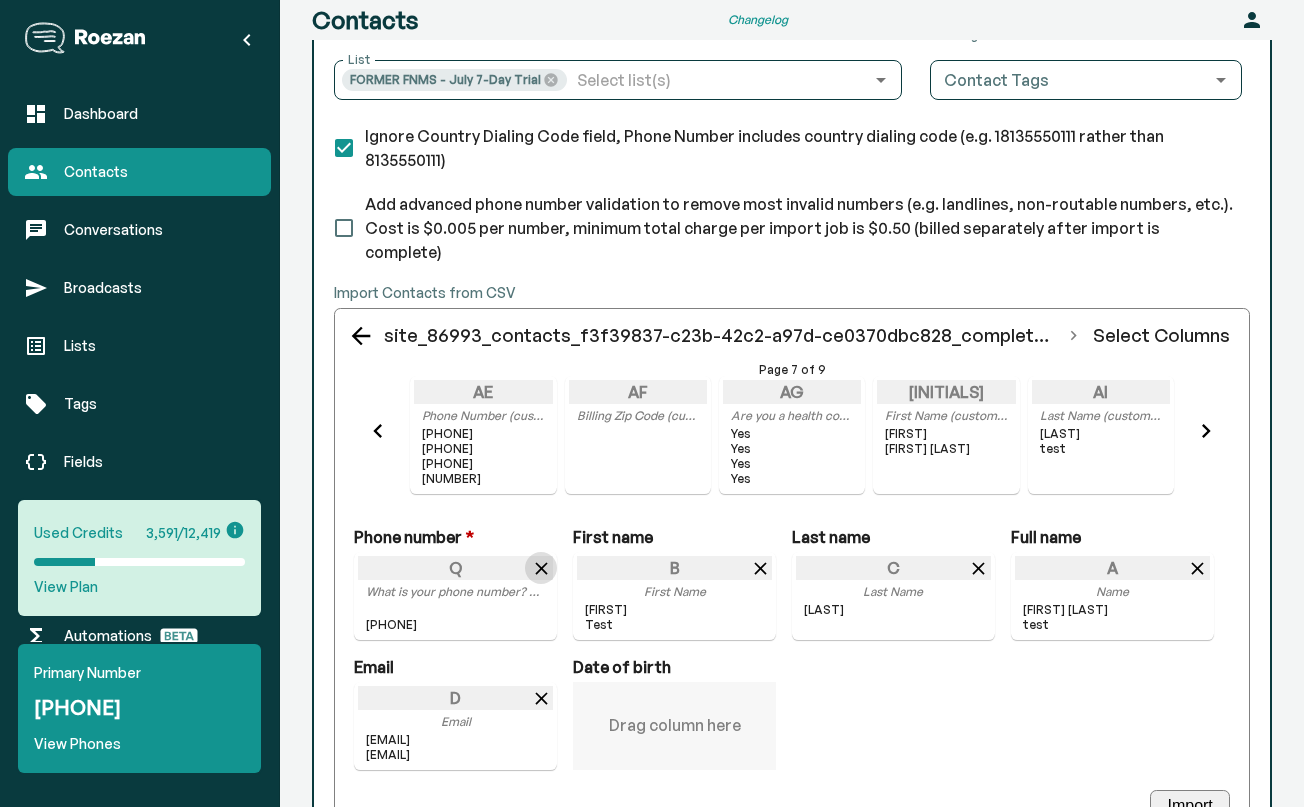 click at bounding box center [541, 568] 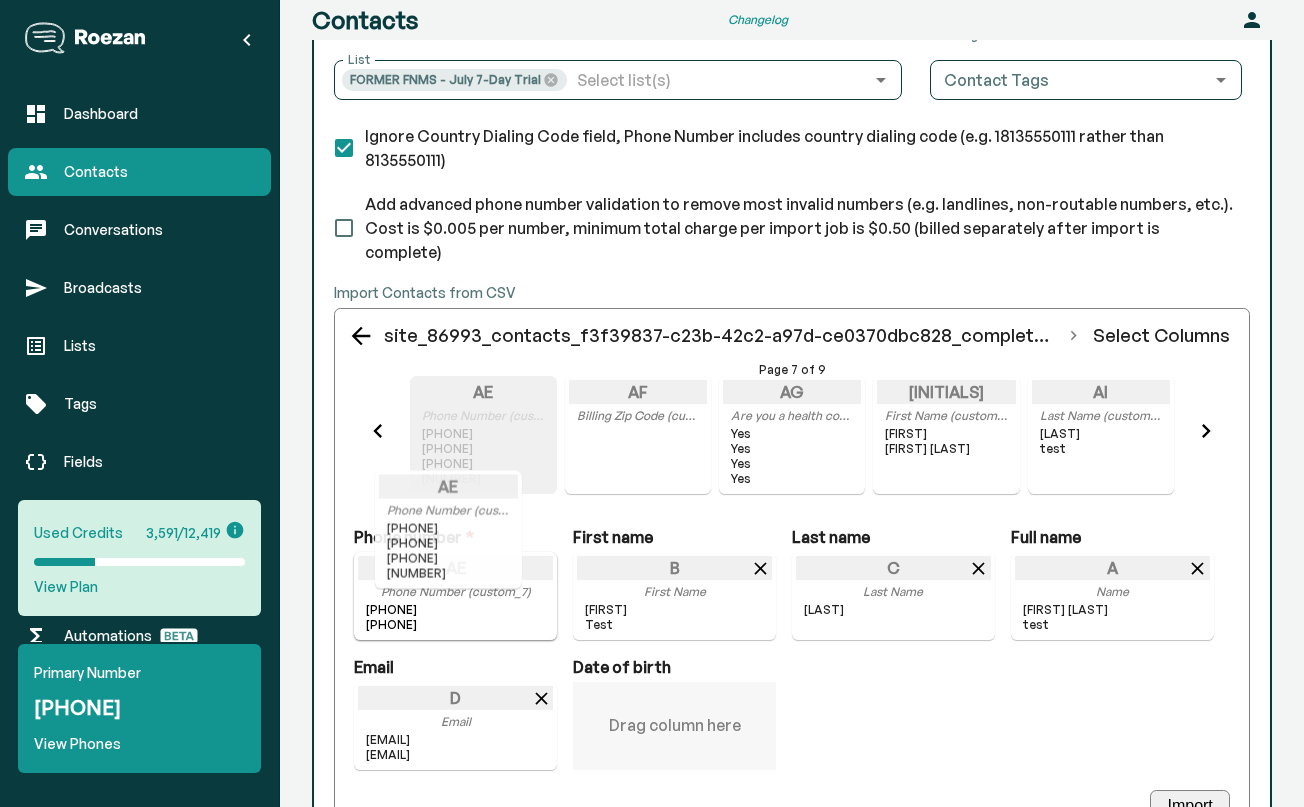 drag, startPoint x: 497, startPoint y: 444, endPoint x: 474, endPoint y: 574, distance: 132.01894 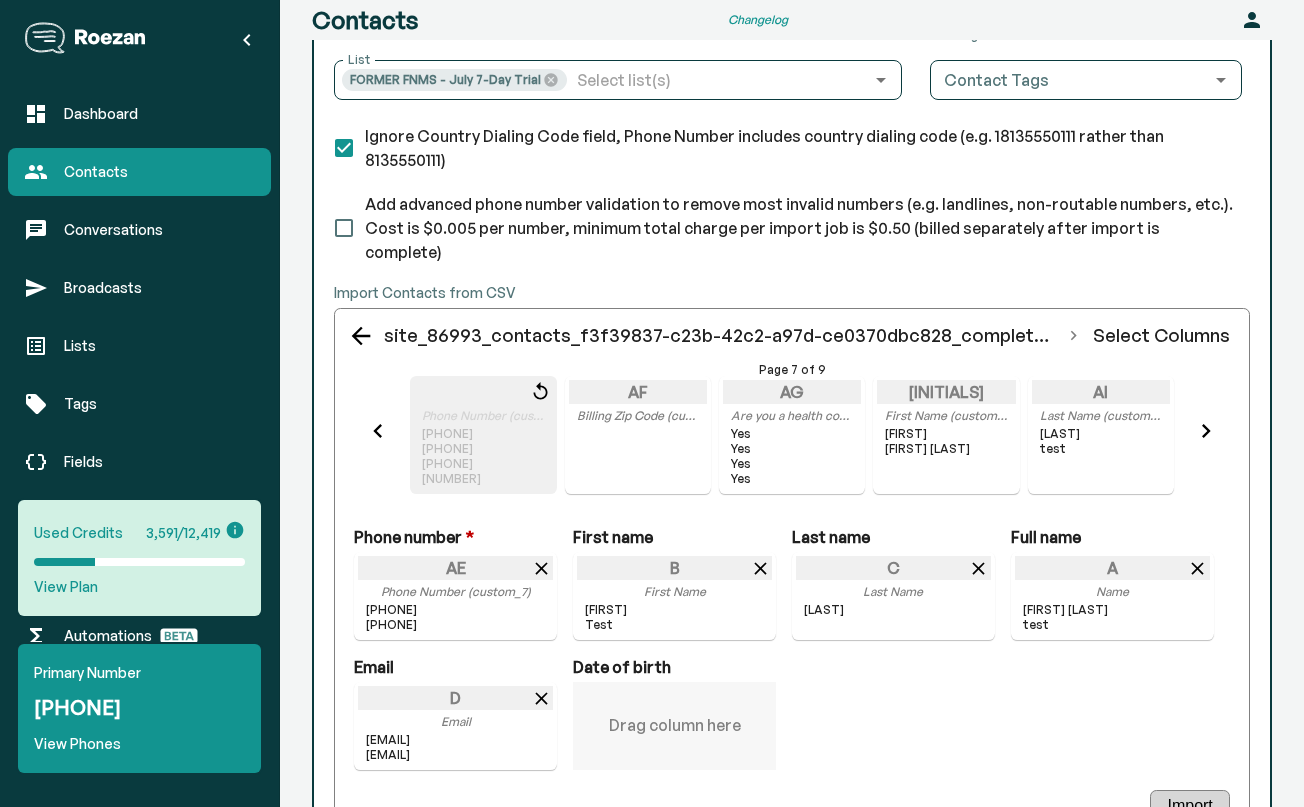 click on "Import" at bounding box center (1189, 807) 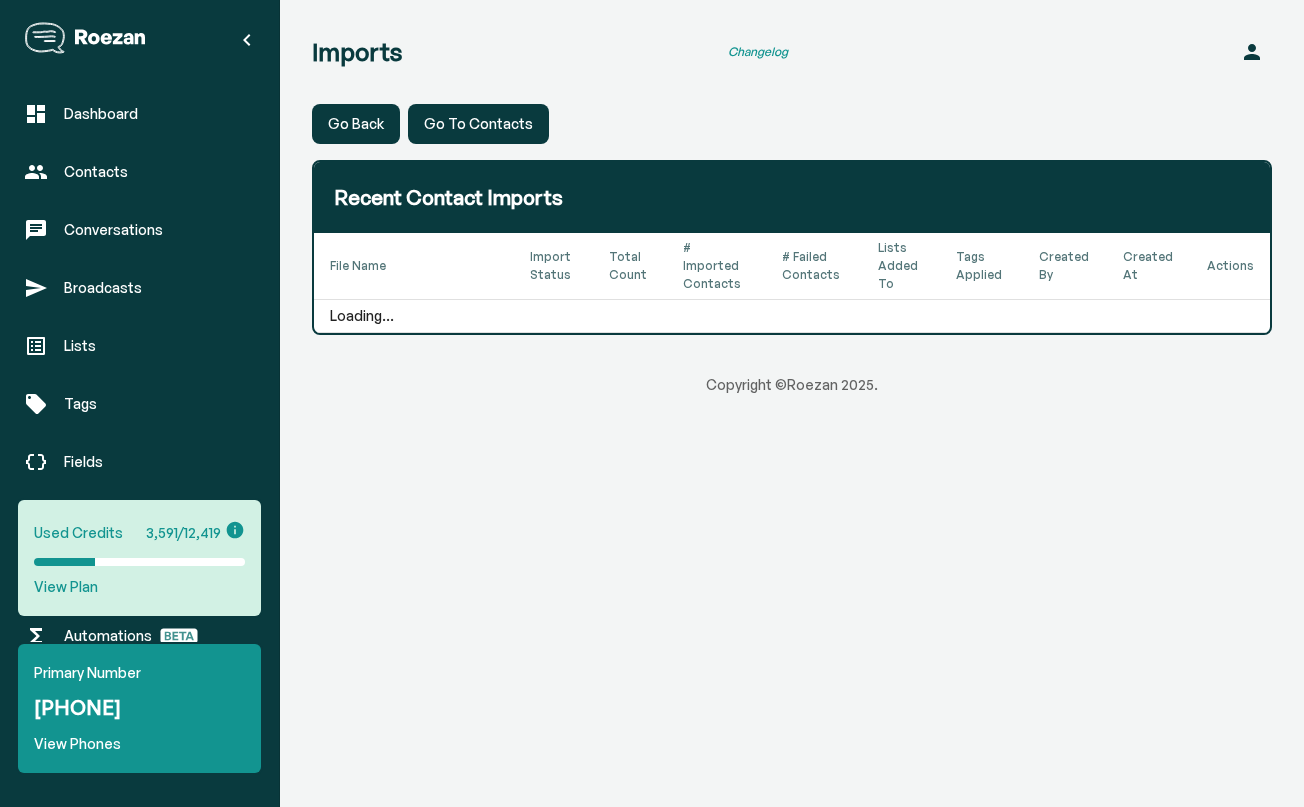 scroll, scrollTop: 0, scrollLeft: 0, axis: both 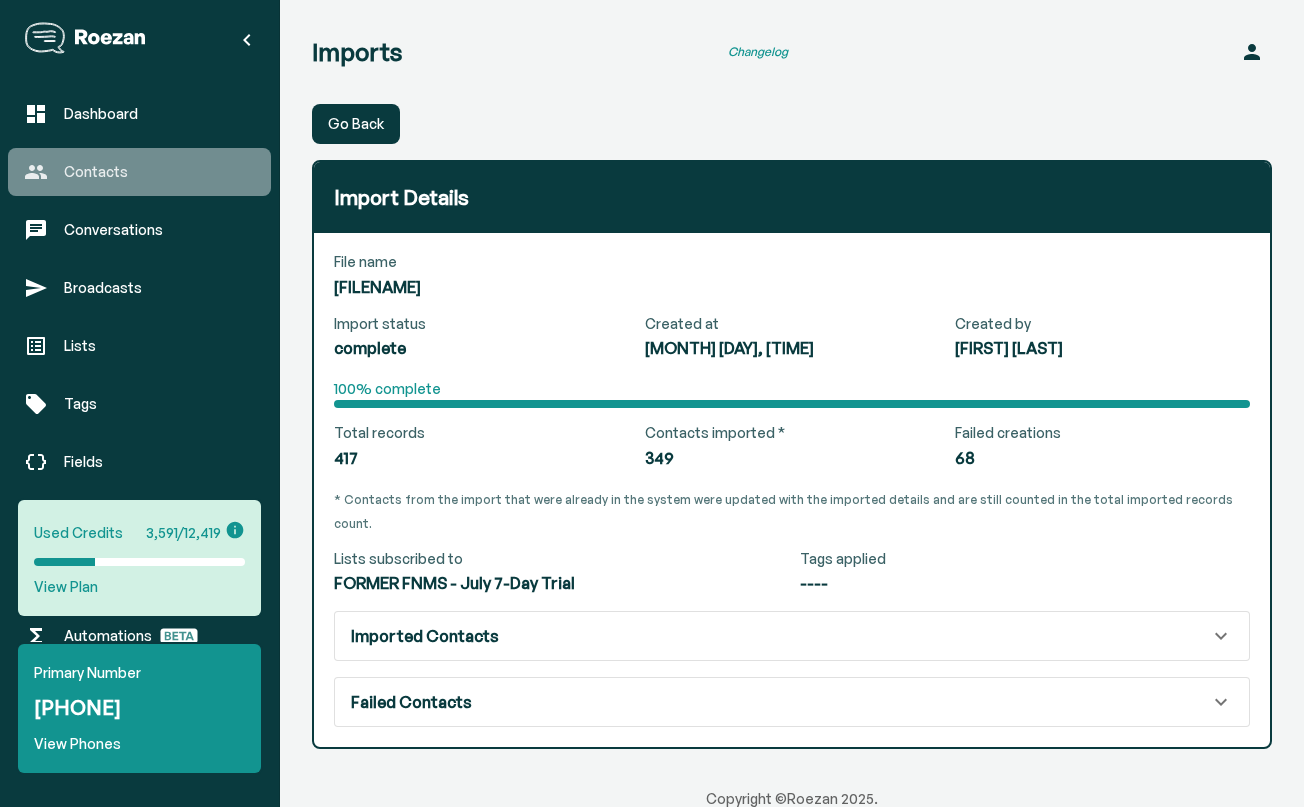 click on "Contacts" at bounding box center [159, 172] 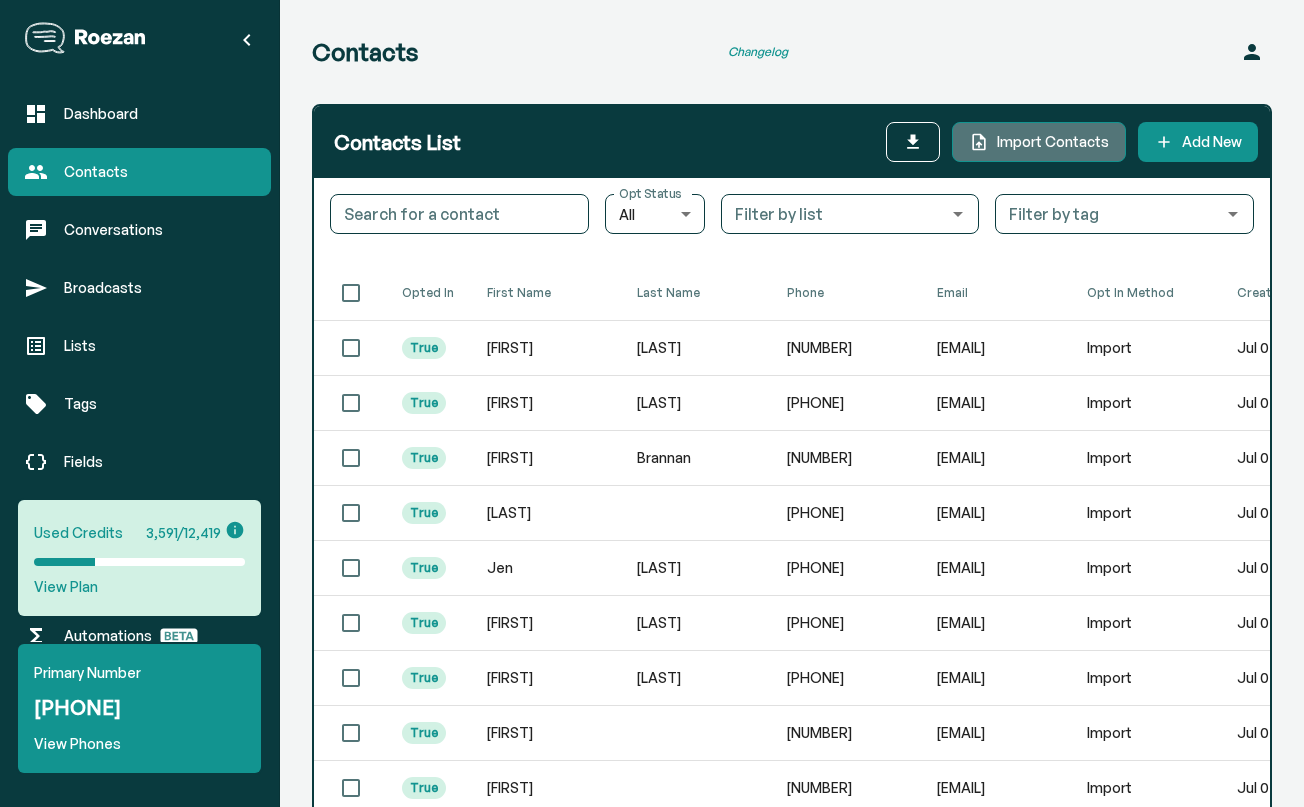 click on "Import Contacts" at bounding box center (1053, 142) 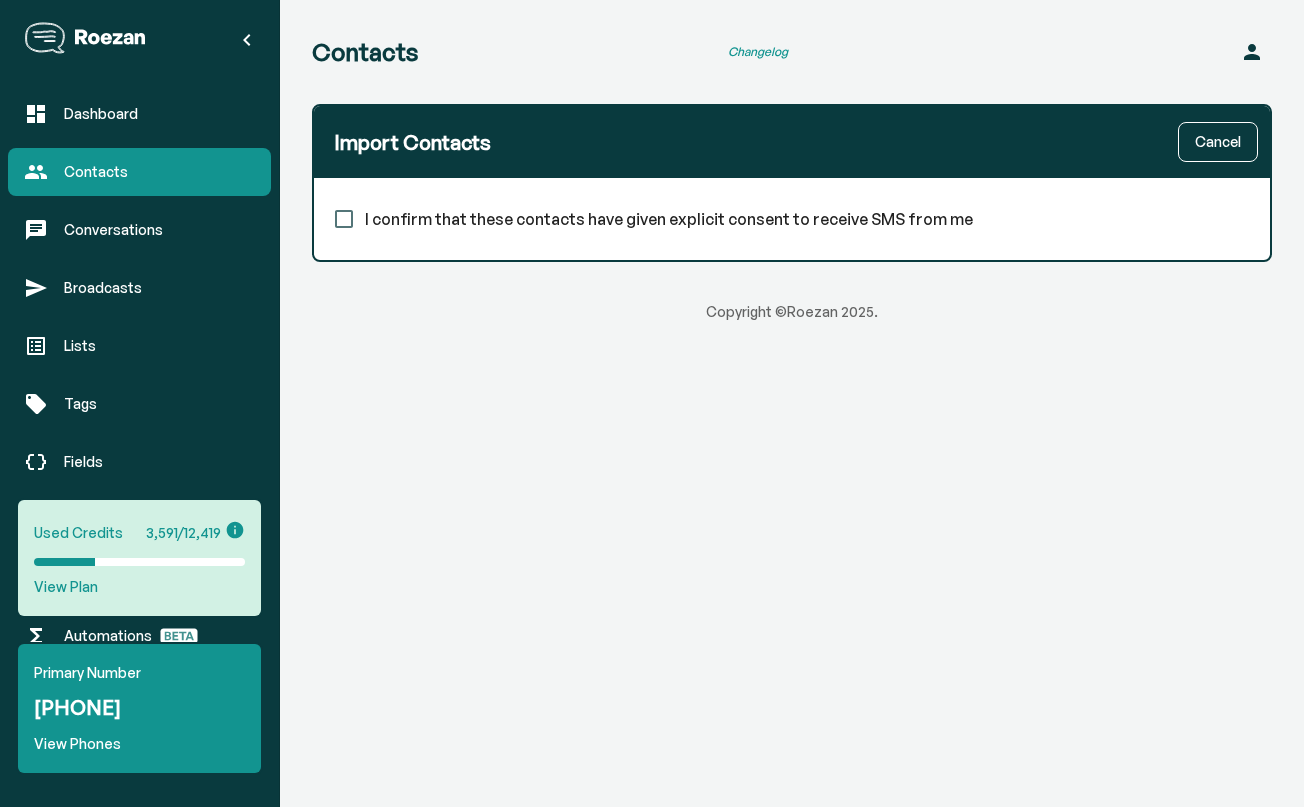 click on "I confirm that these contacts have given explicit consent to receive SMS from me" at bounding box center [344, 219] 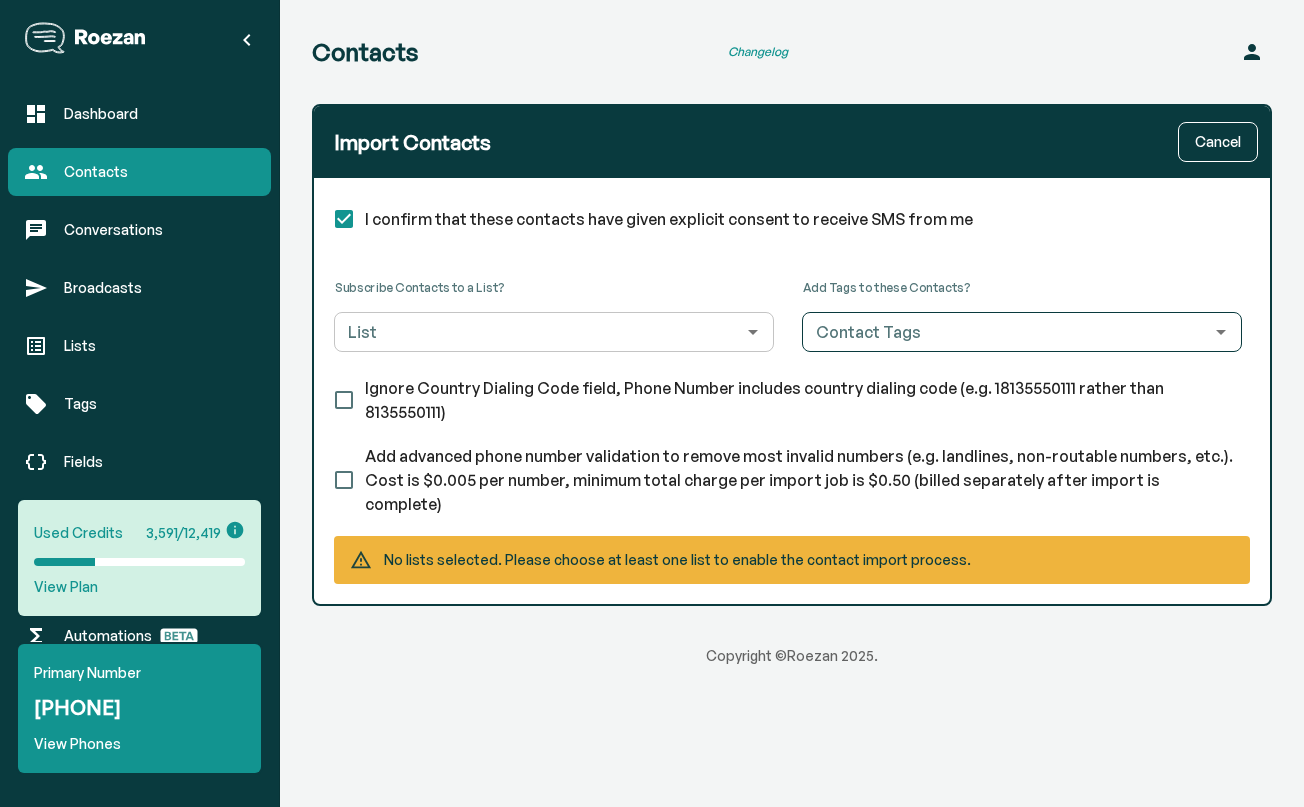 click on "List" at bounding box center [537, 332] 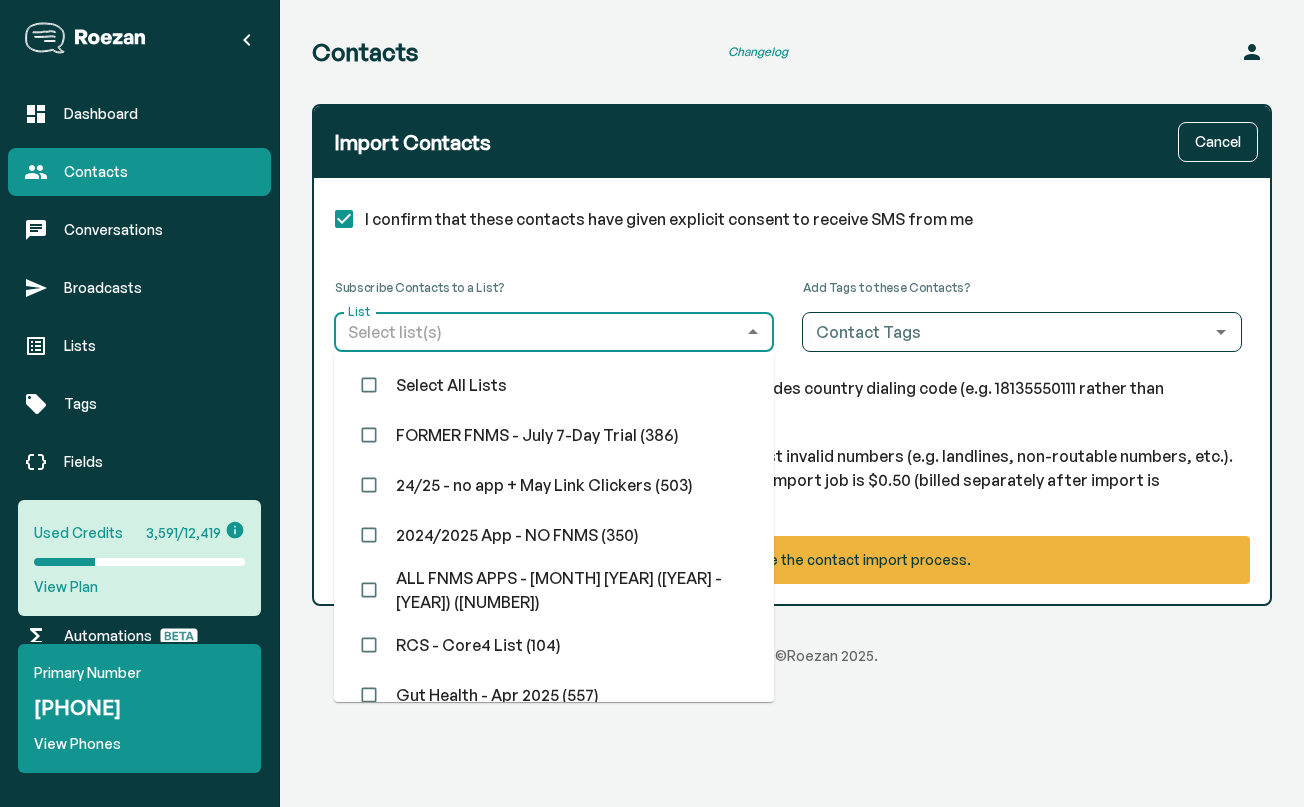 click on "FORMER FNMS - July 7-Day Trial (386)" at bounding box center (554, 435) 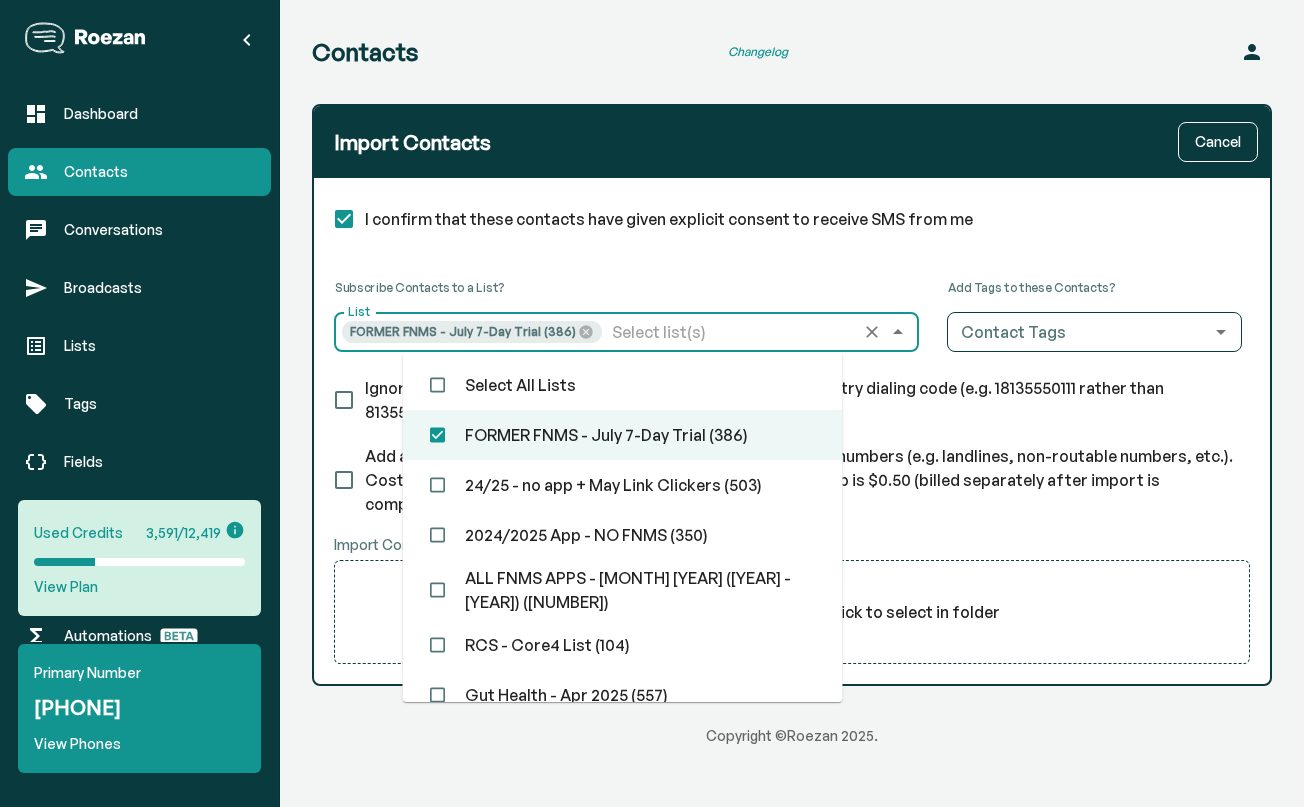 click on "Subscribe Contacts to a List? List FORMER FNMS - July 7-Day Trial (386) List Add Tags to these Contacts? Contact Tags Contact Tags Ignore Country Dialing Code field, Phone Number includes country dialing code (e.g. 18135550111 rather than 8135550111) Add advanced phone number validation to remove most invalid numbers (e.g. landlines, non-routable numbers, etc.). Cost is $0.005 per number, minimum total charge per import job is $0.50 (billed separately after import is complete) Import Contacts from CSV Drag-and-drop CSV file here, or click to select in folder" at bounding box center [792, 472] 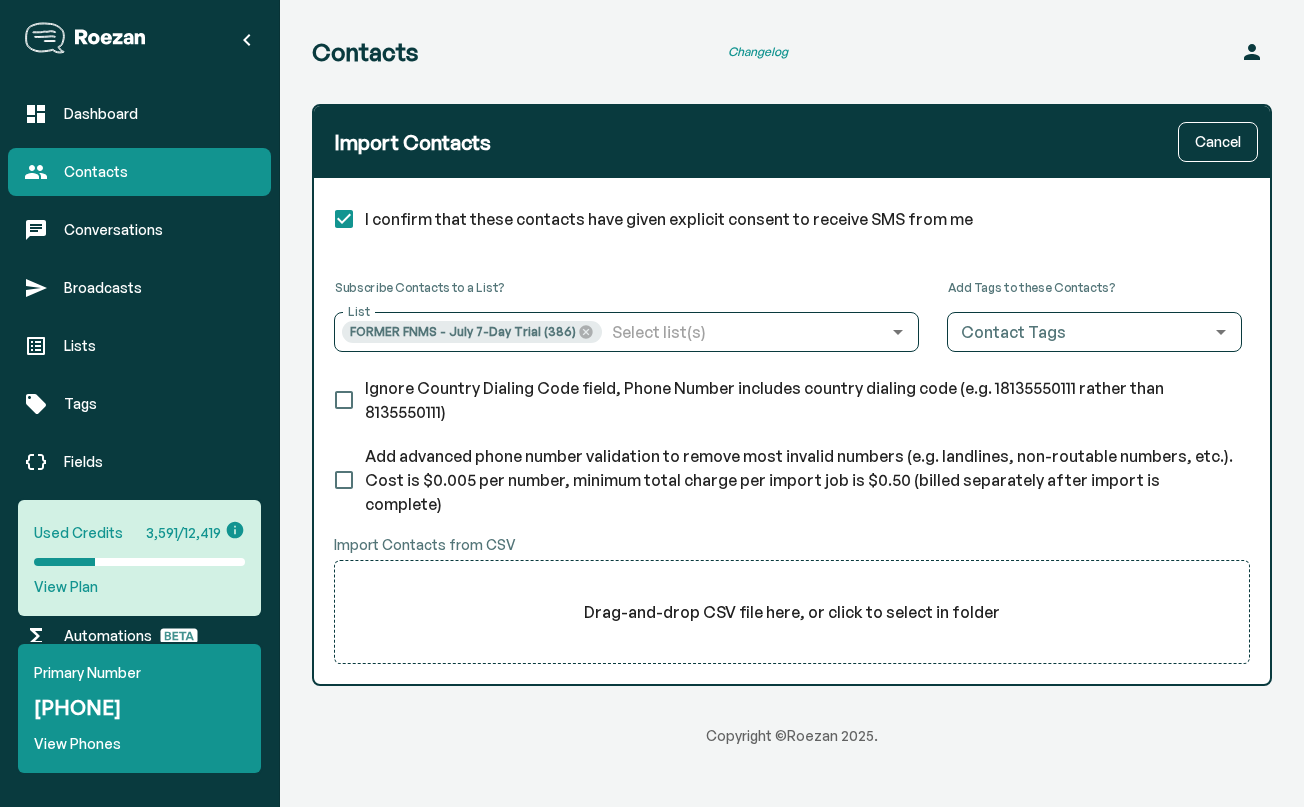 click on "Drag-and-drop CSV file here, or click to select in folder" at bounding box center [792, 612] 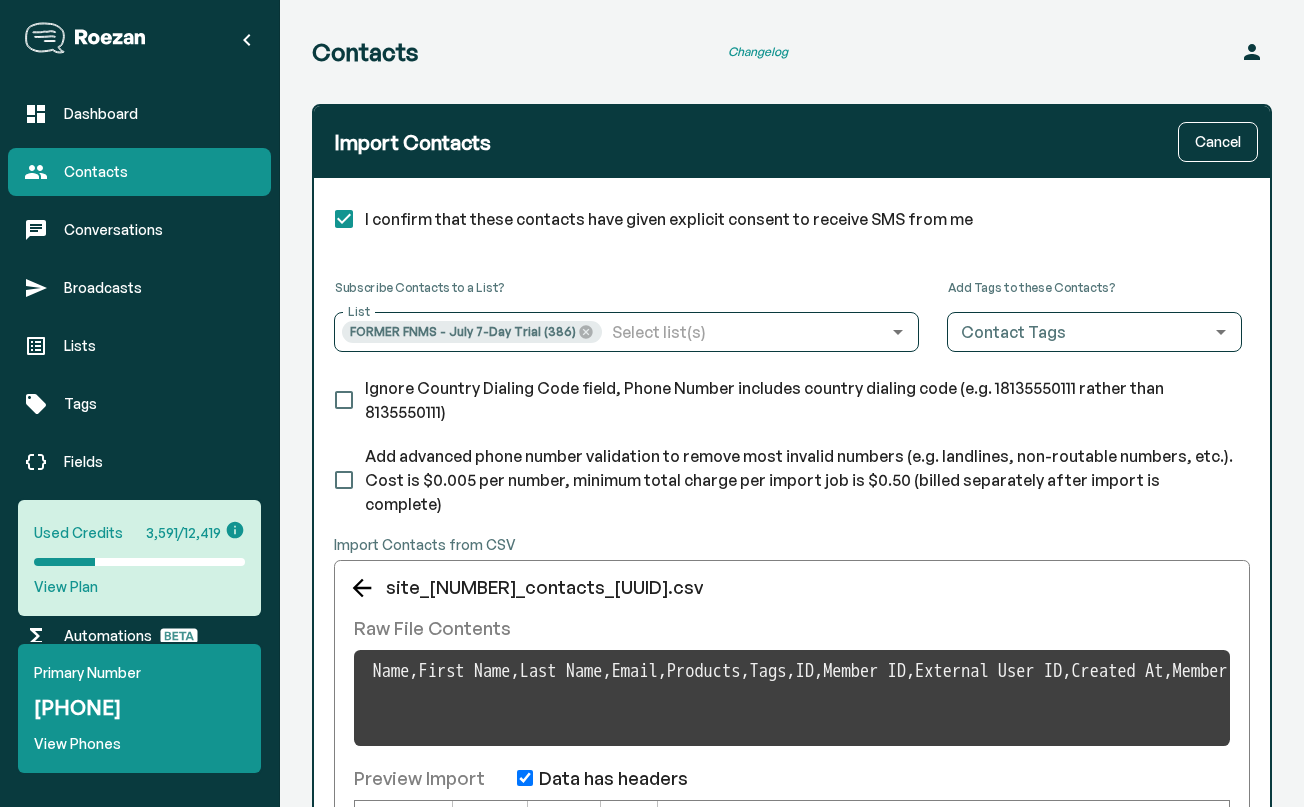 scroll, scrollTop: 231, scrollLeft: 0, axis: vertical 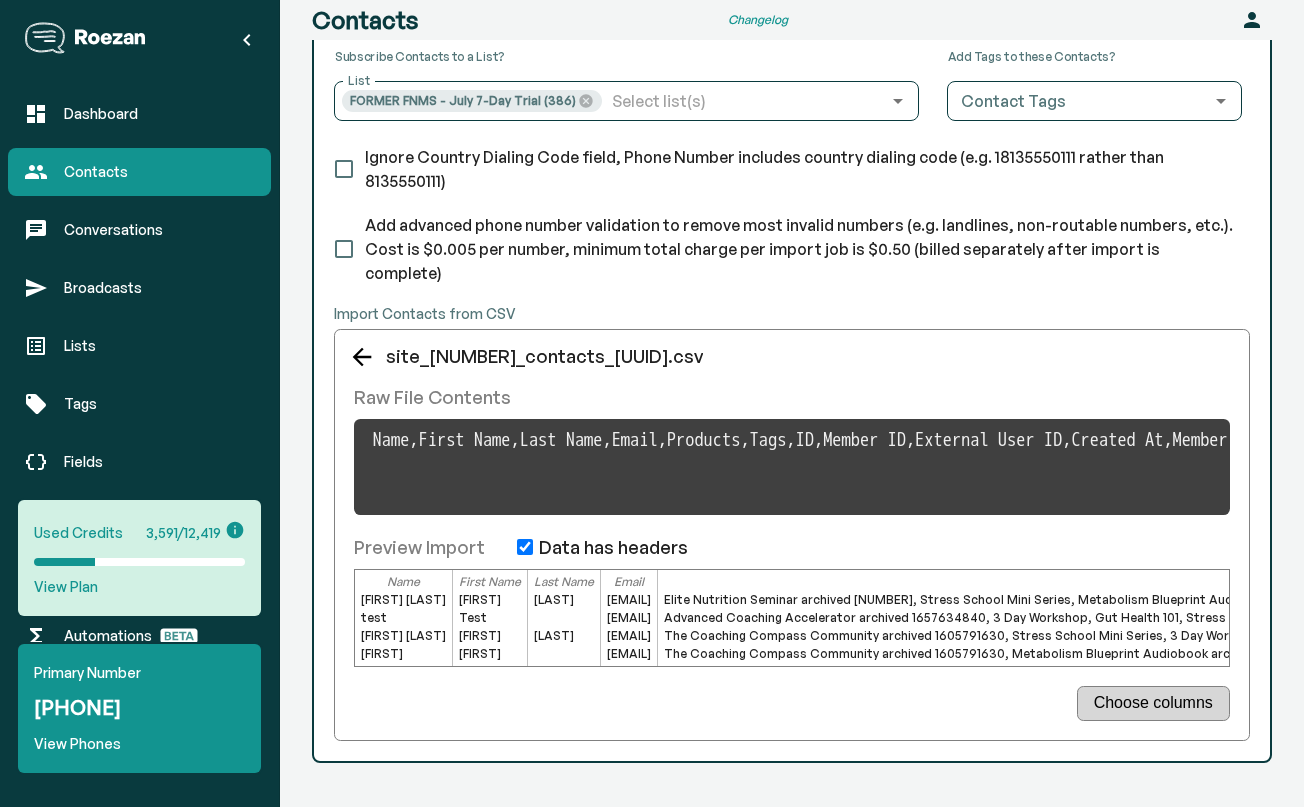click on "Choose columns" at bounding box center (1153, 703) 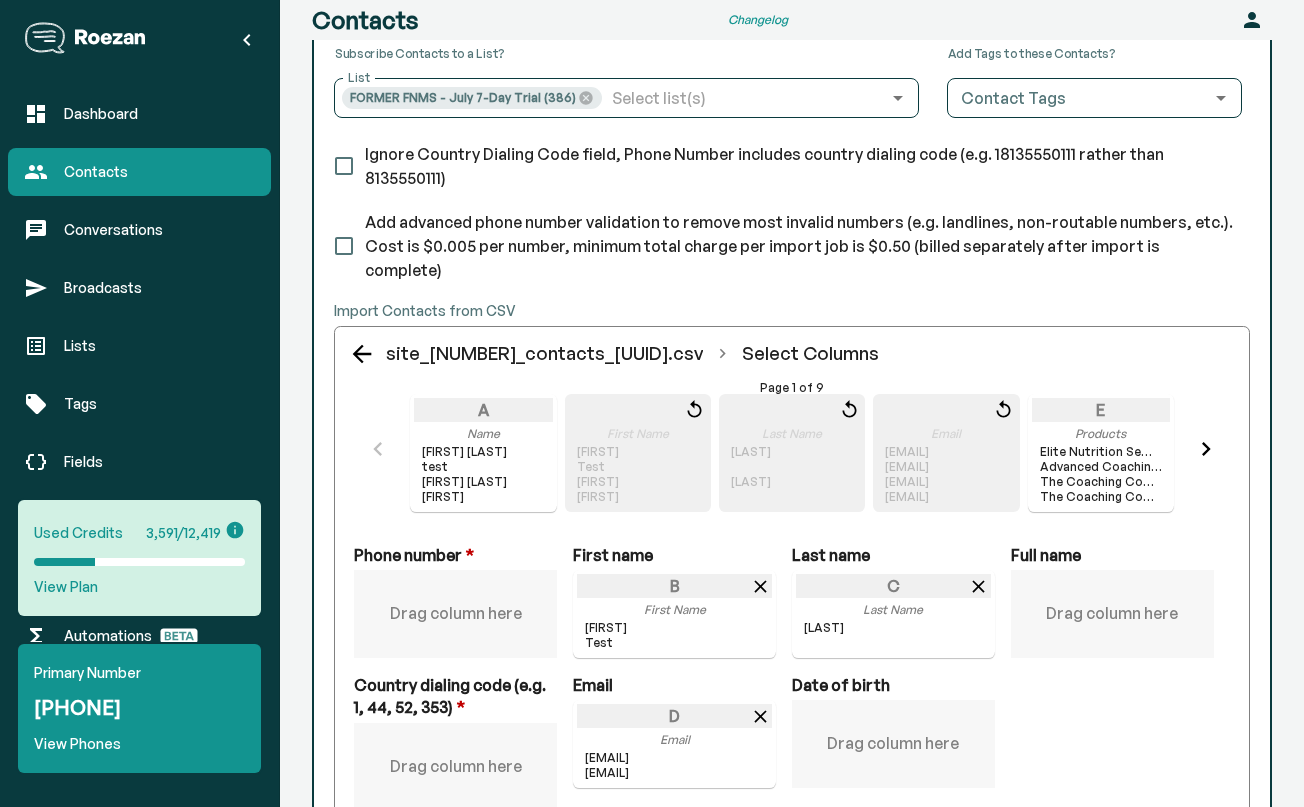 scroll, scrollTop: 373, scrollLeft: 0, axis: vertical 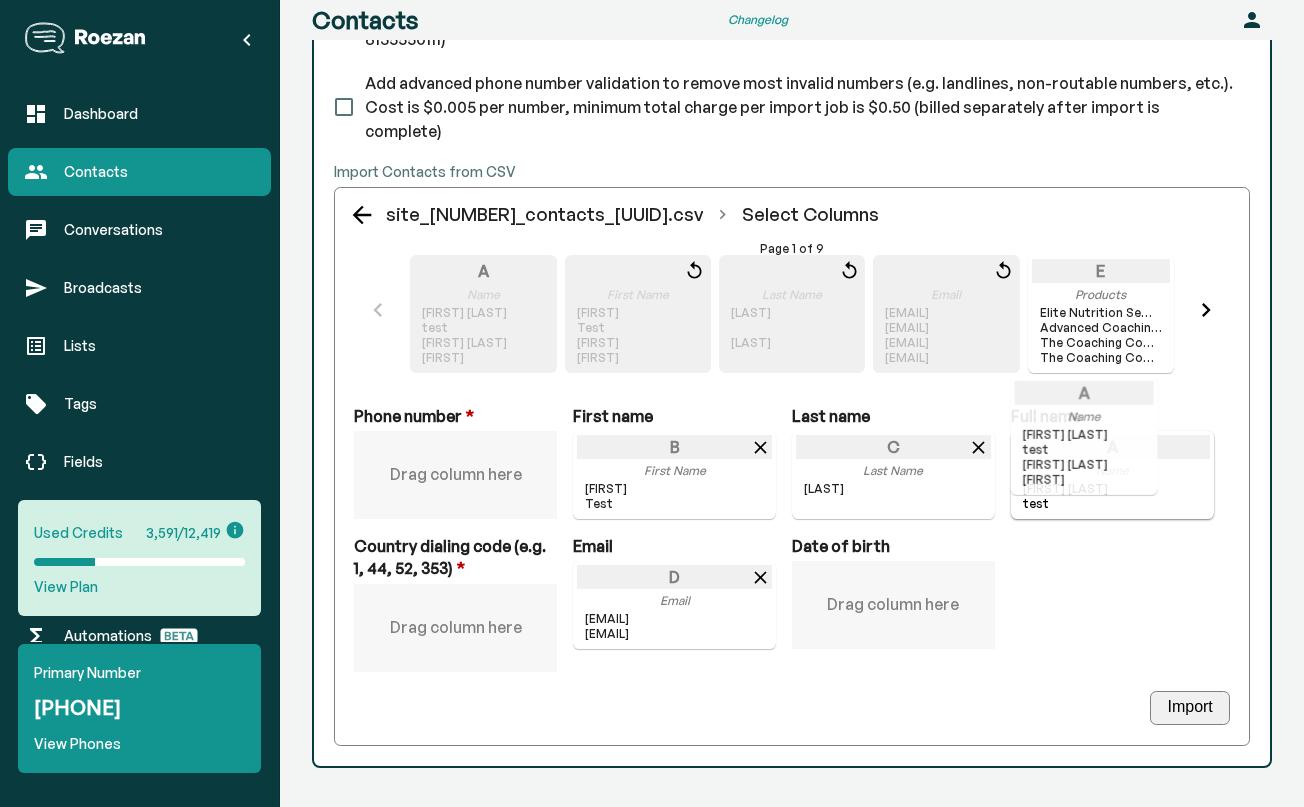 drag, startPoint x: 463, startPoint y: 295, endPoint x: 1075, endPoint y: 454, distance: 632.31714 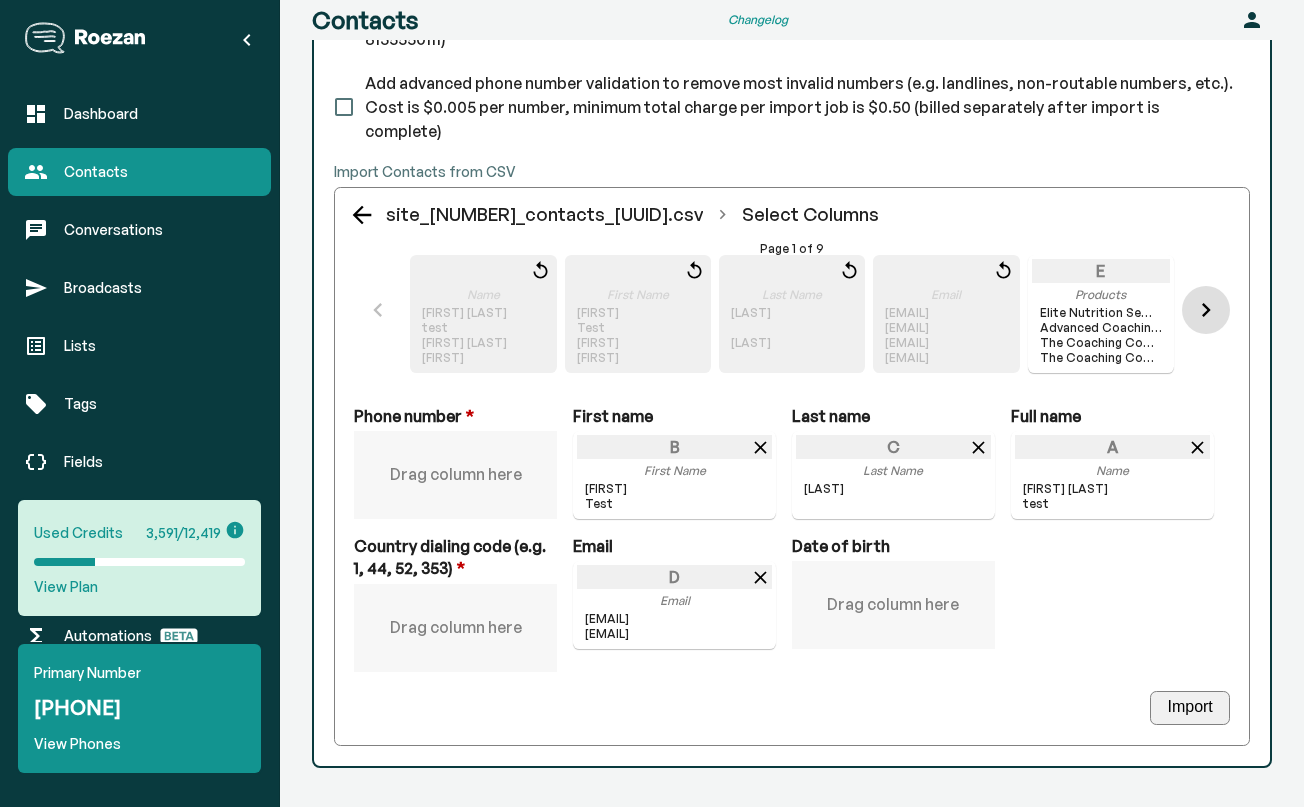 click at bounding box center [1206, 310] 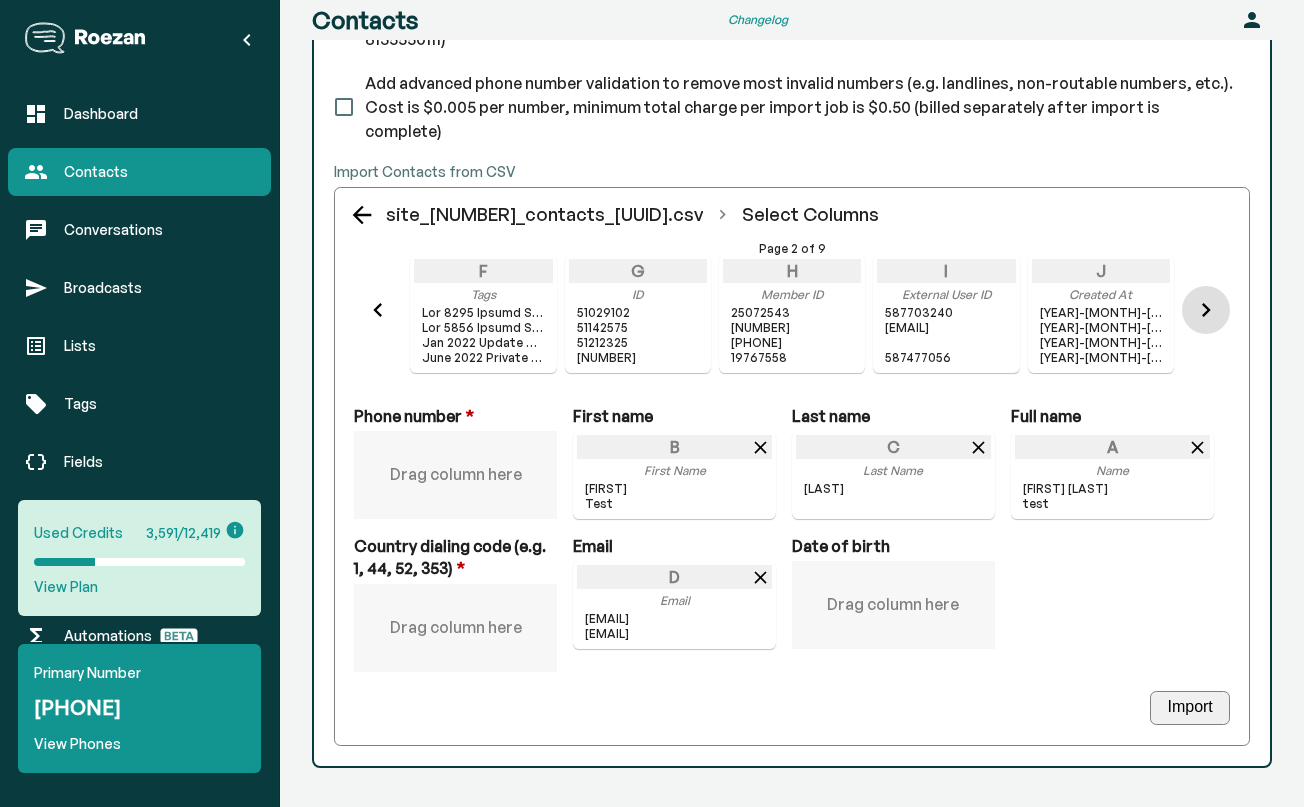 click at bounding box center [1206, 310] 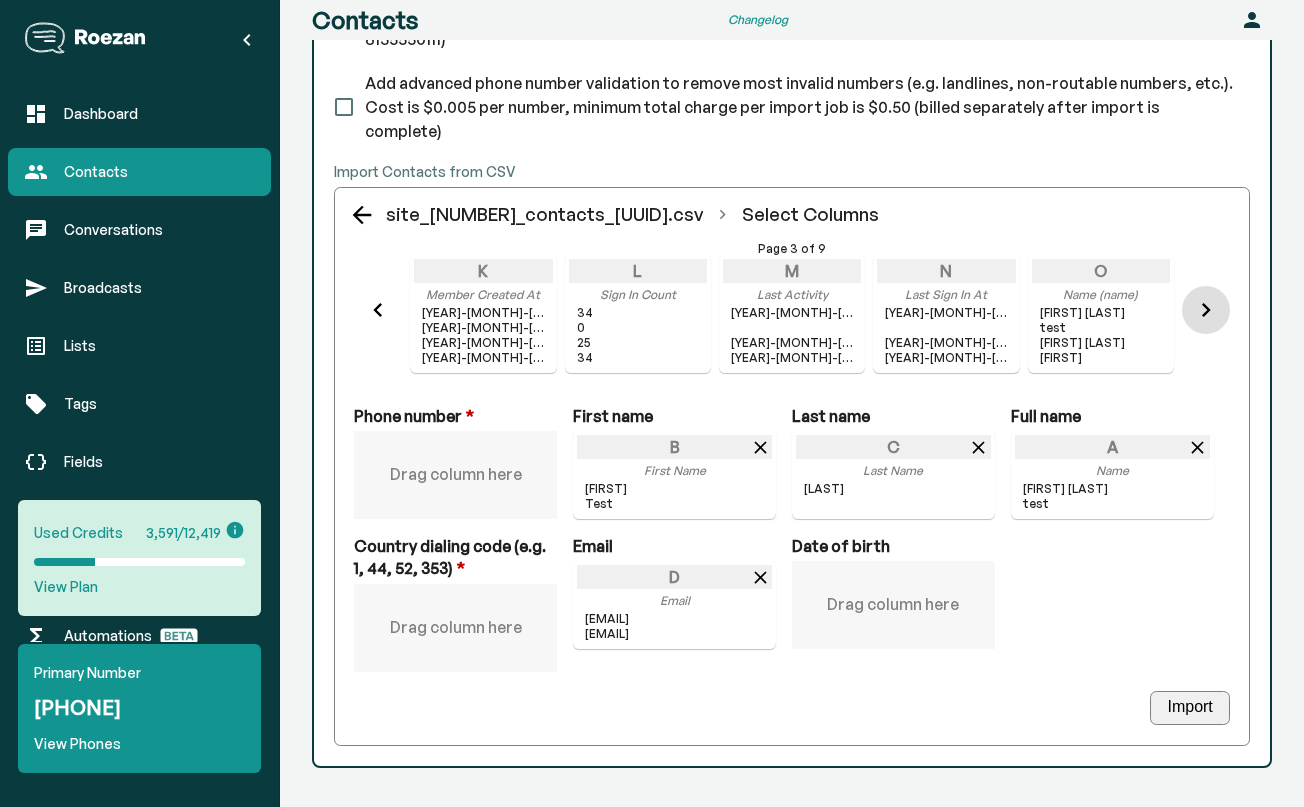 click at bounding box center [1206, 310] 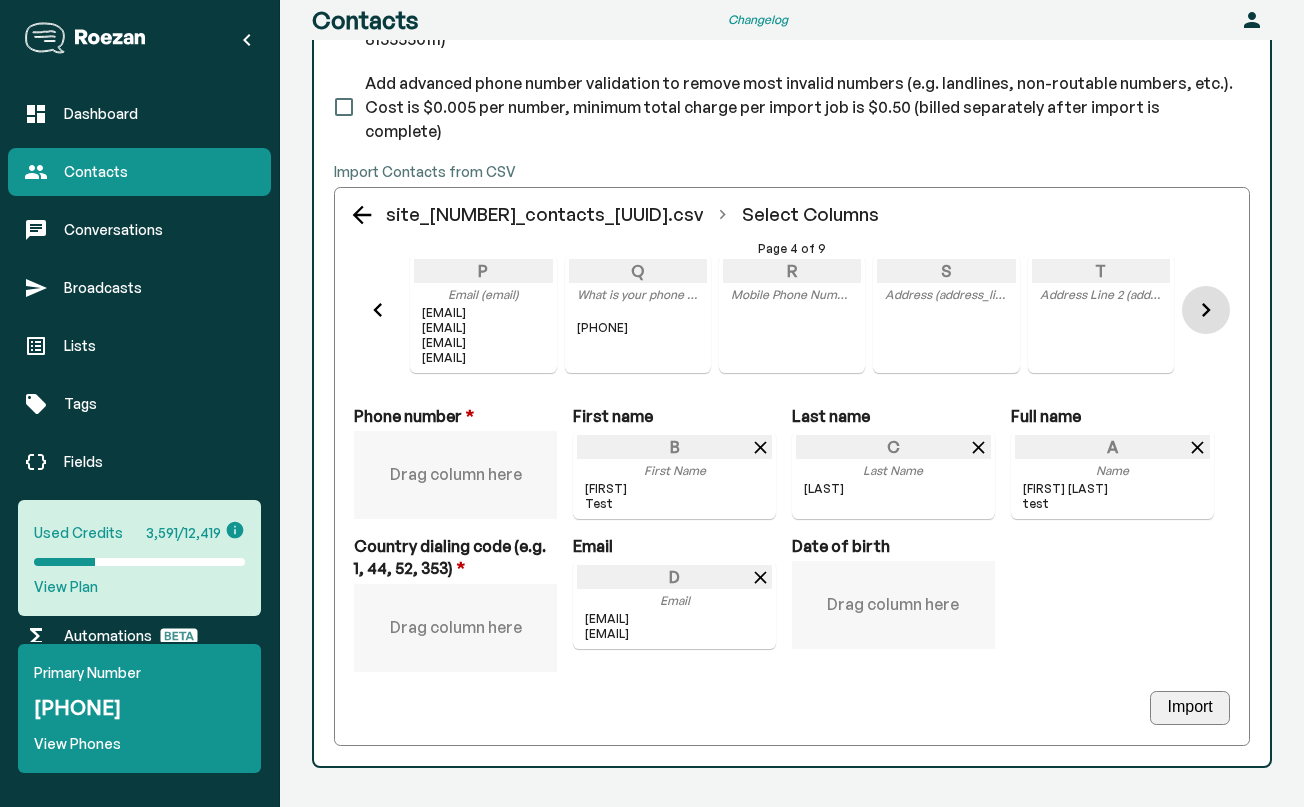 click at bounding box center (1206, 310) 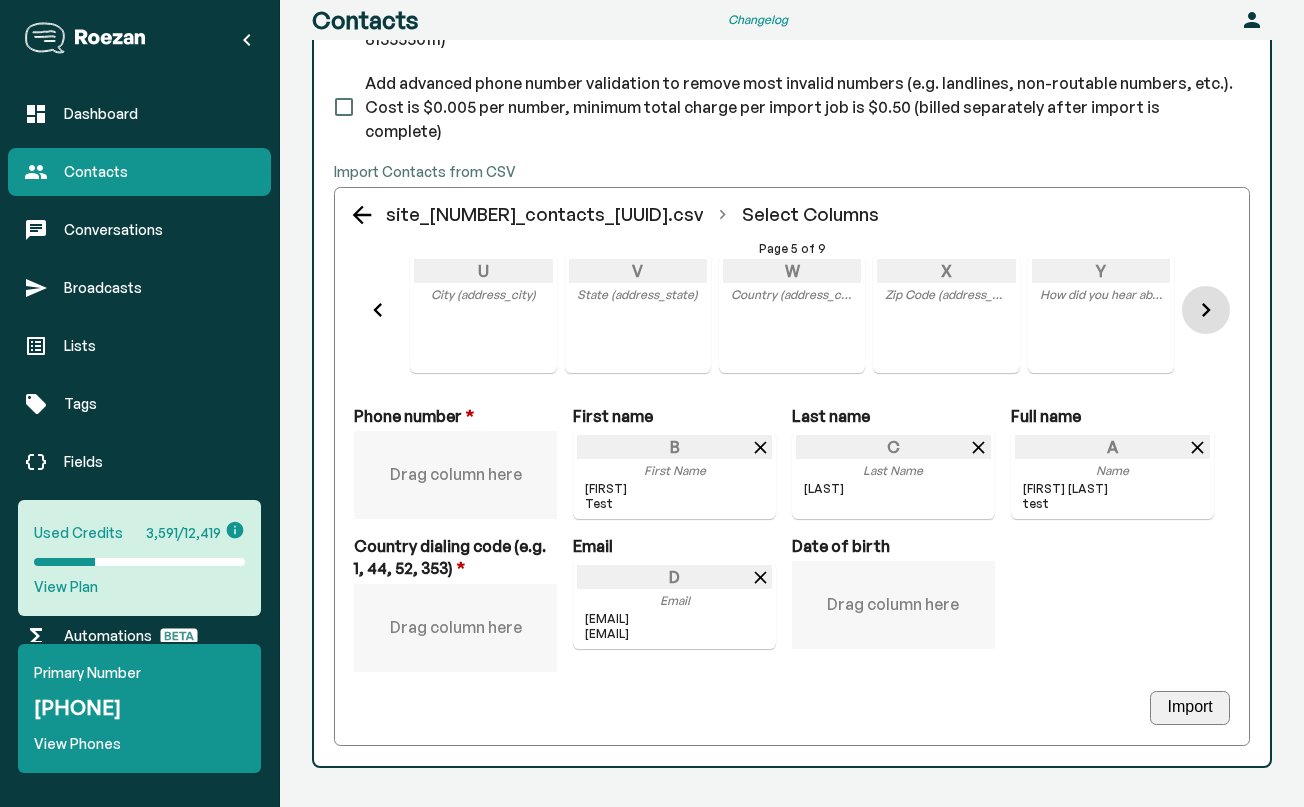click at bounding box center (1206, 310) 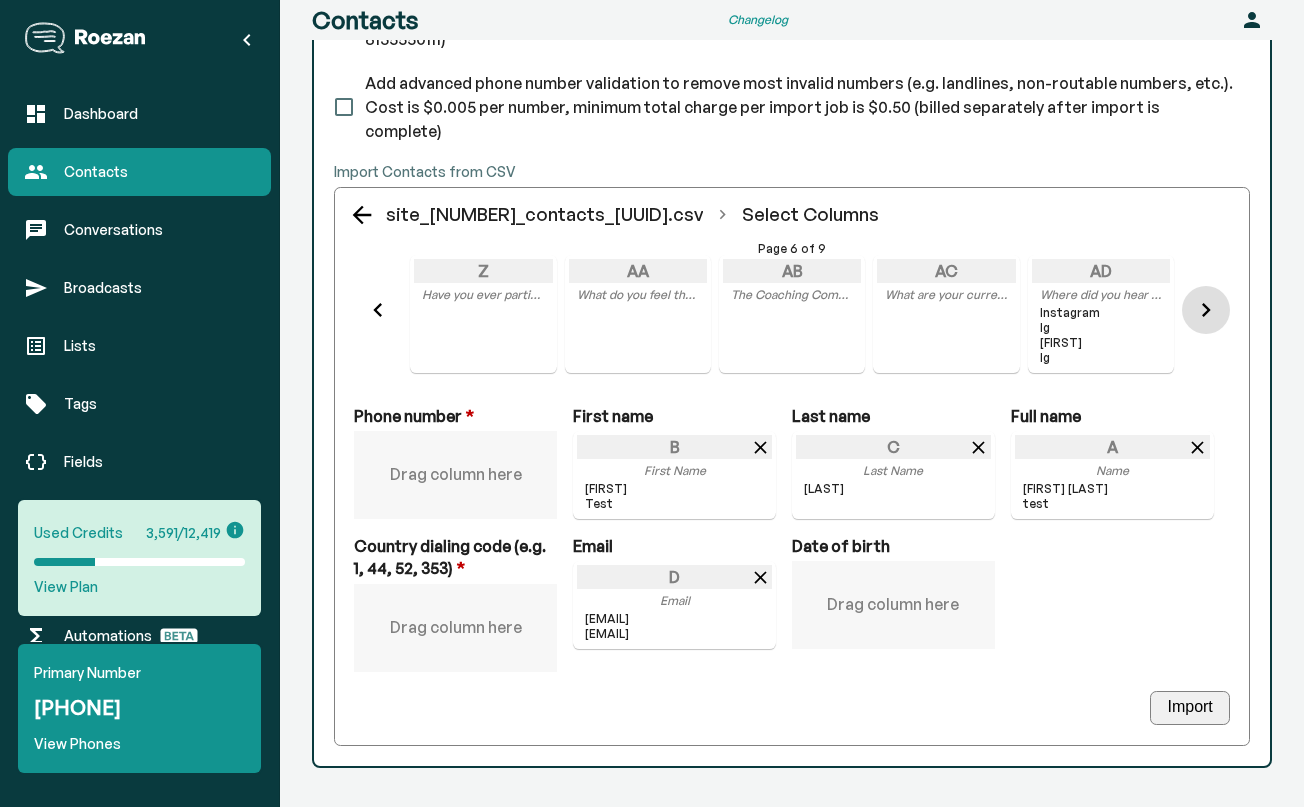 click at bounding box center (1206, 310) 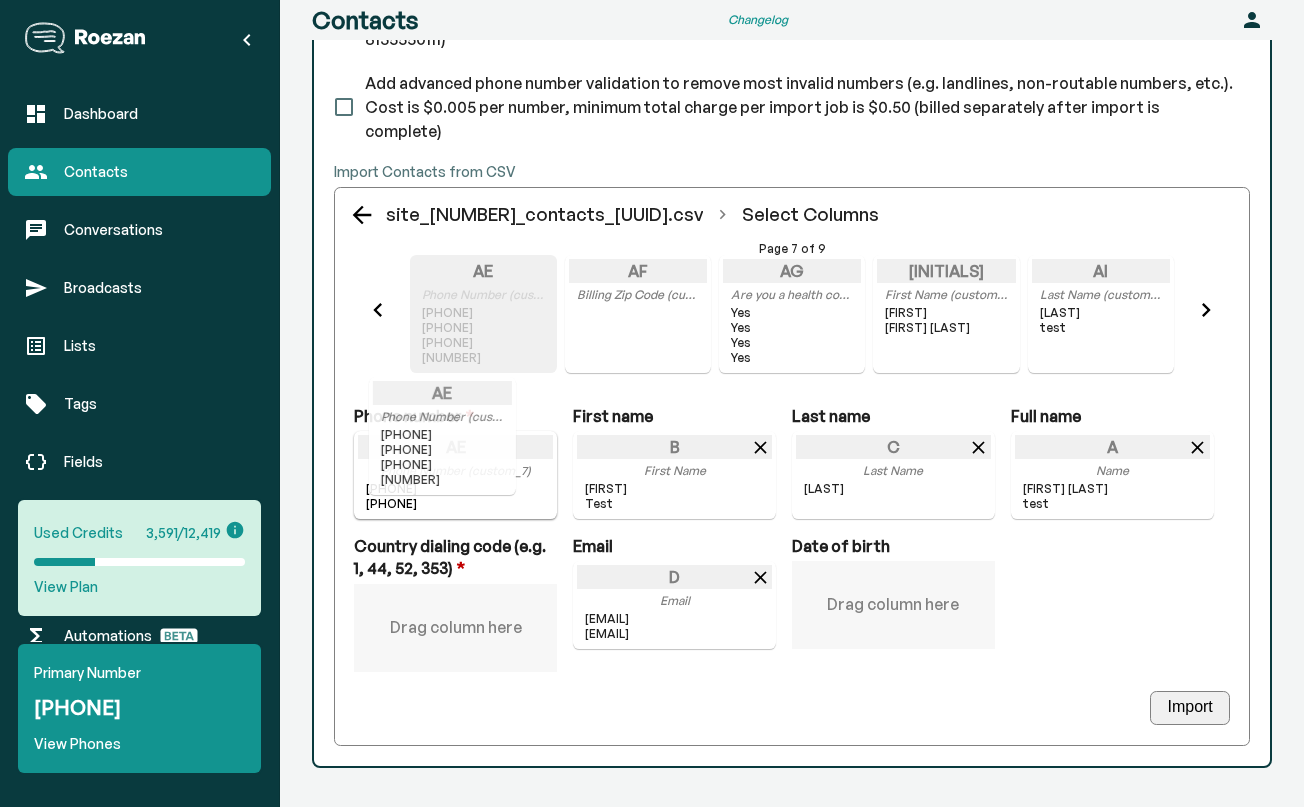 drag, startPoint x: 469, startPoint y: 305, endPoint x: 440, endPoint y: 462, distance: 159.65588 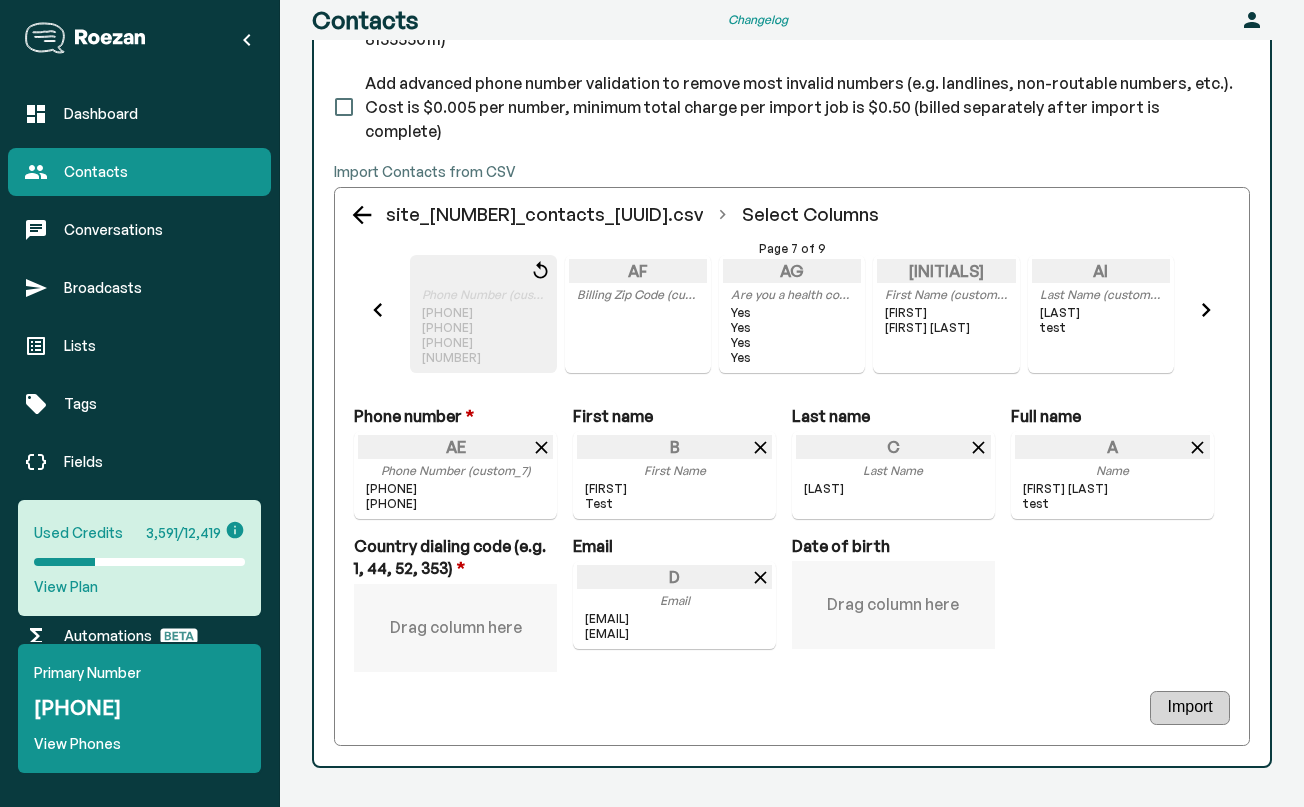 click on "Import" at bounding box center (1189, 708) 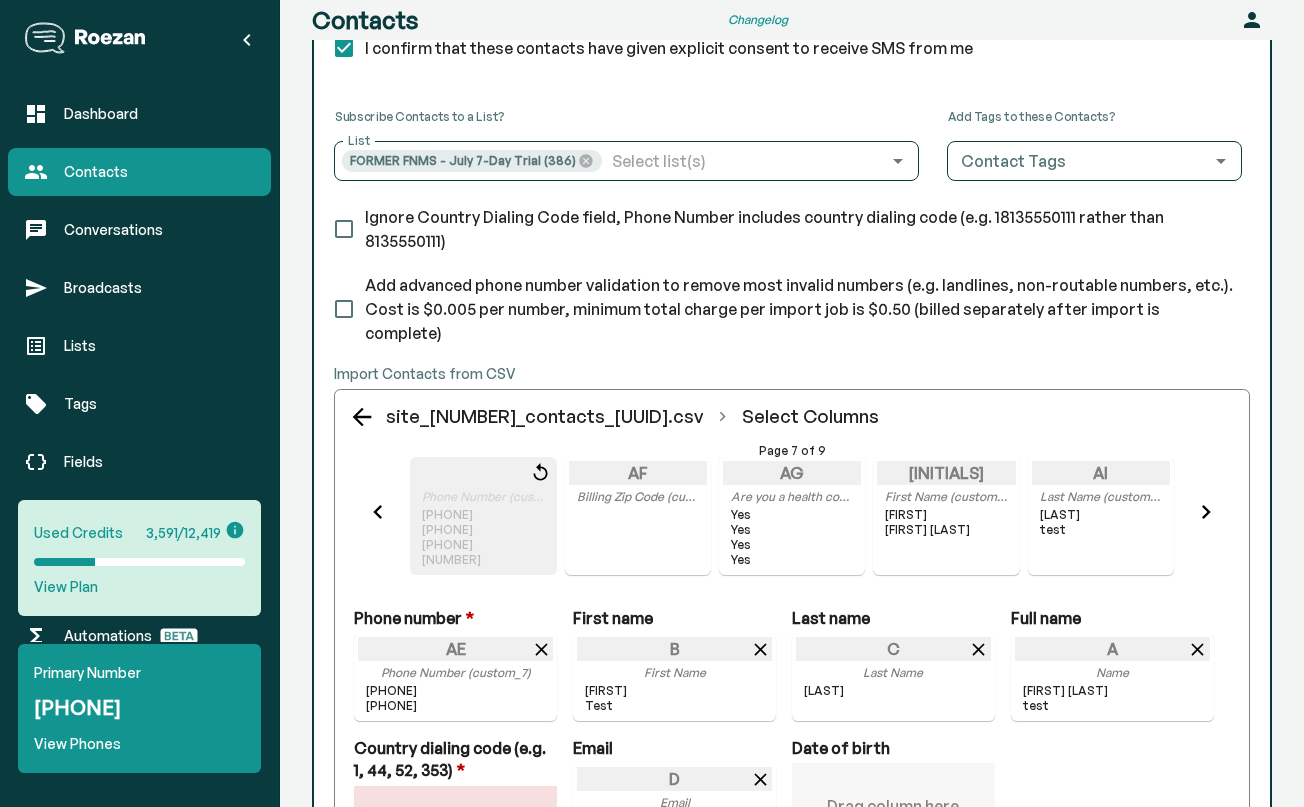 scroll, scrollTop: 168, scrollLeft: 0, axis: vertical 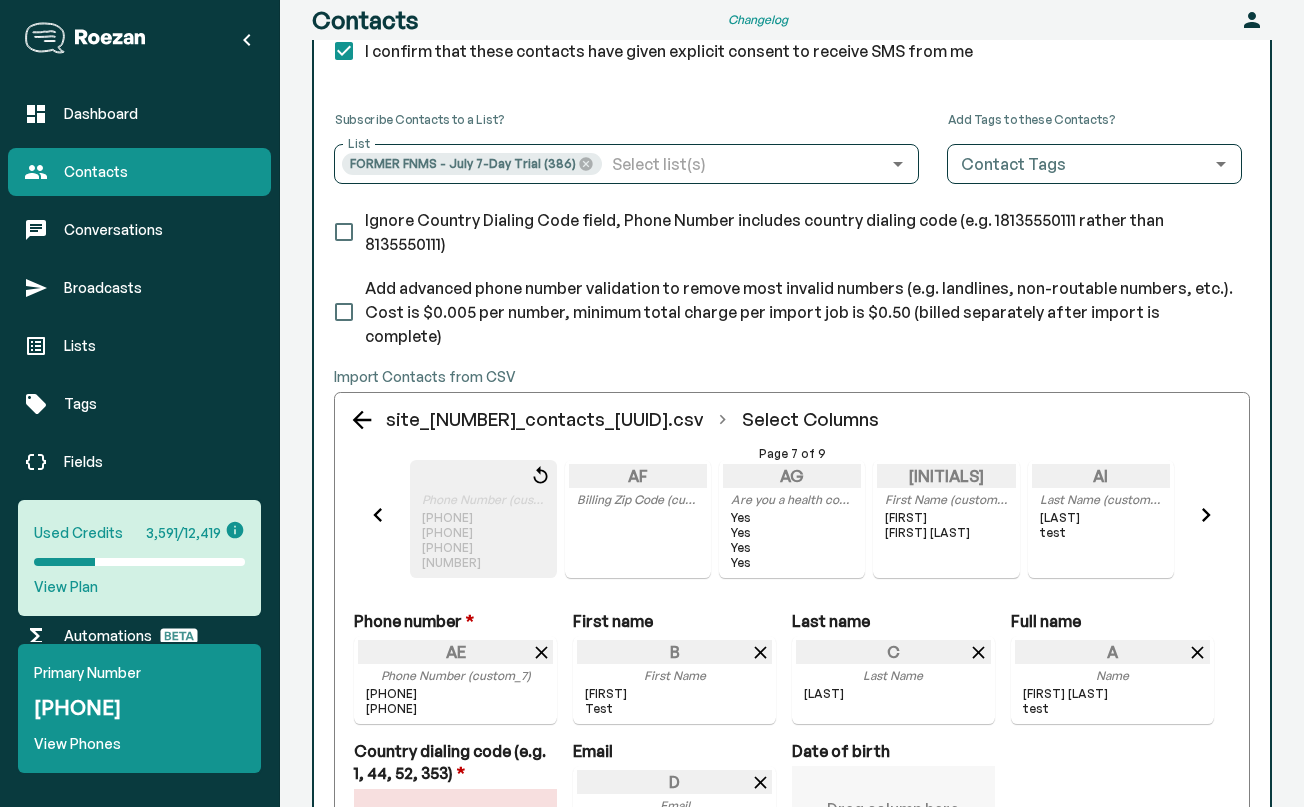 click on "Ignore Country Dialing Code field, Phone Number includes country dialing code (e.g. 18135550111 rather than 8135550111)" at bounding box center [344, 232] 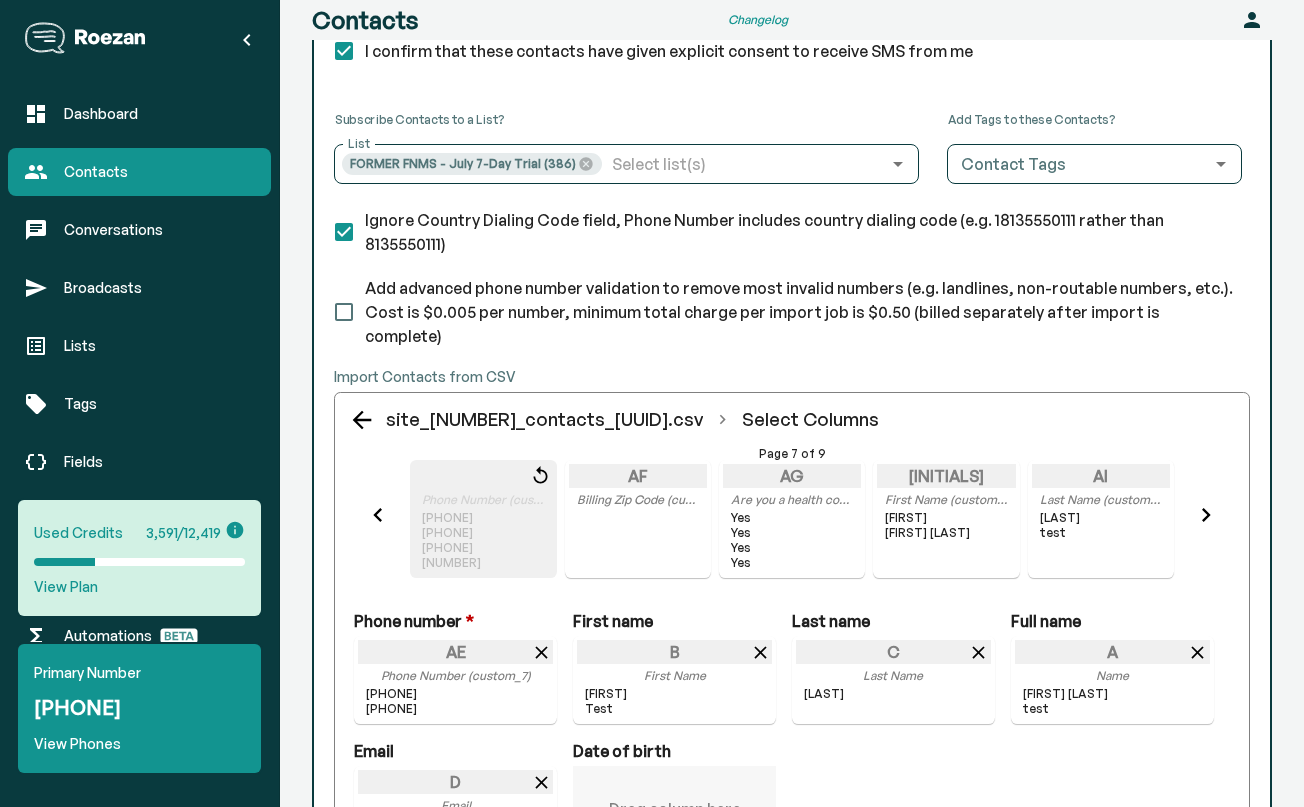scroll, scrollTop: 356, scrollLeft: 0, axis: vertical 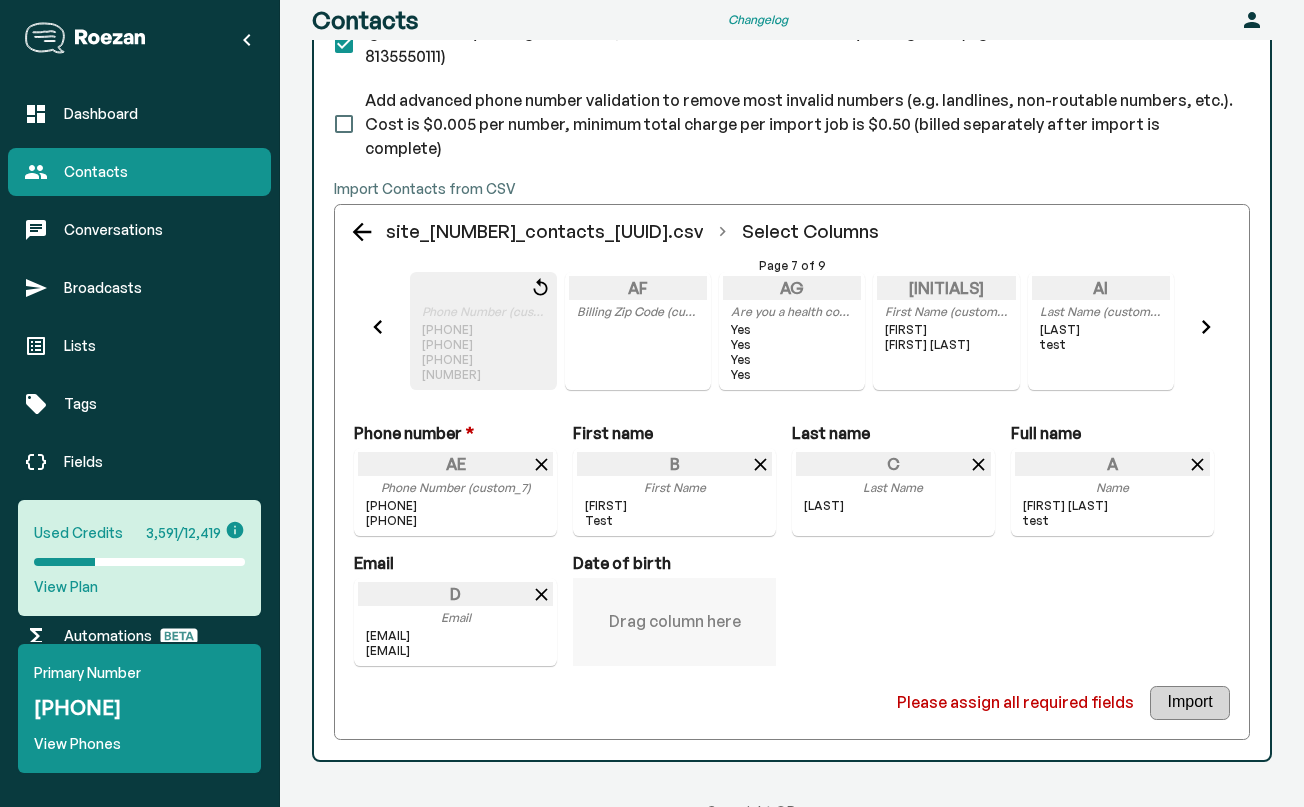click on "Import" at bounding box center (1189, 703) 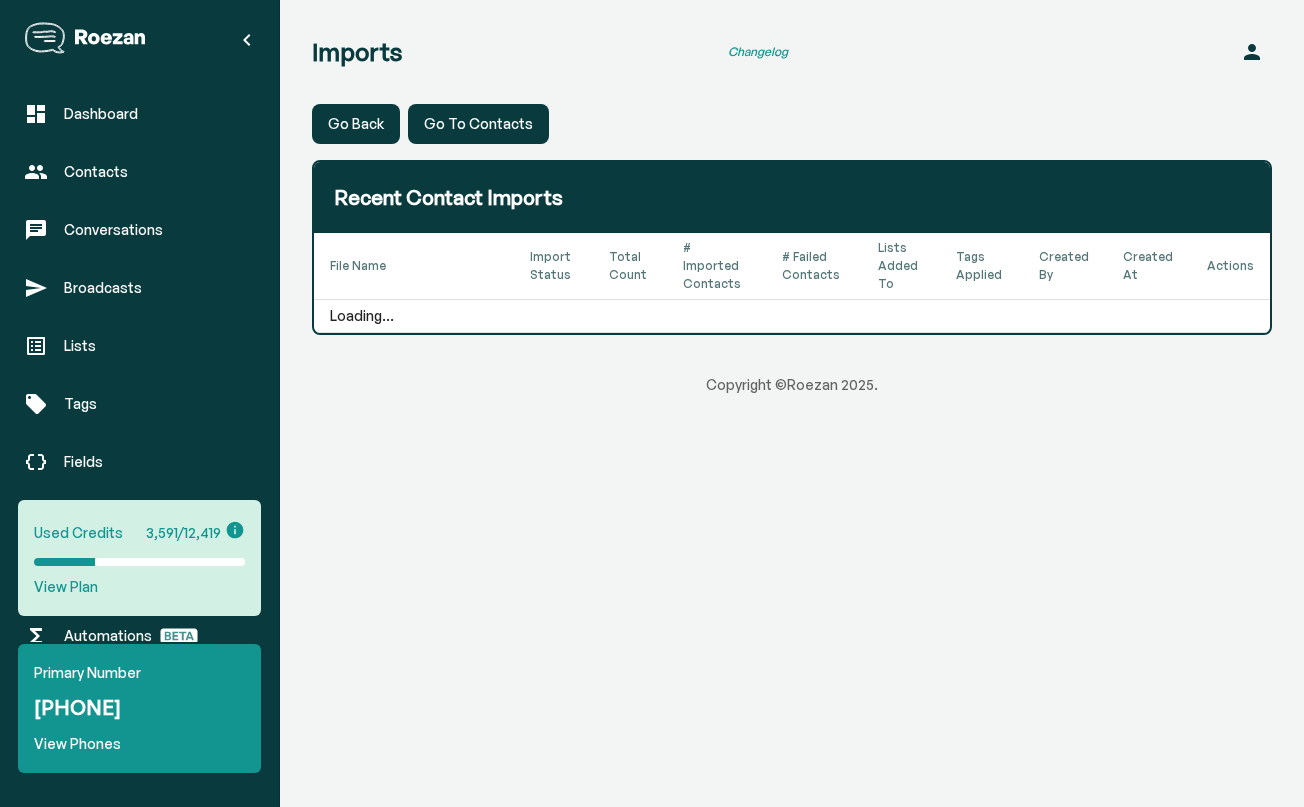 scroll, scrollTop: 0, scrollLeft: 0, axis: both 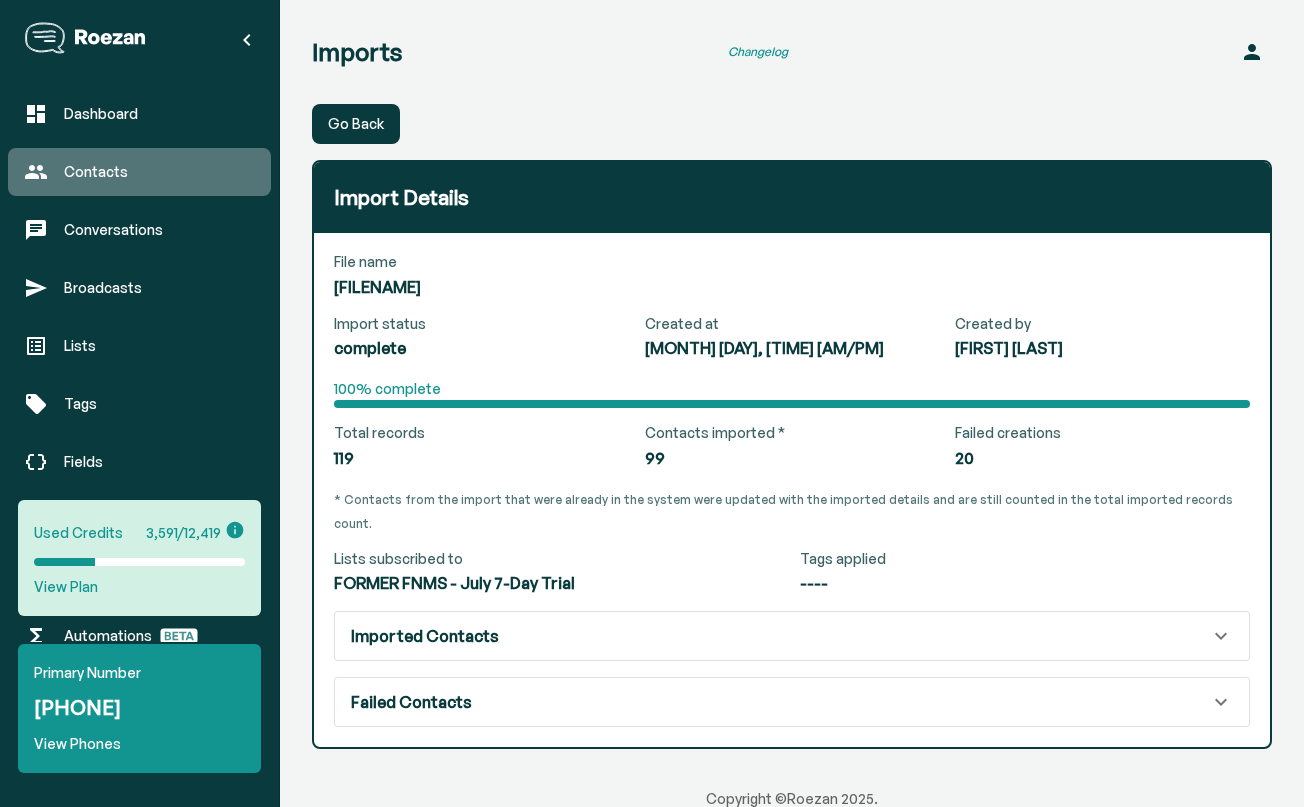click on "Contacts" at bounding box center [159, 172] 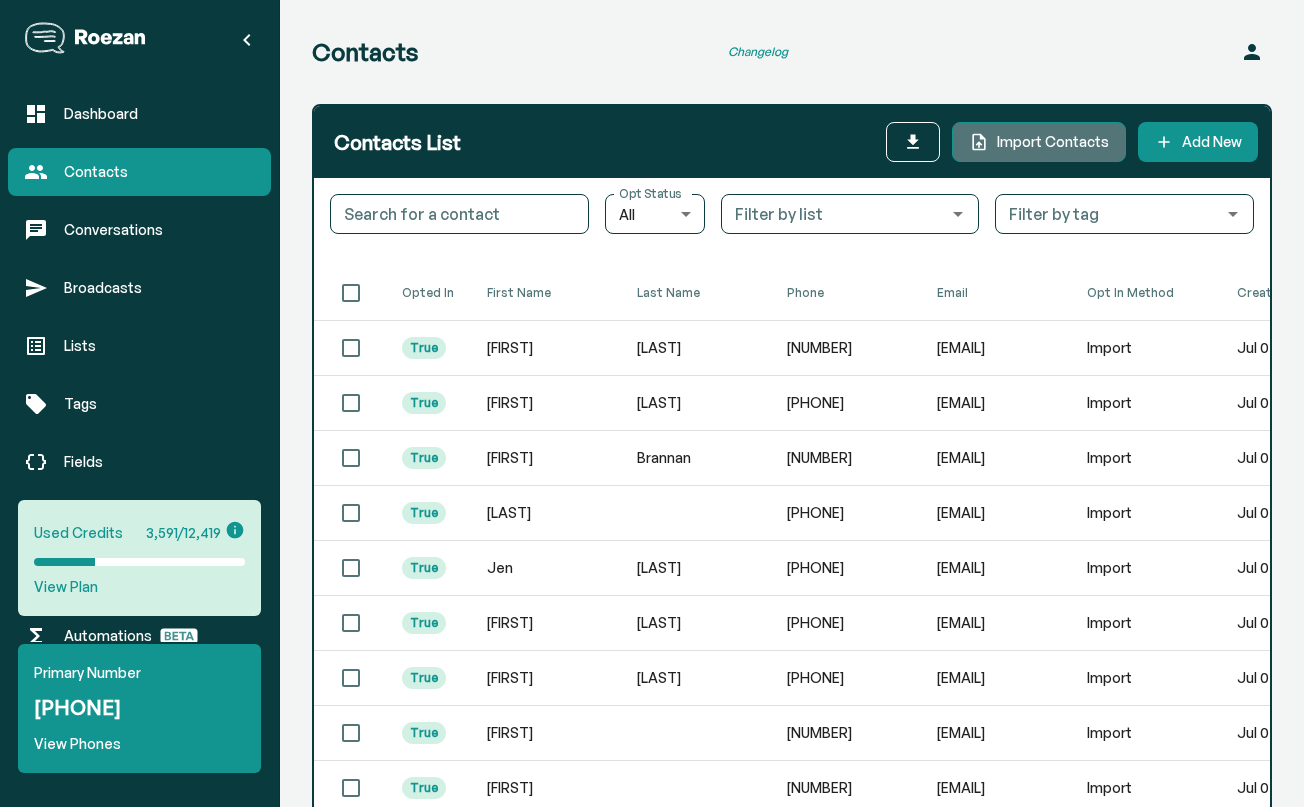 click on "Import Contacts" at bounding box center [1053, 142] 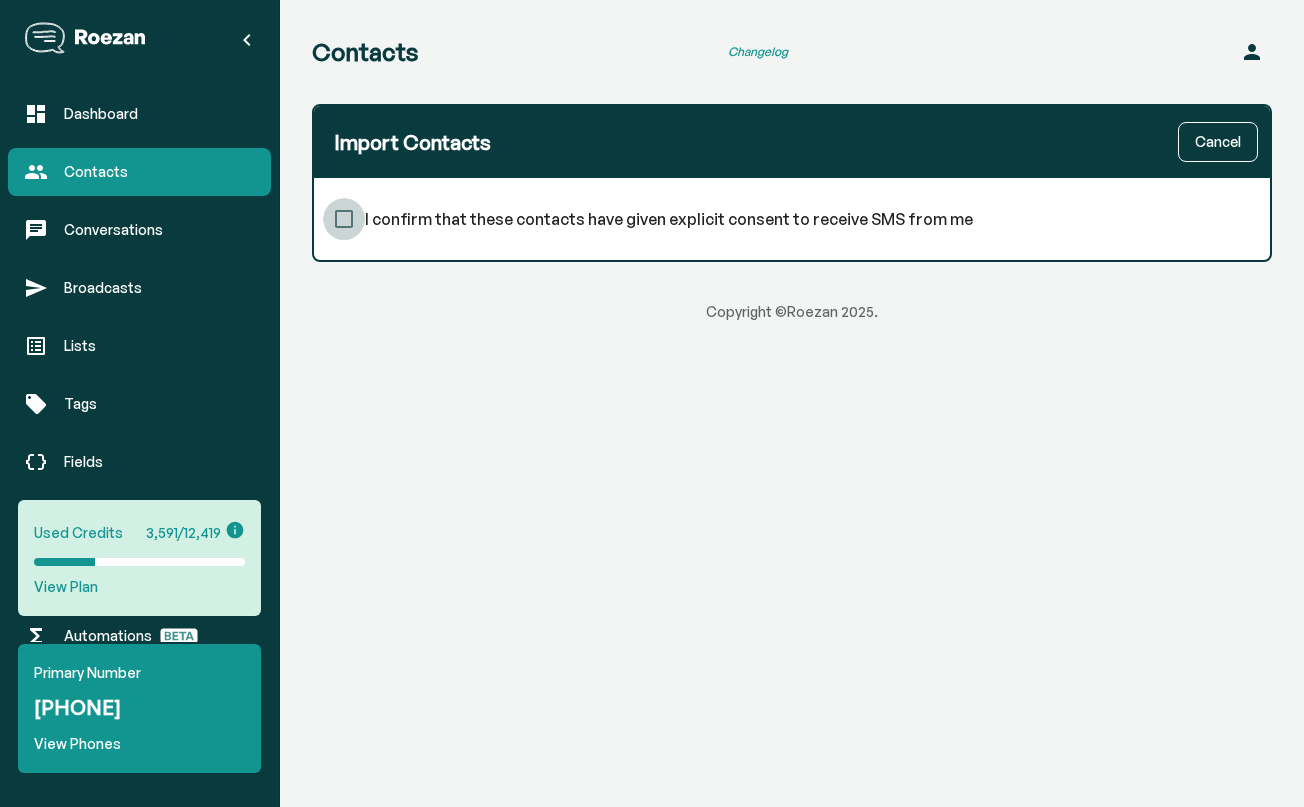 click on "I confirm that these contacts have given explicit consent to receive SMS from me" at bounding box center [344, 219] 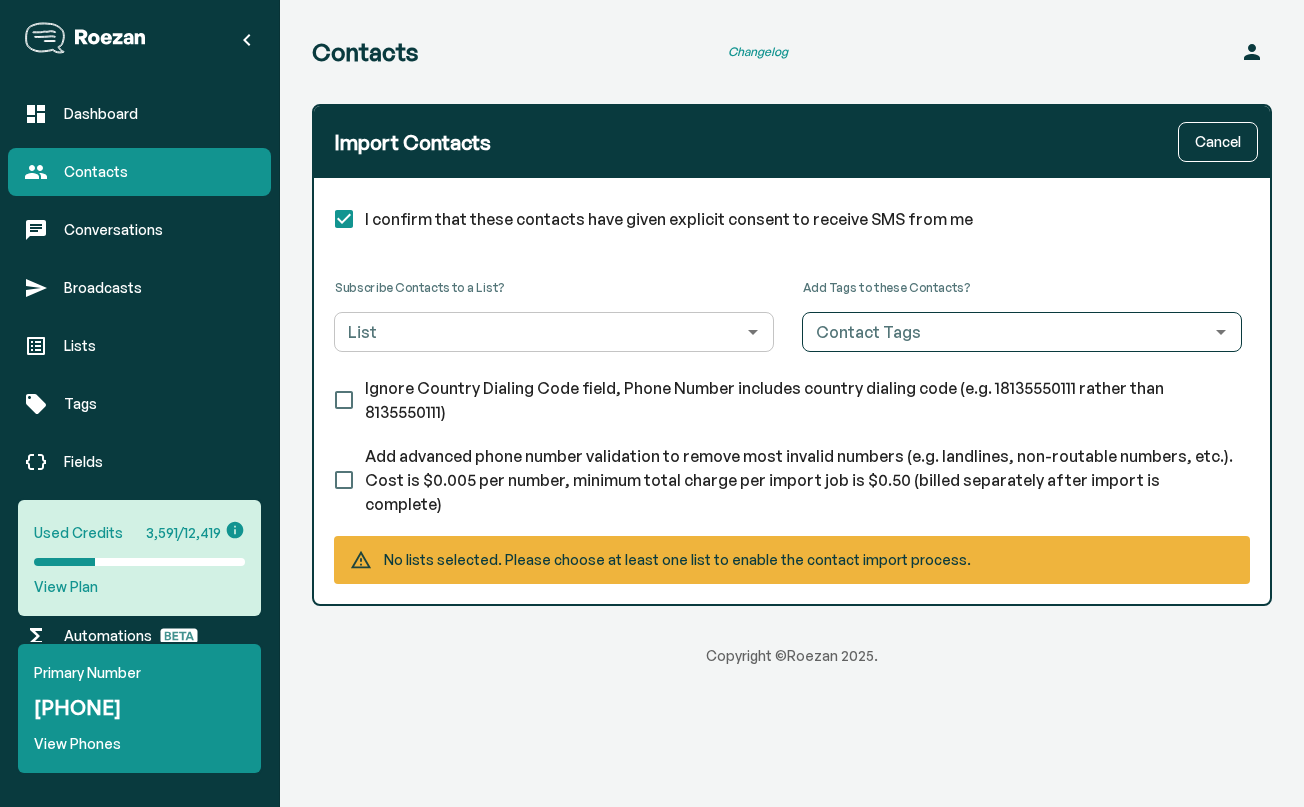 click on "List" at bounding box center [537, 332] 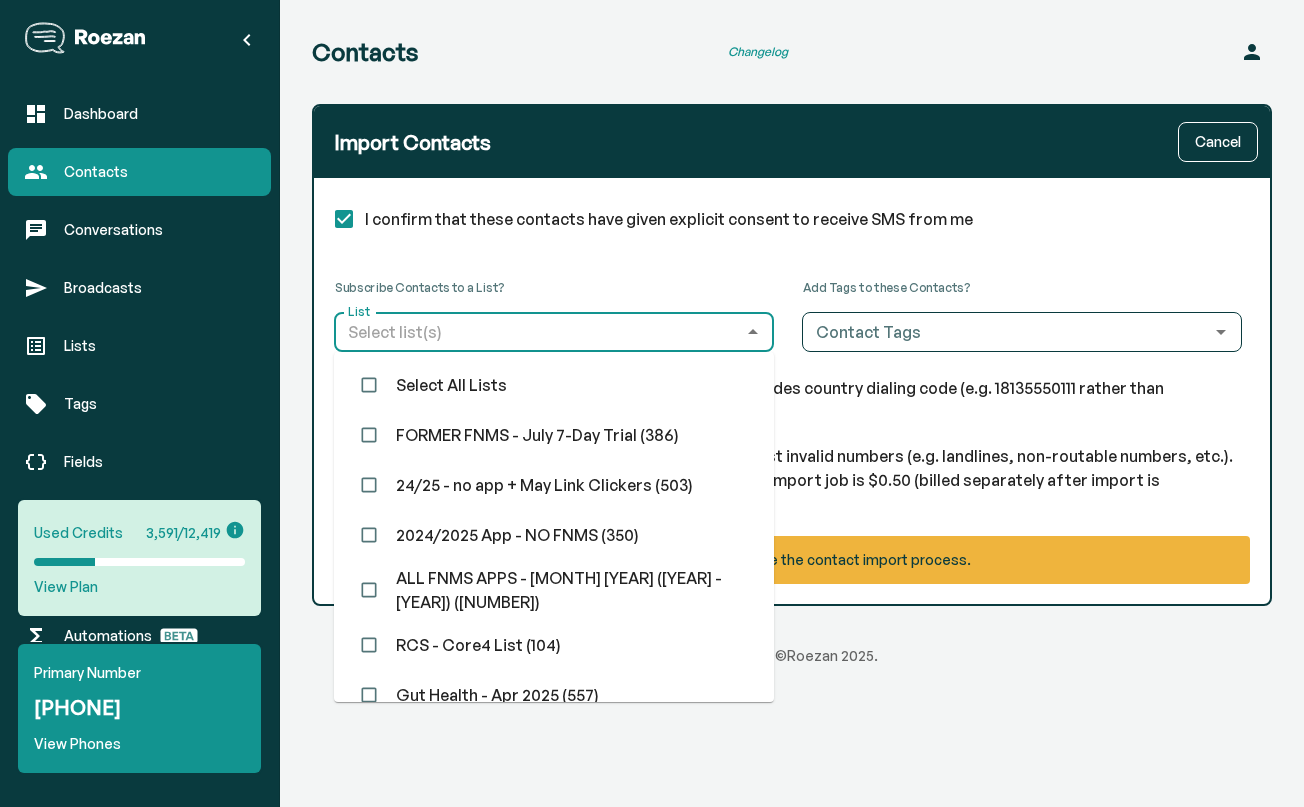 click on "FORMER FNMS - July 7-Day Trial (386)" at bounding box center [554, 435] 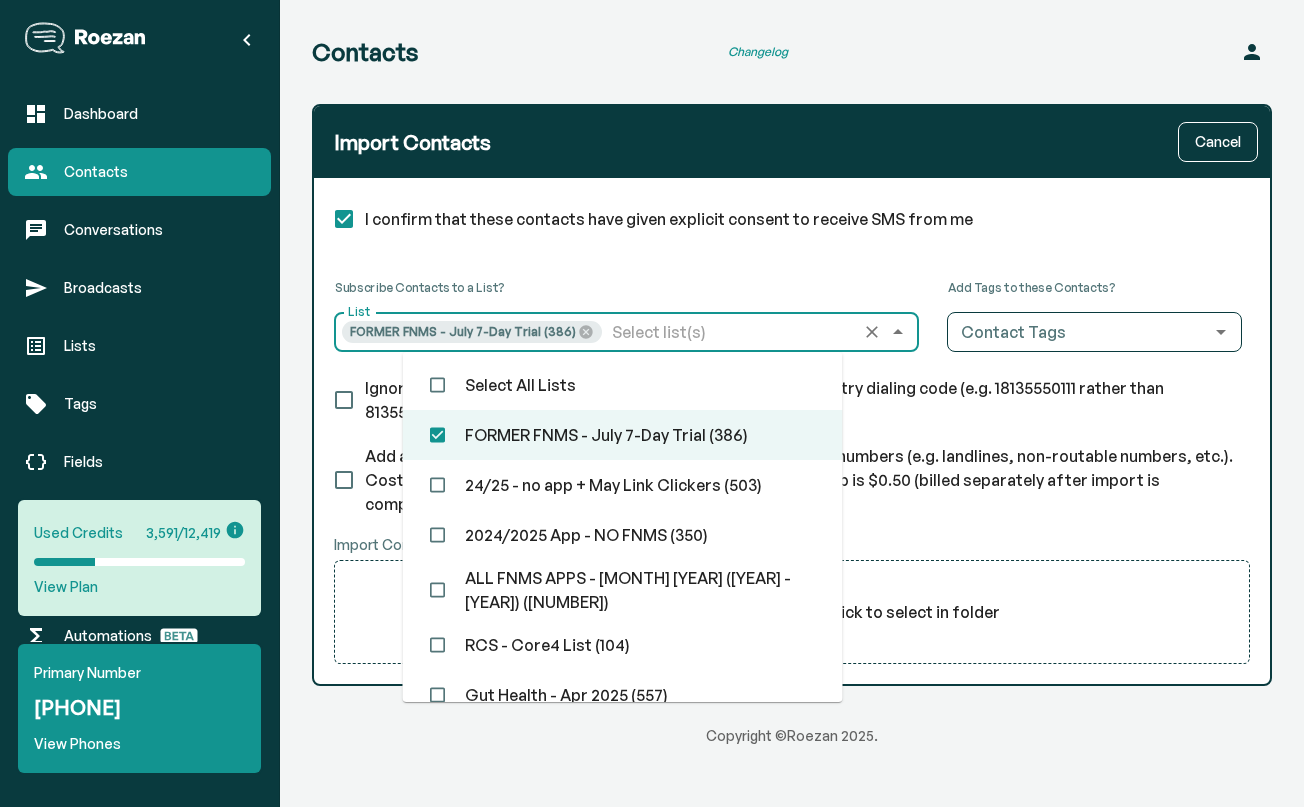 click on "Subscribe Contacts to a List? List FORMER FNMS - July 7-Day Trial (386) List Add Tags to these Contacts? Contact Tags Contact Tags Ignore Country Dialing Code field, Phone Number includes country dialing code (e.g. 18135550111 rather than 8135550111) Add advanced phone number validation to remove most invalid numbers (e.g. landlines, non-routable numbers, etc.). Cost is $0.005 per number, minimum total charge per import job is $0.50 (billed separately after import is complete) Import Contacts from CSV Drag-and-drop CSV file here, or click to select in folder" at bounding box center (792, 472) 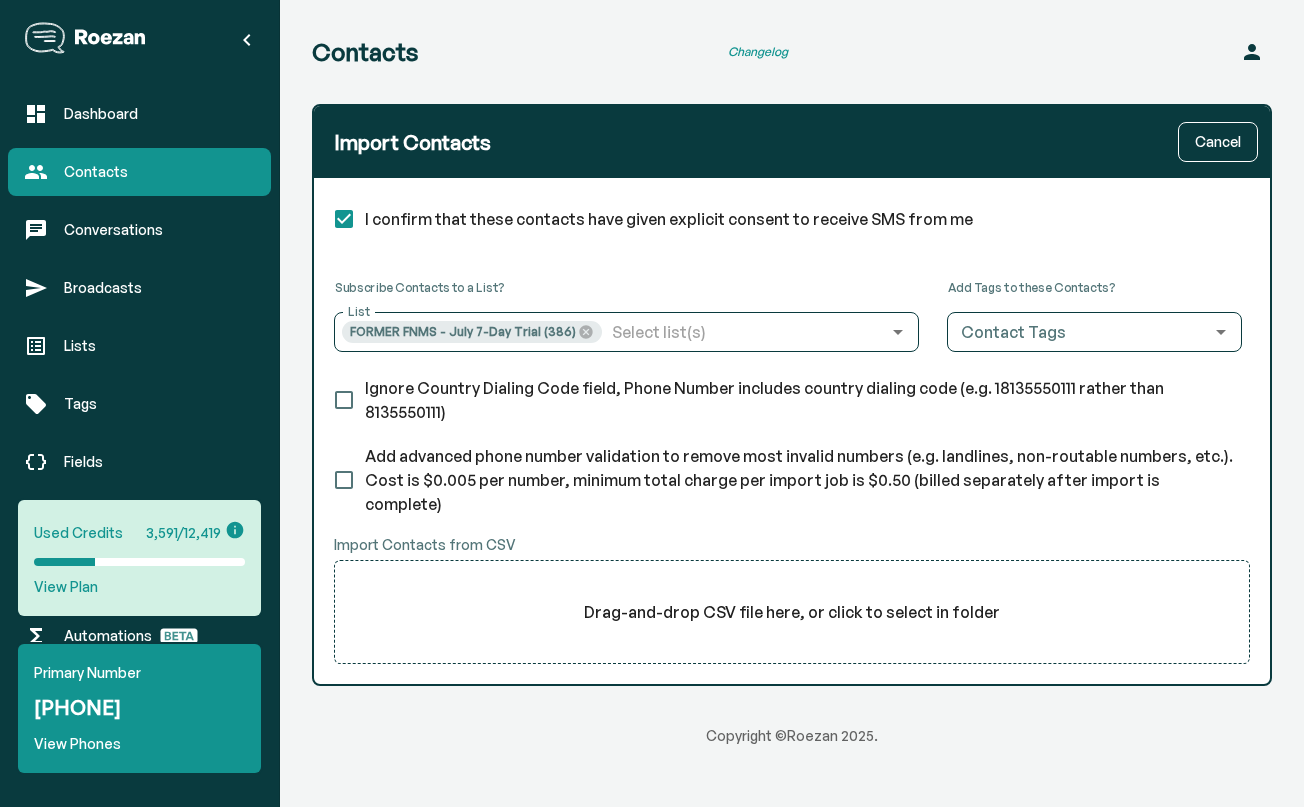 click on "Ignore Country Dialing Code field, Phone Number includes country dialing code (e.g. 18135550111 rather than 8135550111)" at bounding box center [344, 400] 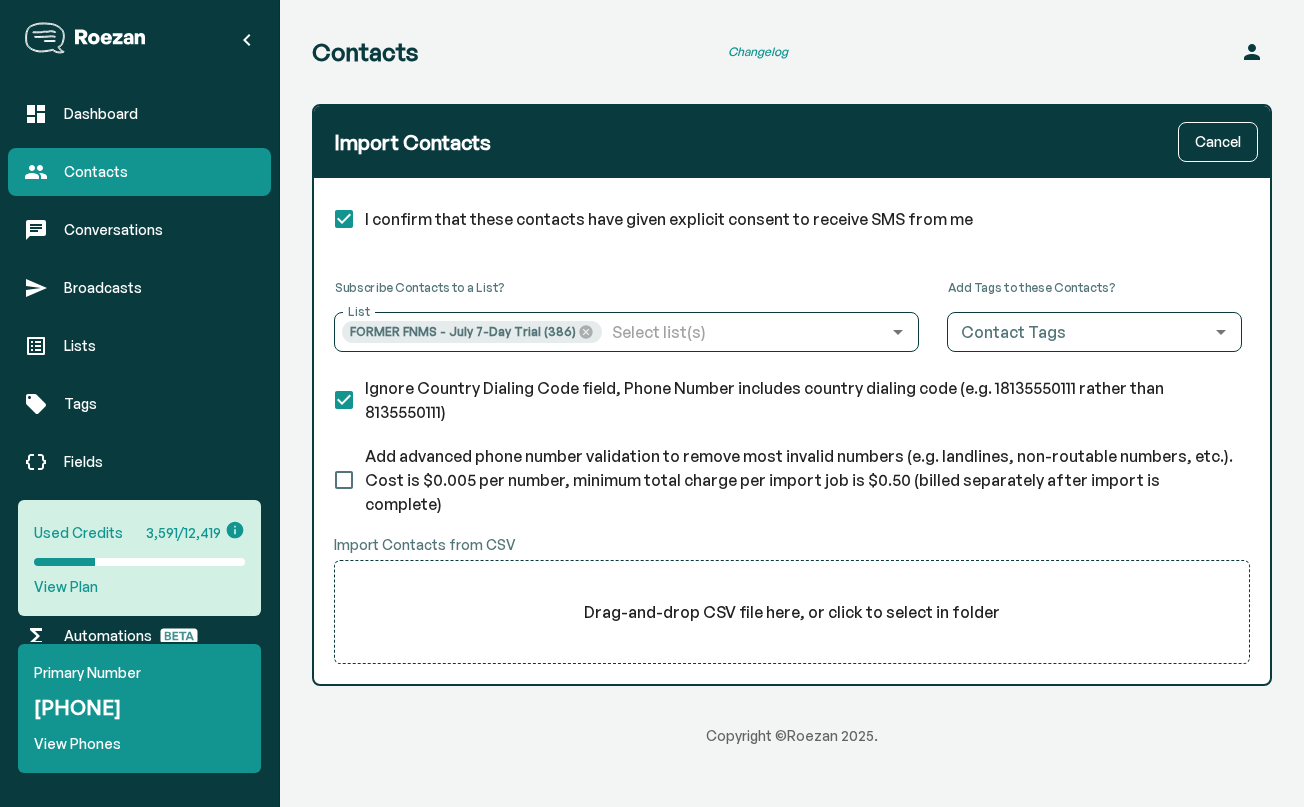 click on "Subscribe Contacts to a List? List FORMER FNMS - July 7-Day Trial (386) List Add Tags to these Contacts? Contact Tags Contact Tags Ignore Country Dialing Code field, Phone Number includes country dialing code (e.g. 18135550111 rather than 8135550111) Add advanced phone number validation to remove most invalid numbers (e.g. landlines, non-routable numbers, etc.). Cost is $0.005 per number, minimum total charge per import job is $0.50 (billed separately after import is complete) Import Contacts from CSV Drag-and-drop CSV file here, or click to select in folder" at bounding box center [792, 472] 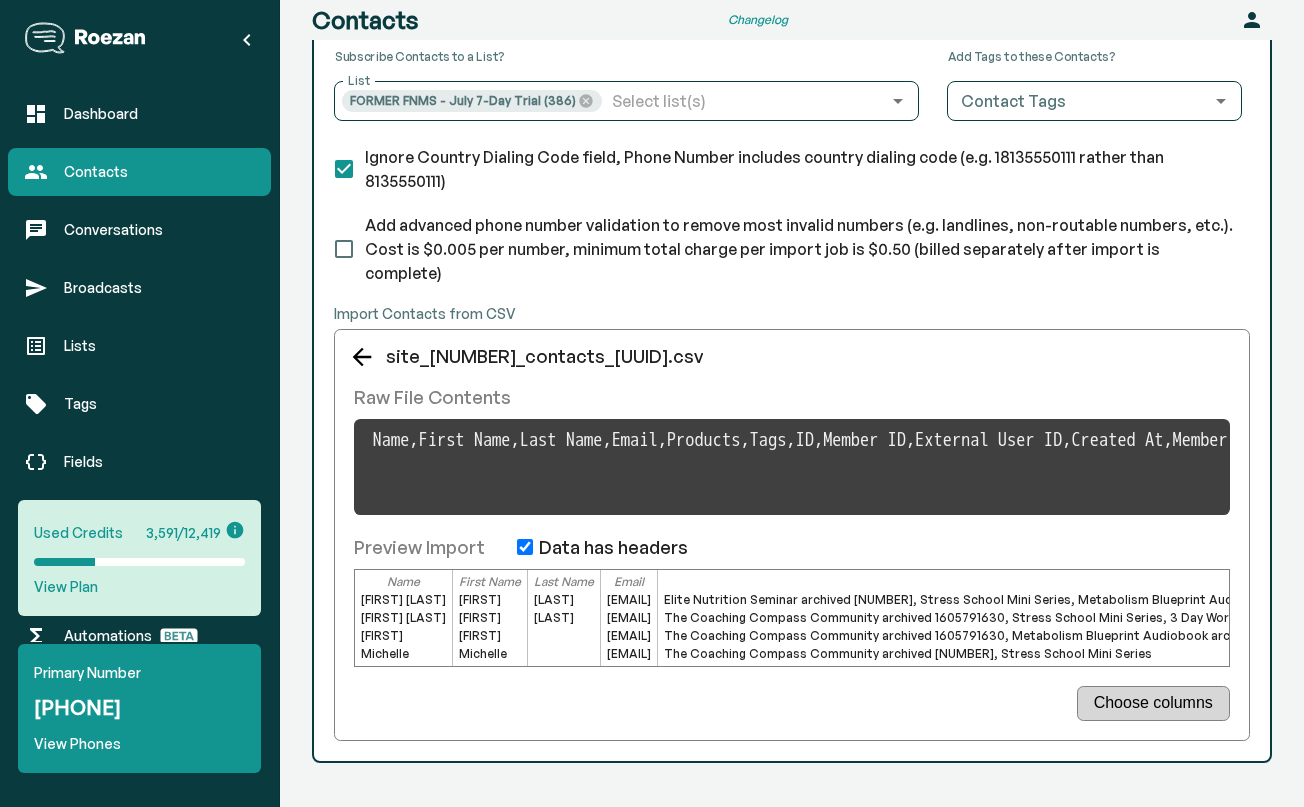 click on "Choose columns" at bounding box center [1153, 703] 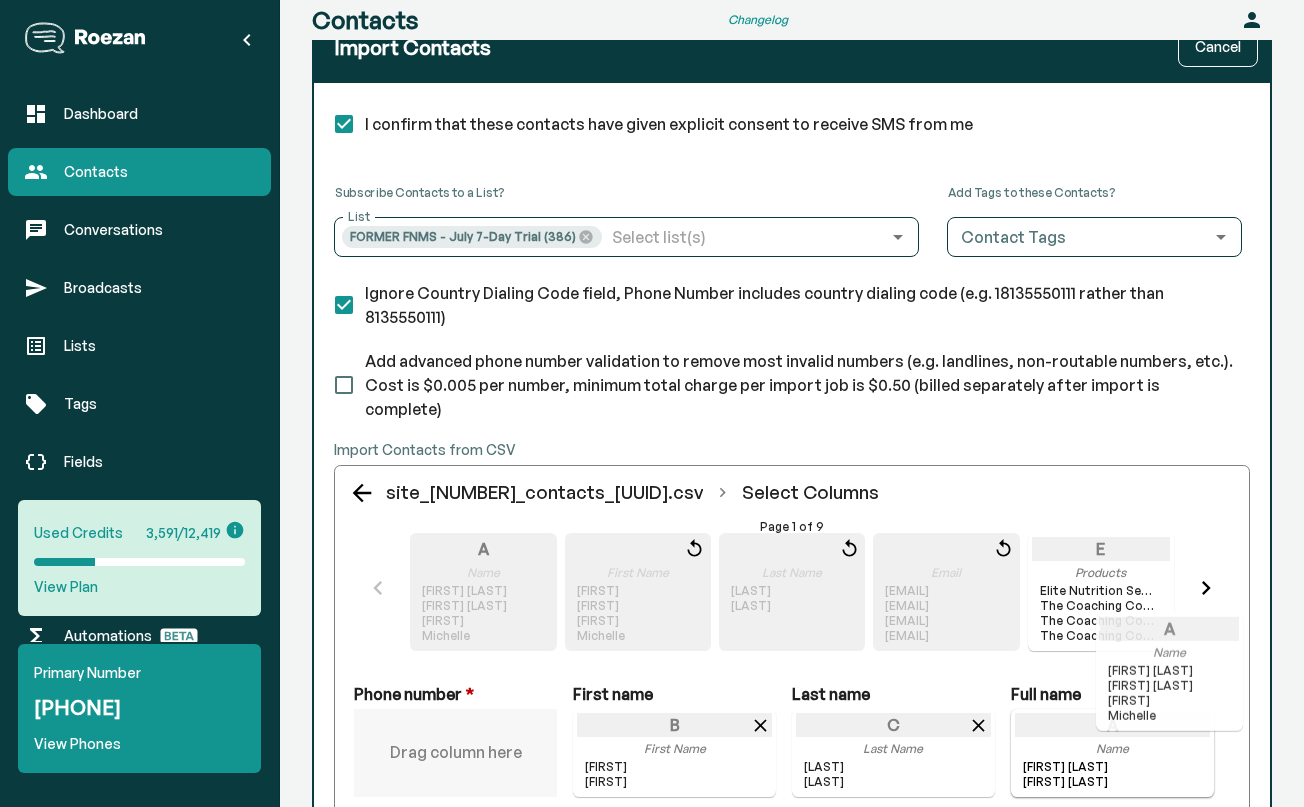 drag, startPoint x: 472, startPoint y: 574, endPoint x: 1168, endPoint y: 690, distance: 705.60046 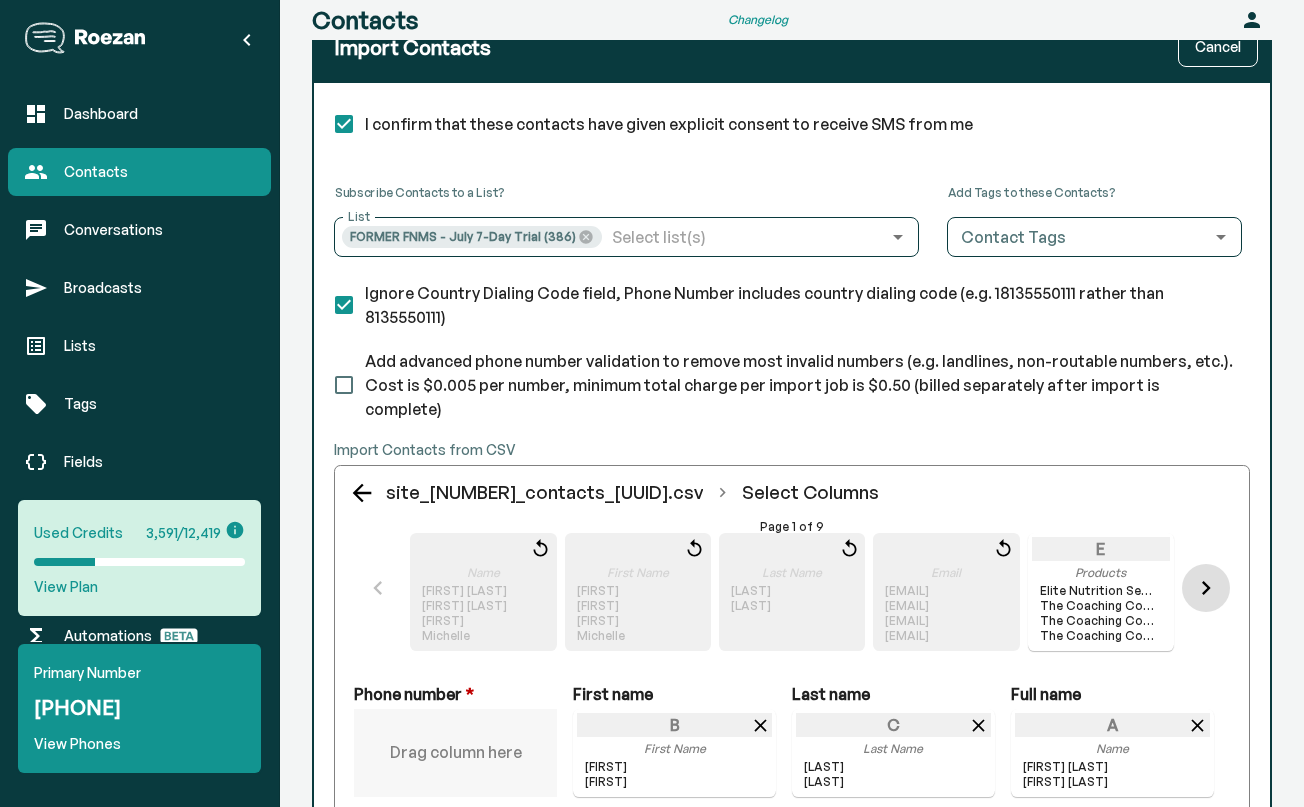 click at bounding box center (1206, 588) 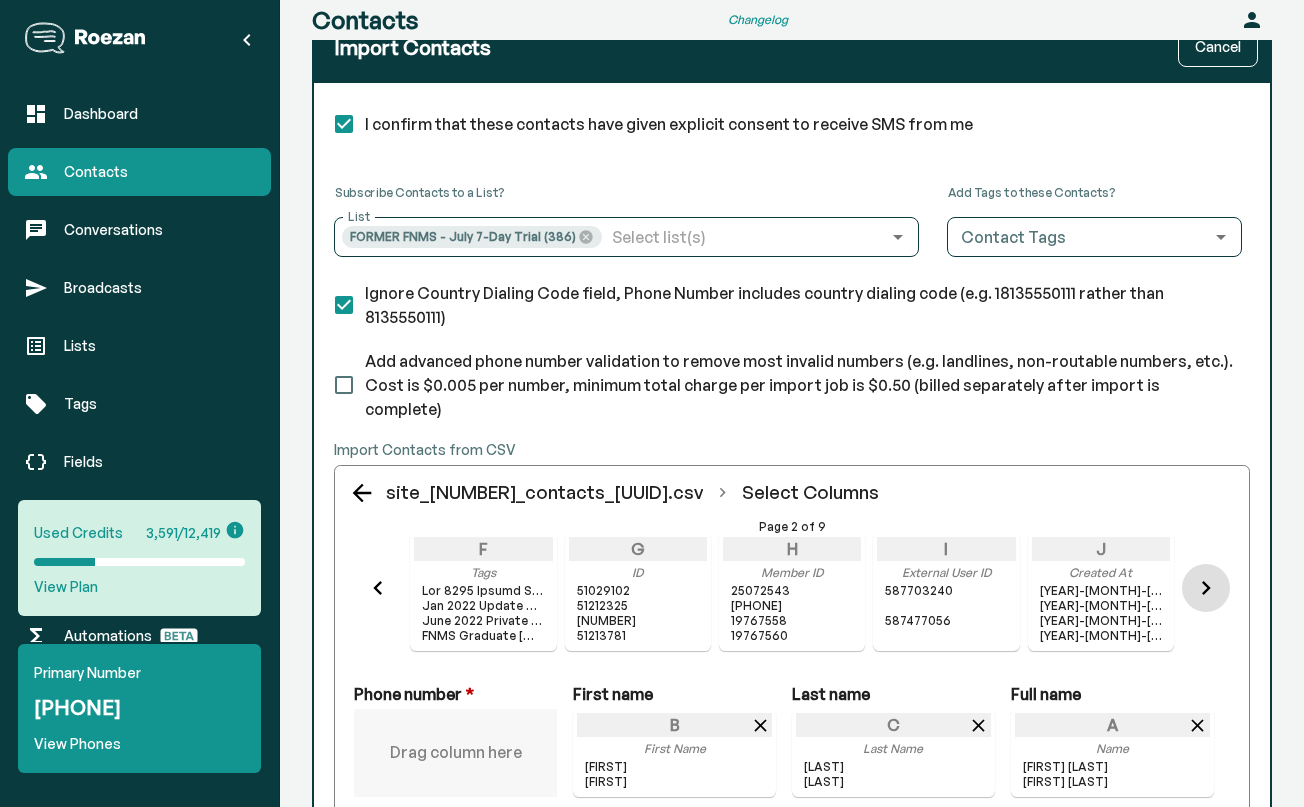 click at bounding box center (1206, 588) 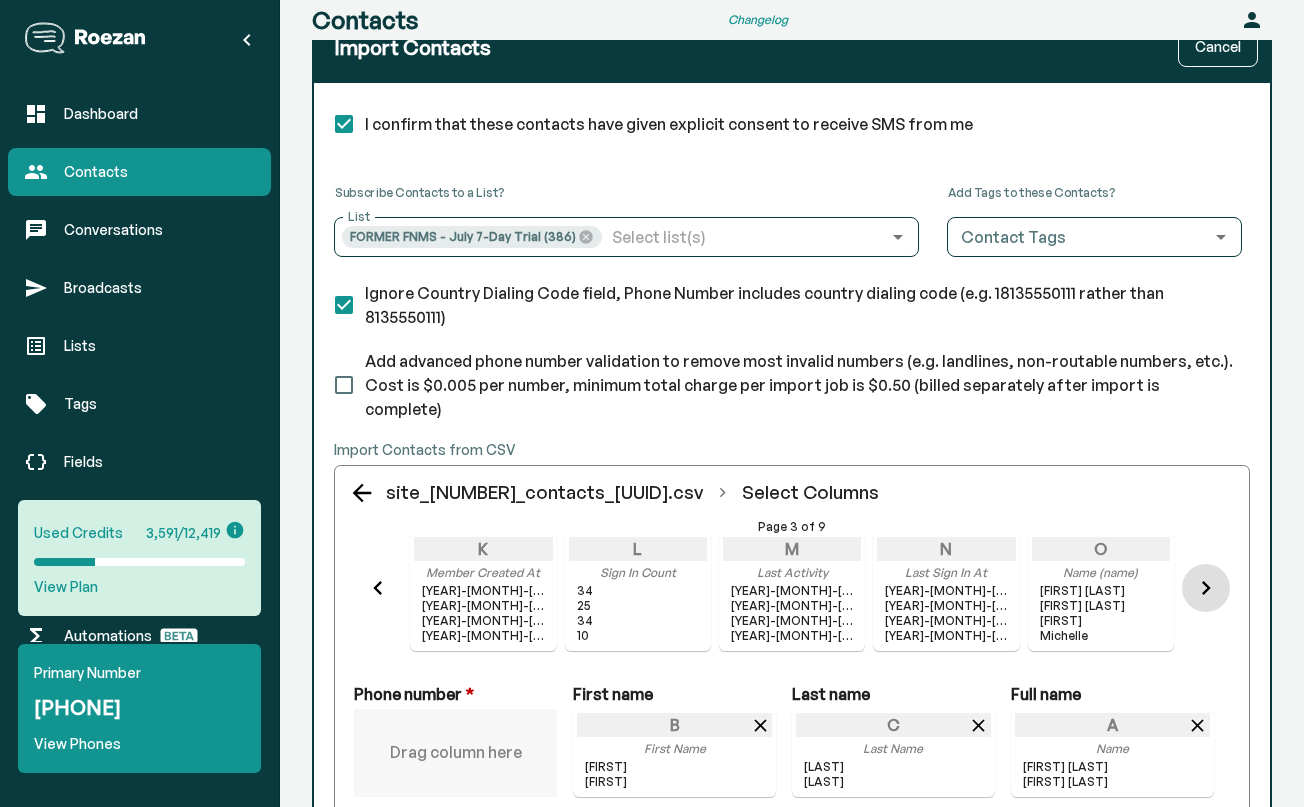 click at bounding box center (1206, 588) 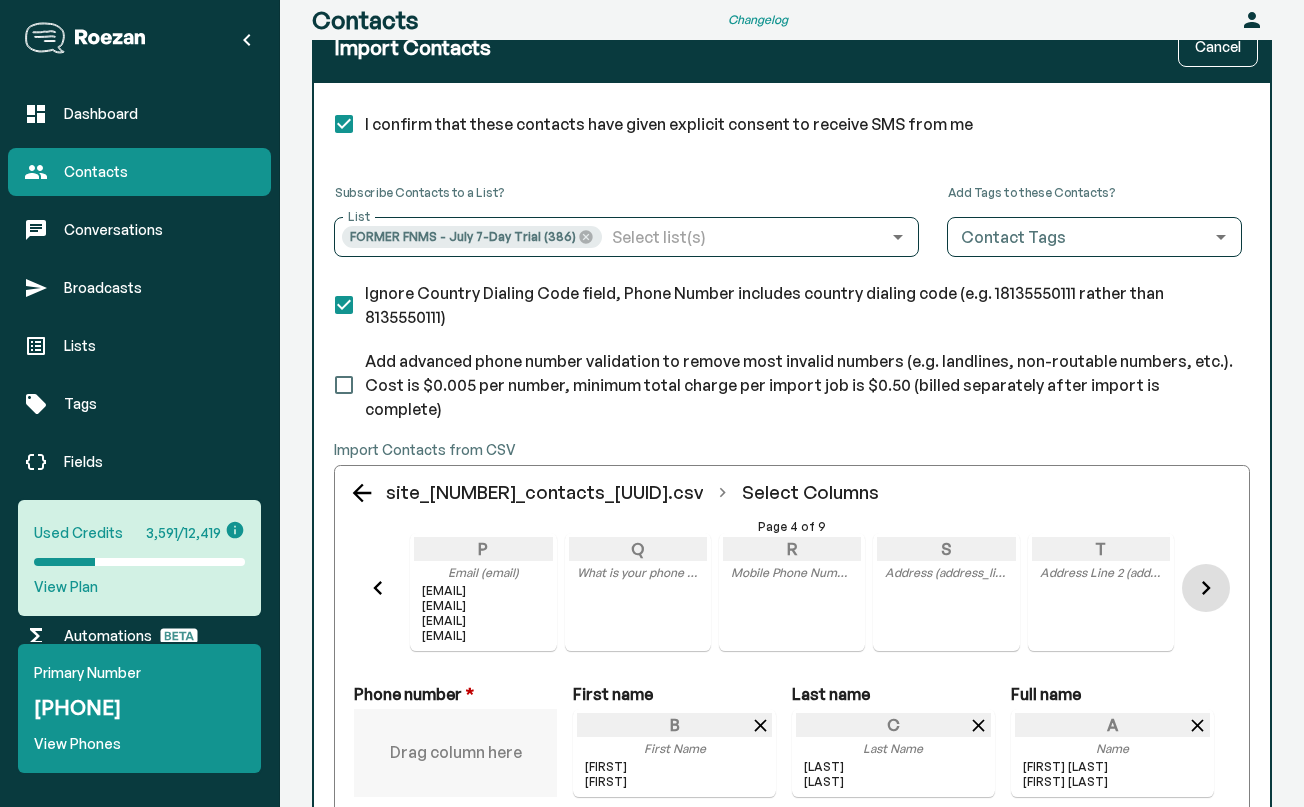 click at bounding box center (1206, 588) 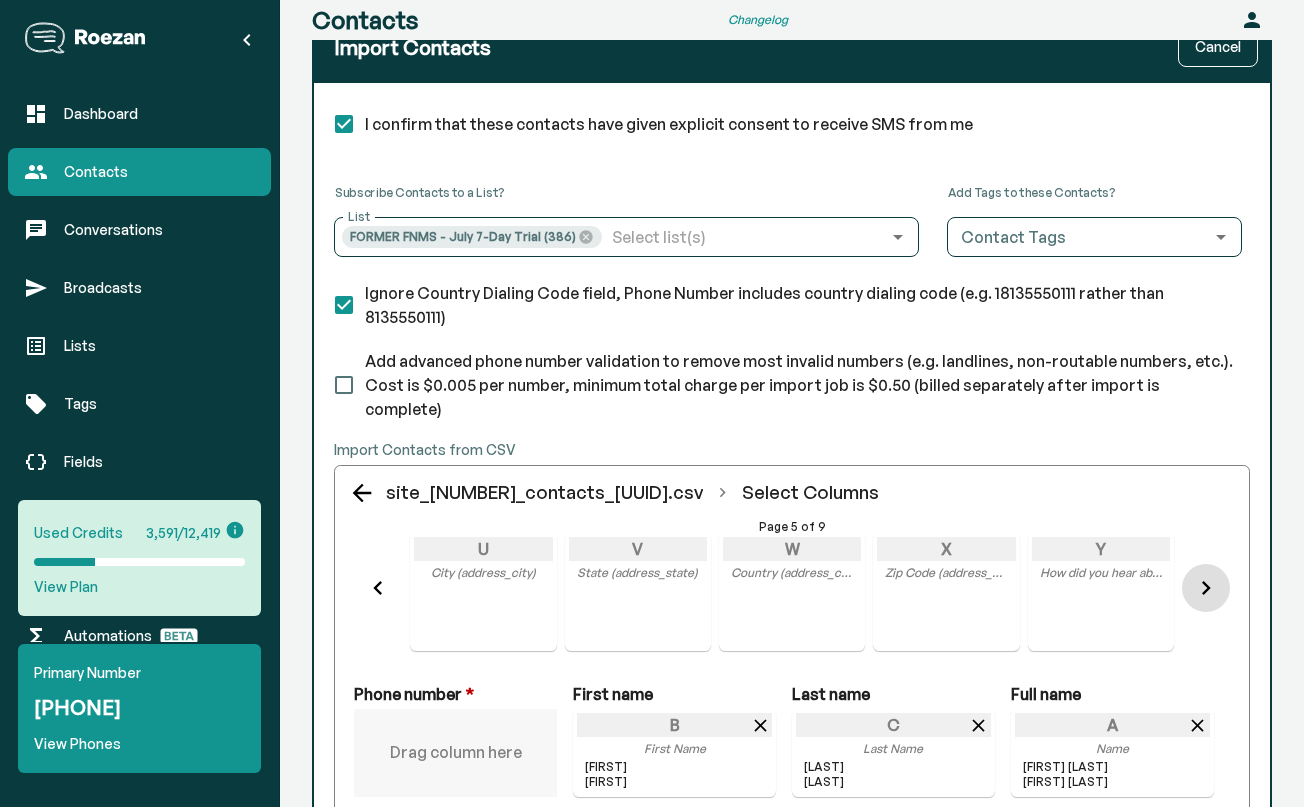 click at bounding box center [1206, 588] 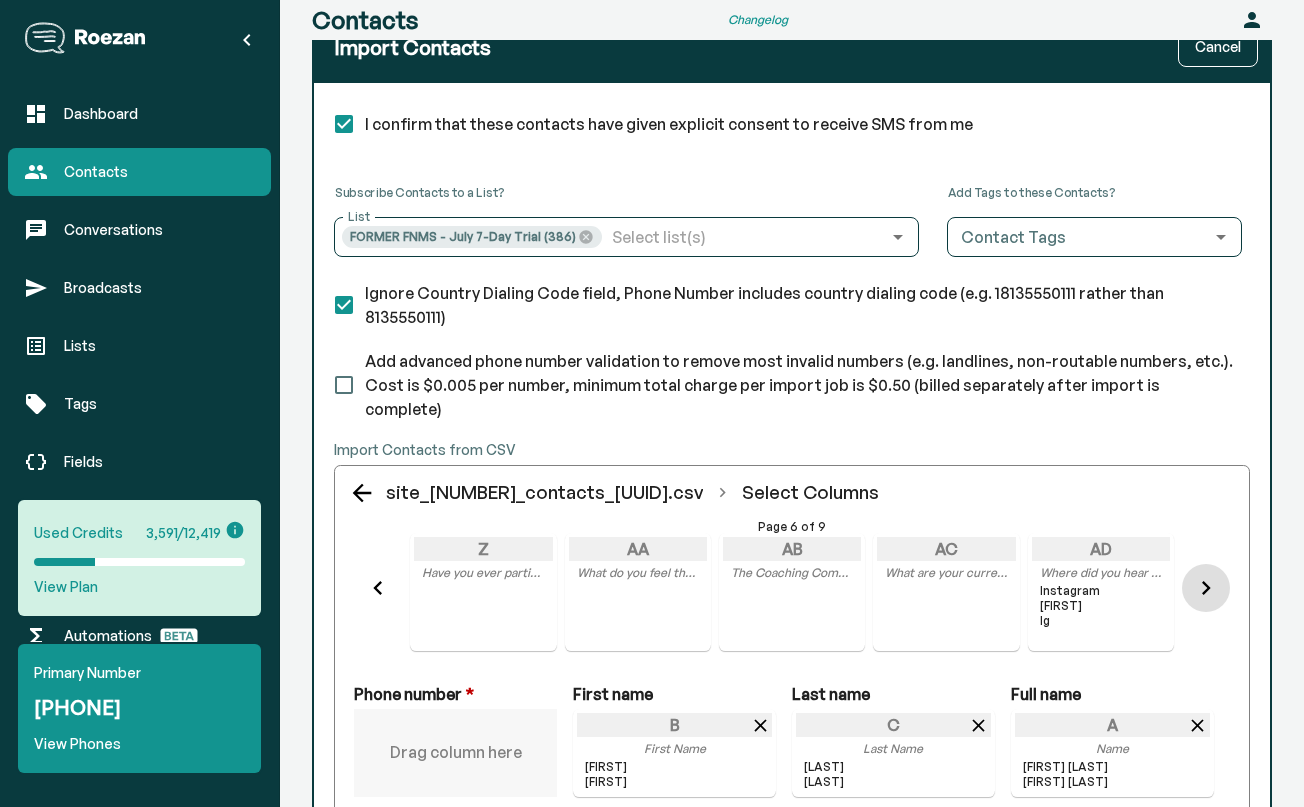 click at bounding box center (1206, 588) 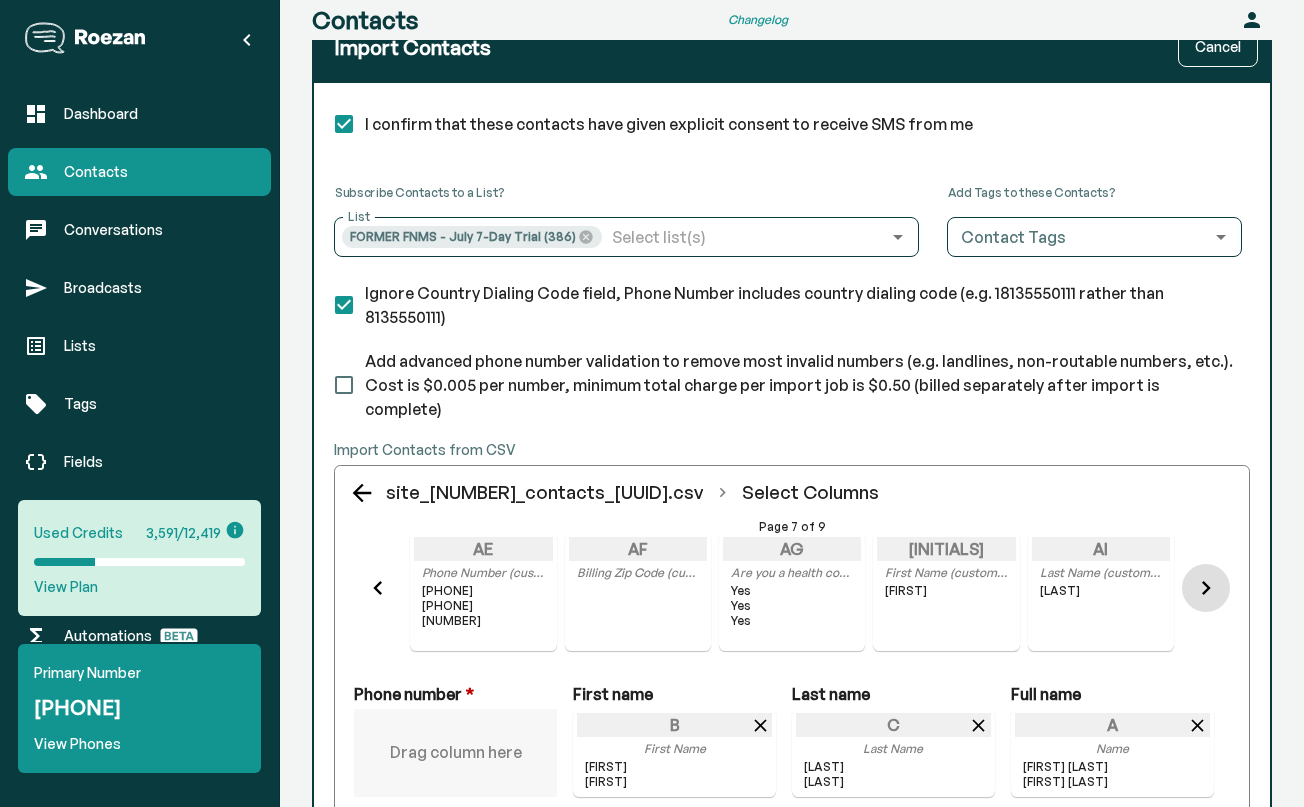 click at bounding box center [1206, 588] 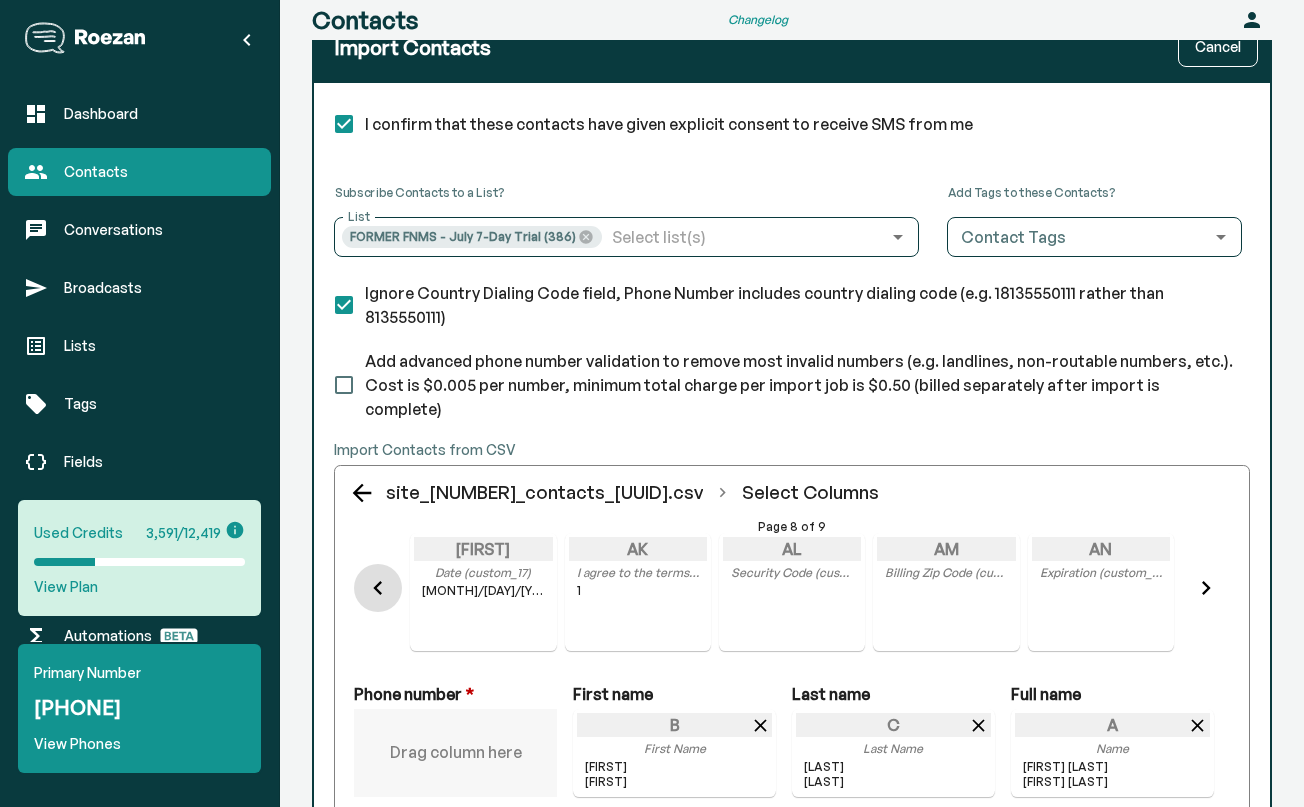 click at bounding box center [378, 588] 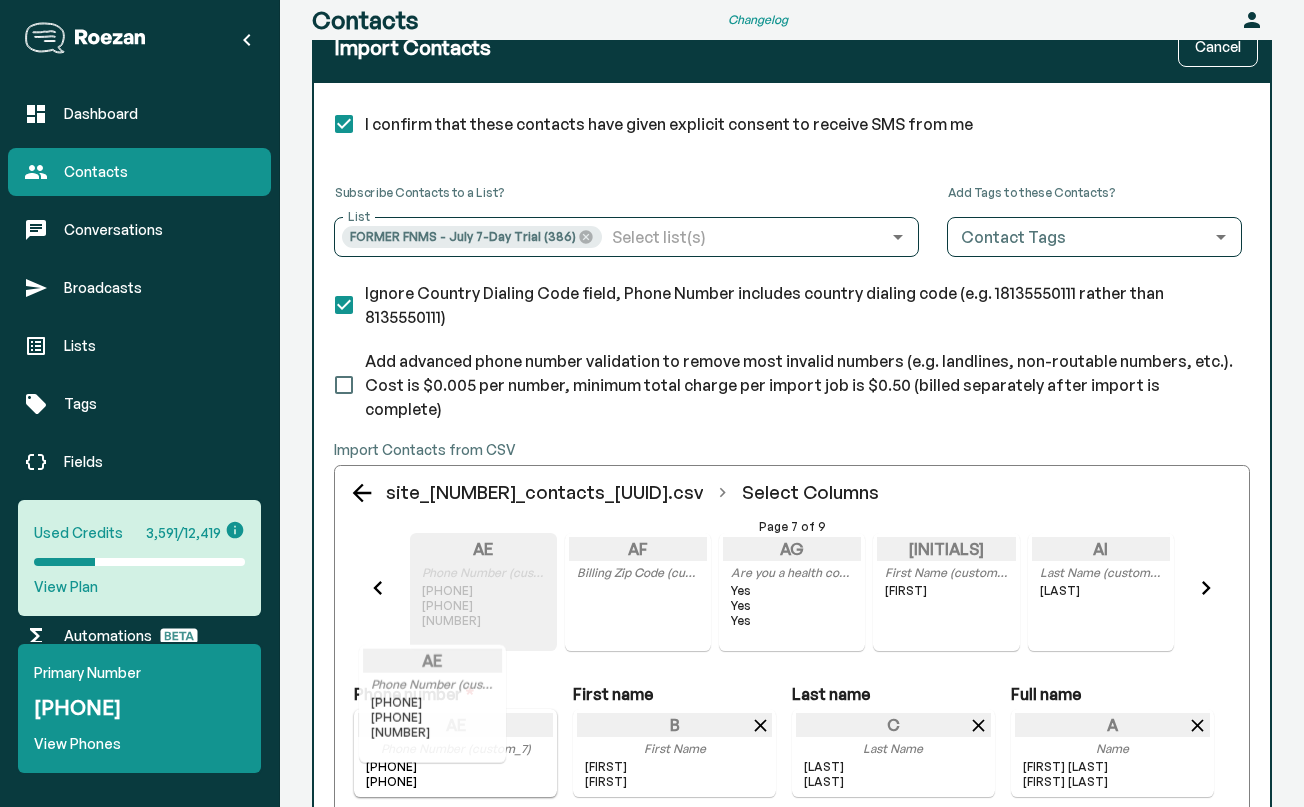 drag, startPoint x: 468, startPoint y: 595, endPoint x: 432, endPoint y: 739, distance: 148.43181 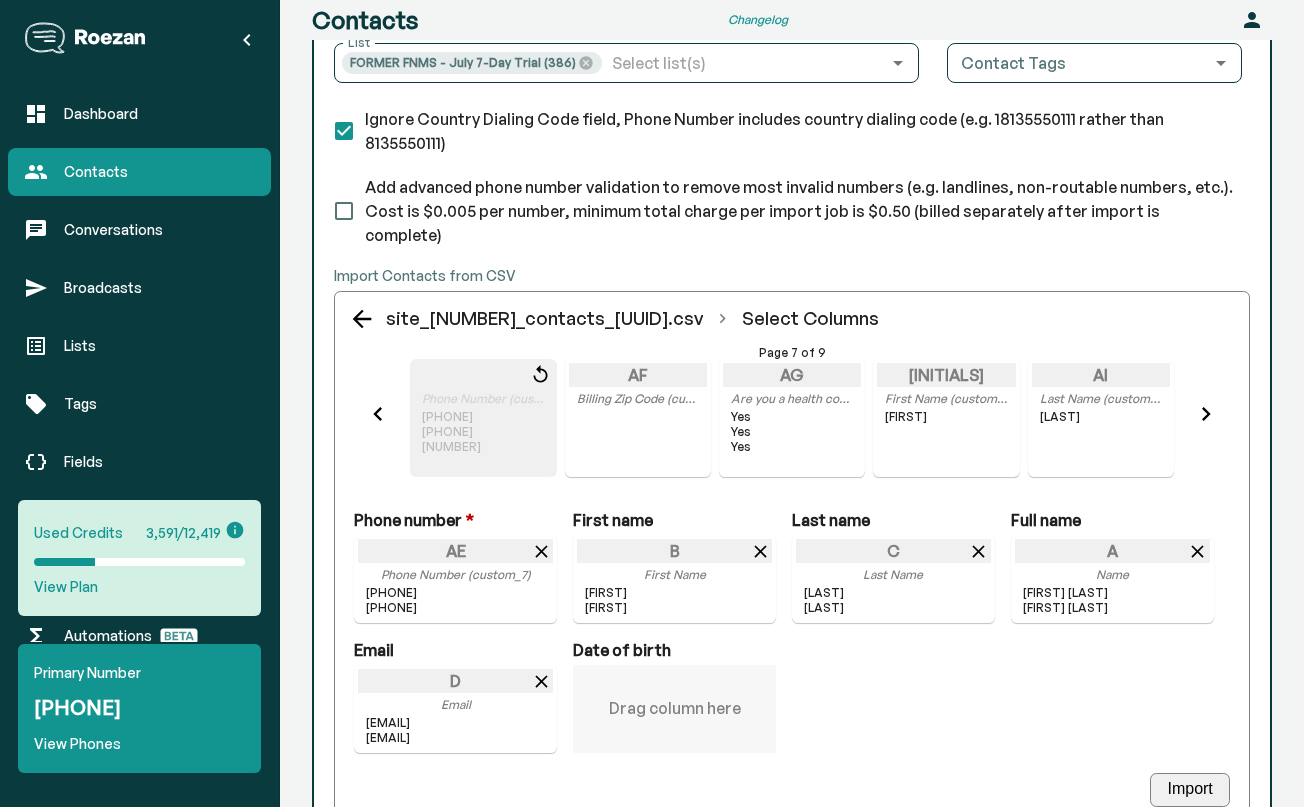 scroll, scrollTop: 356, scrollLeft: 0, axis: vertical 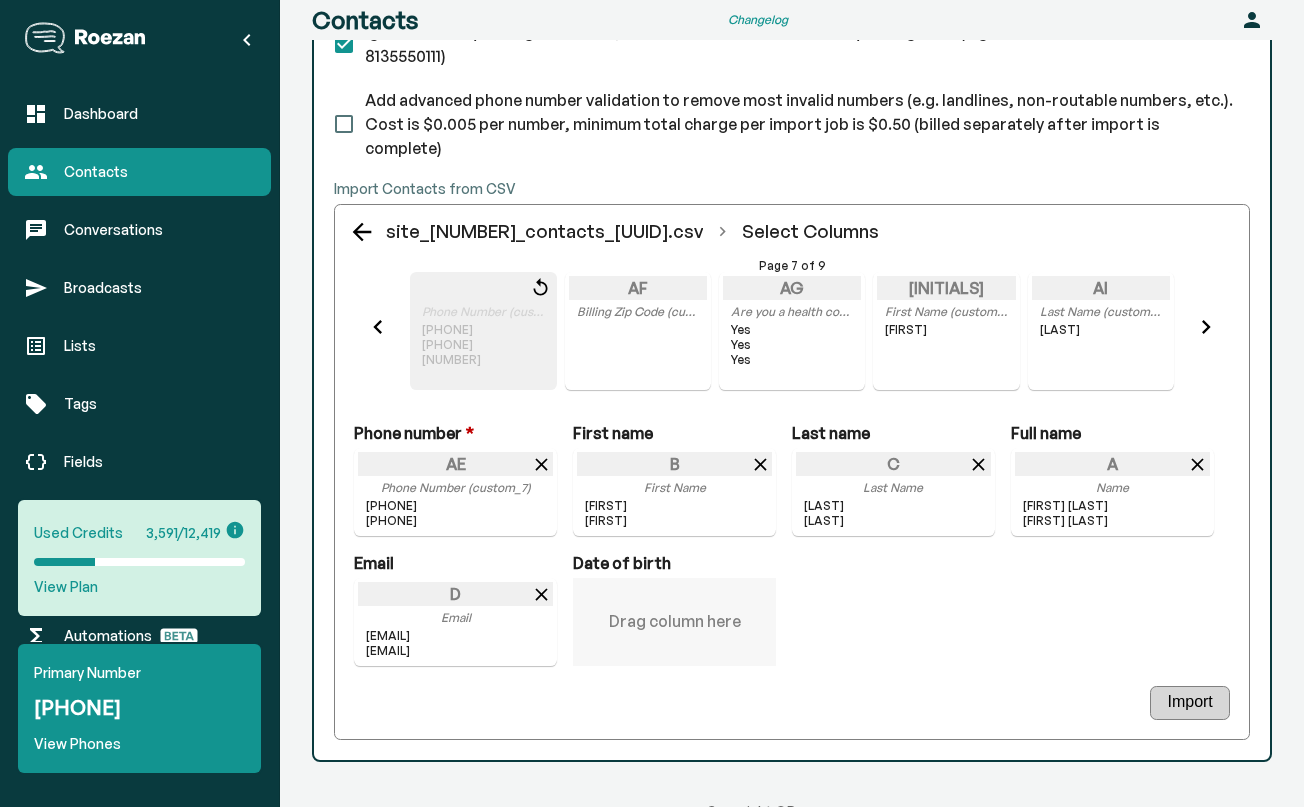 click on "Import" at bounding box center (1189, 703) 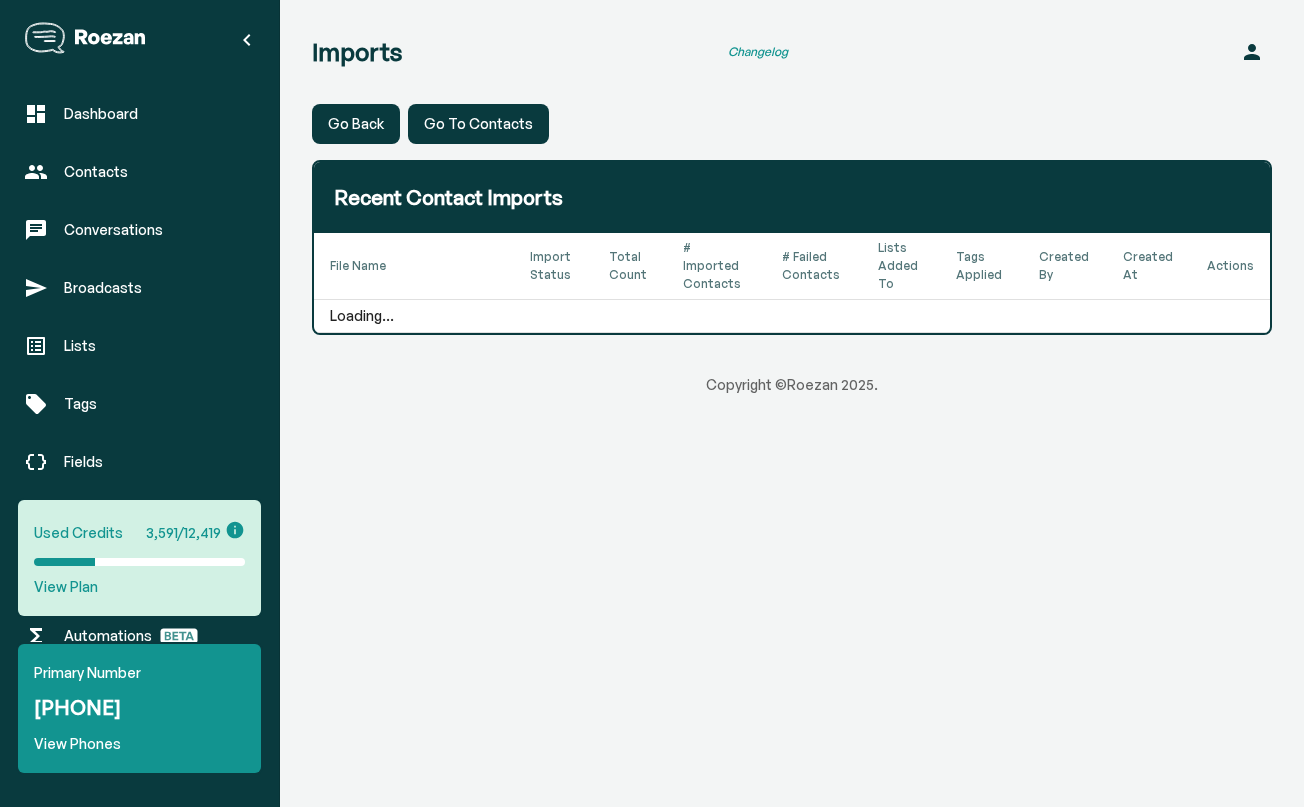 scroll, scrollTop: 0, scrollLeft: 0, axis: both 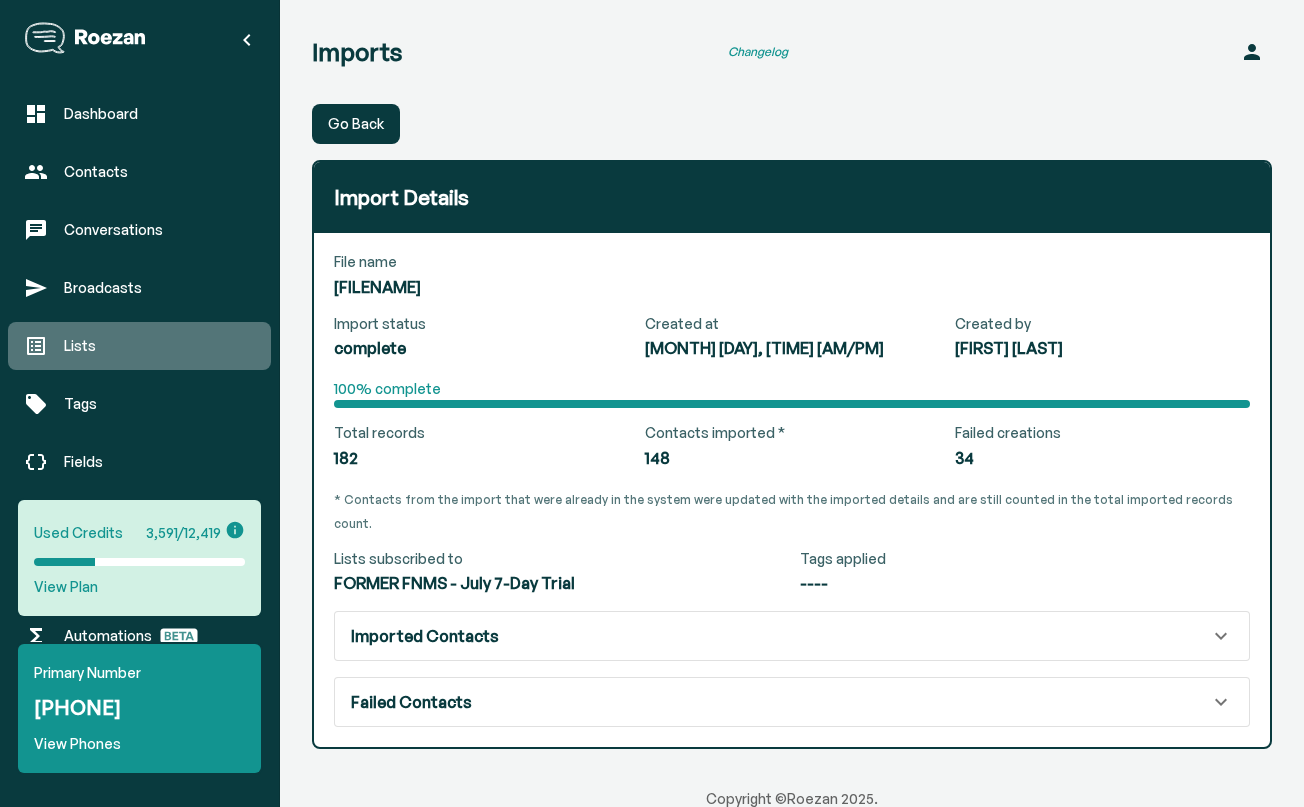 click on "Lists" at bounding box center [159, 346] 